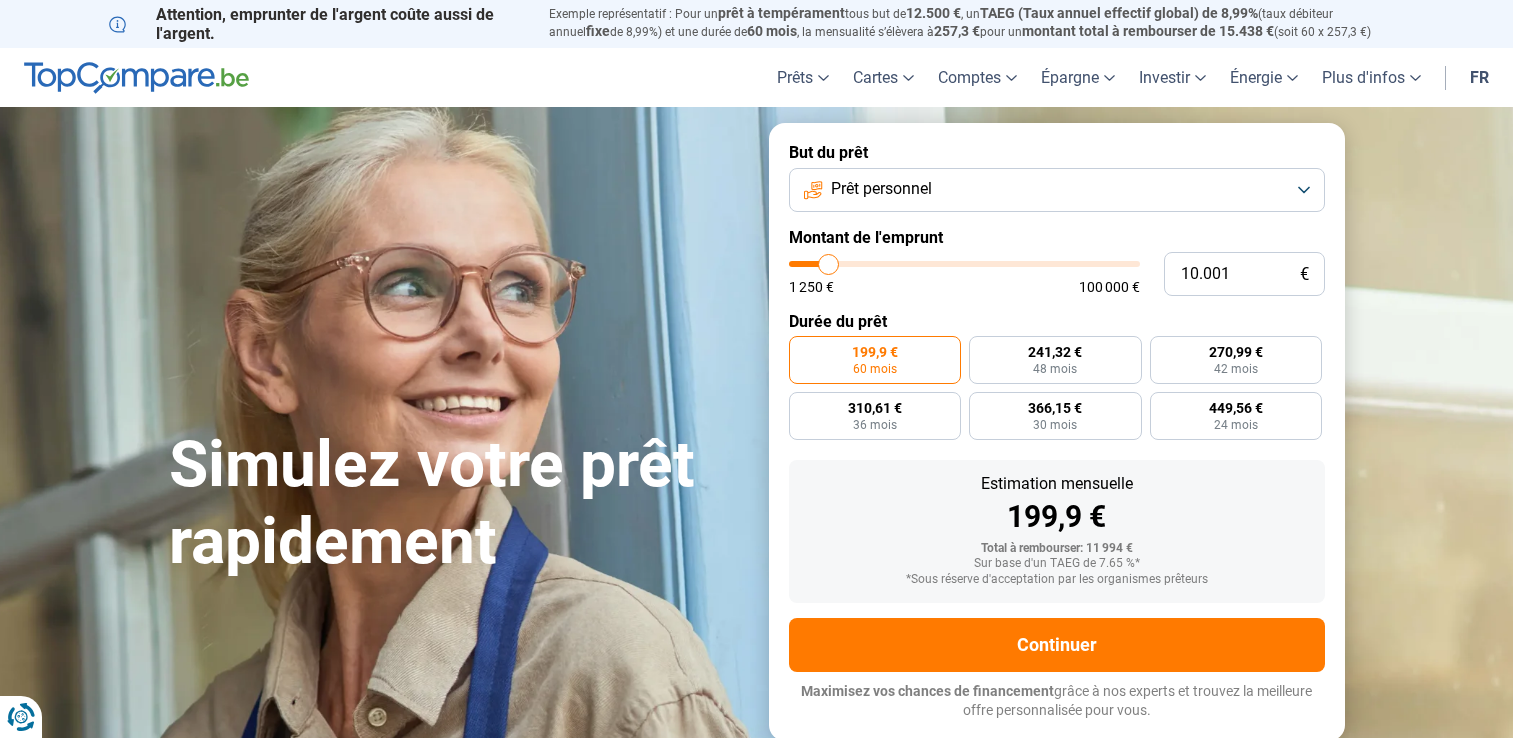 scroll, scrollTop: 0, scrollLeft: 0, axis: both 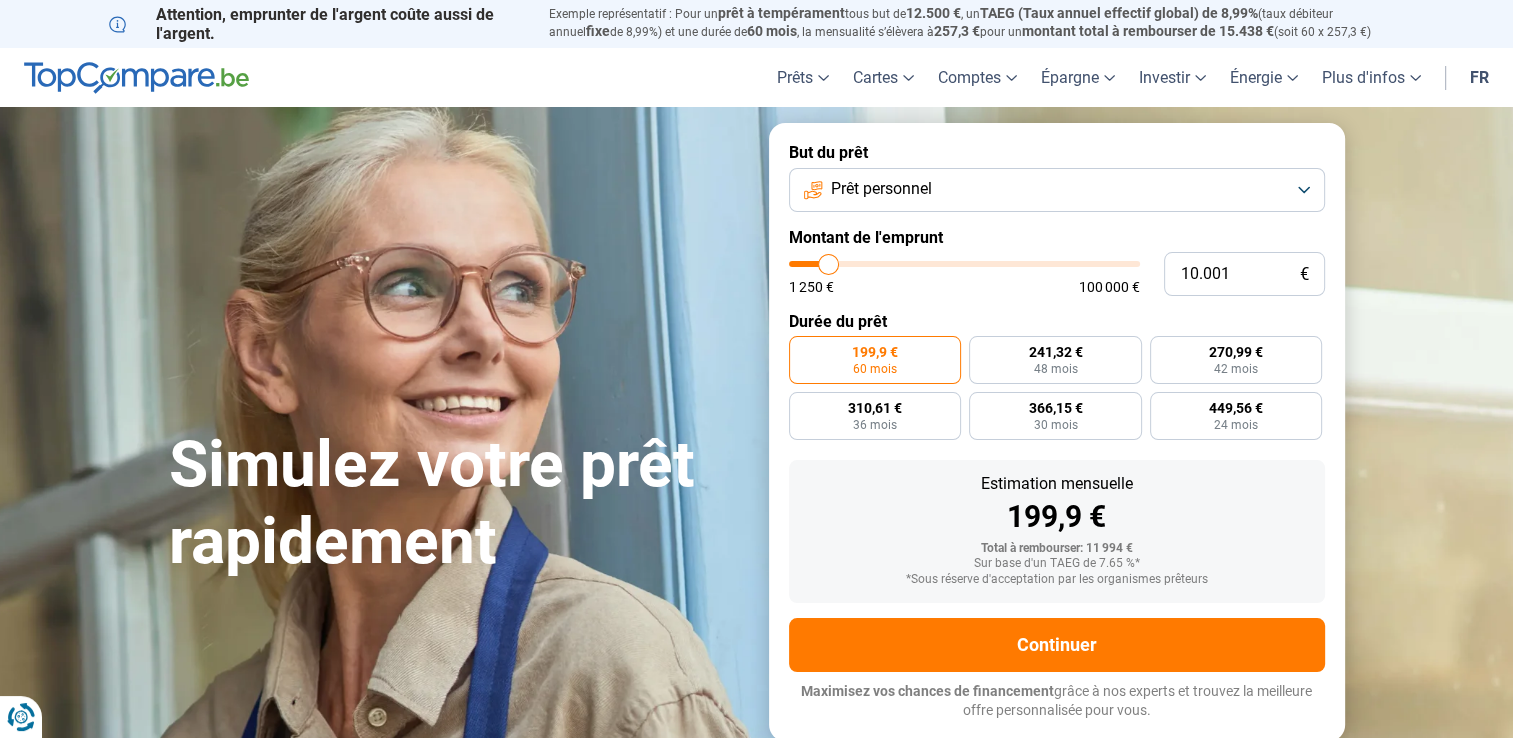 type on "9.750" 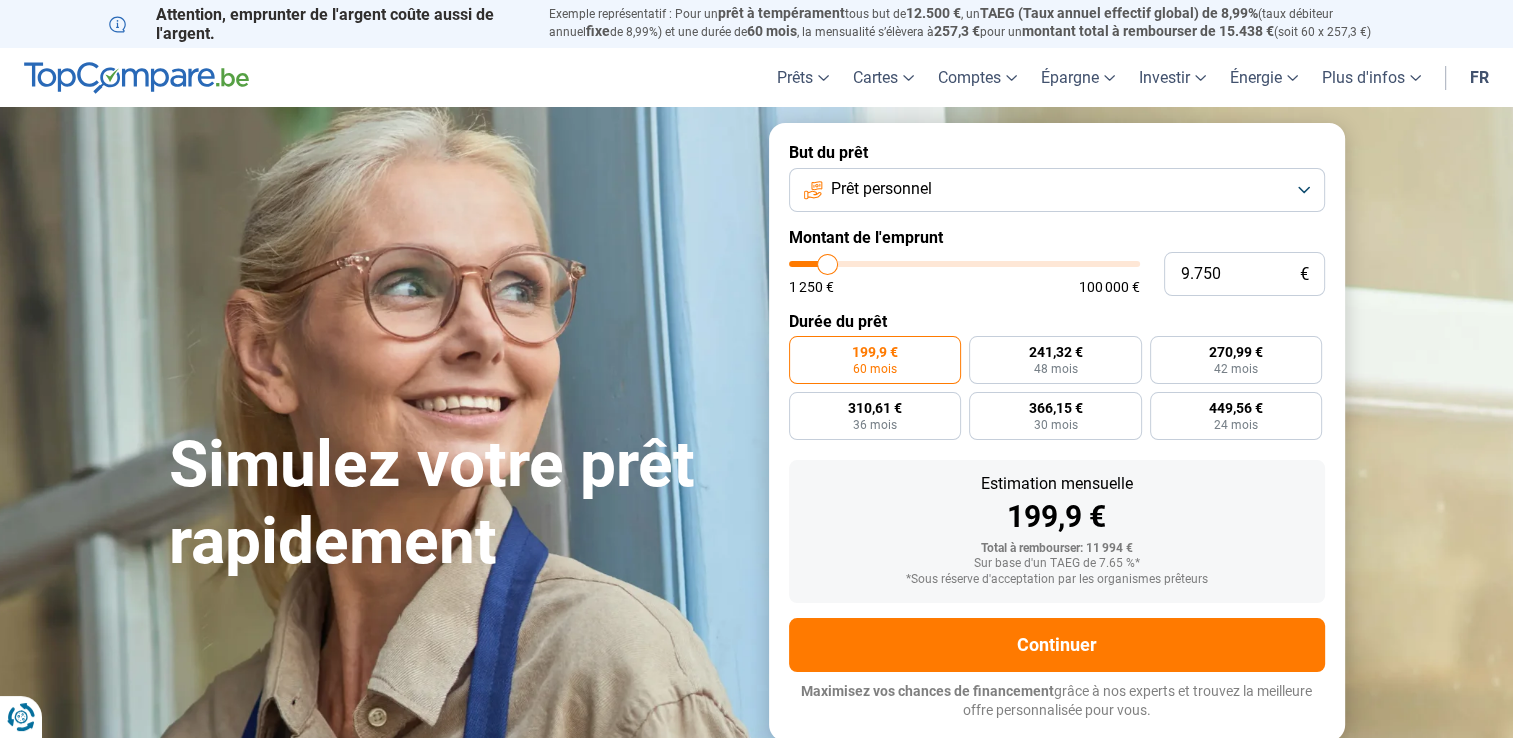 type on "10.250" 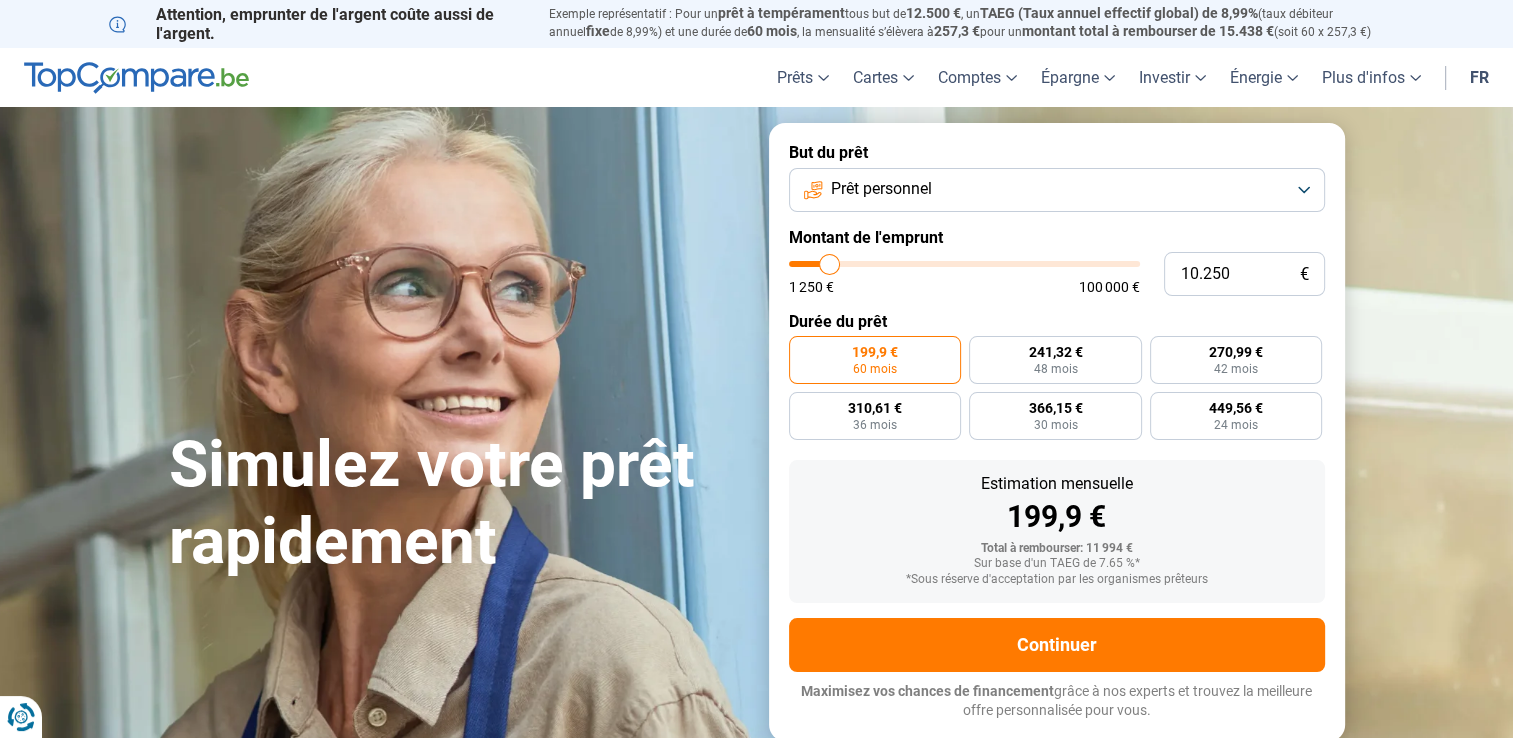 type on "10.500" 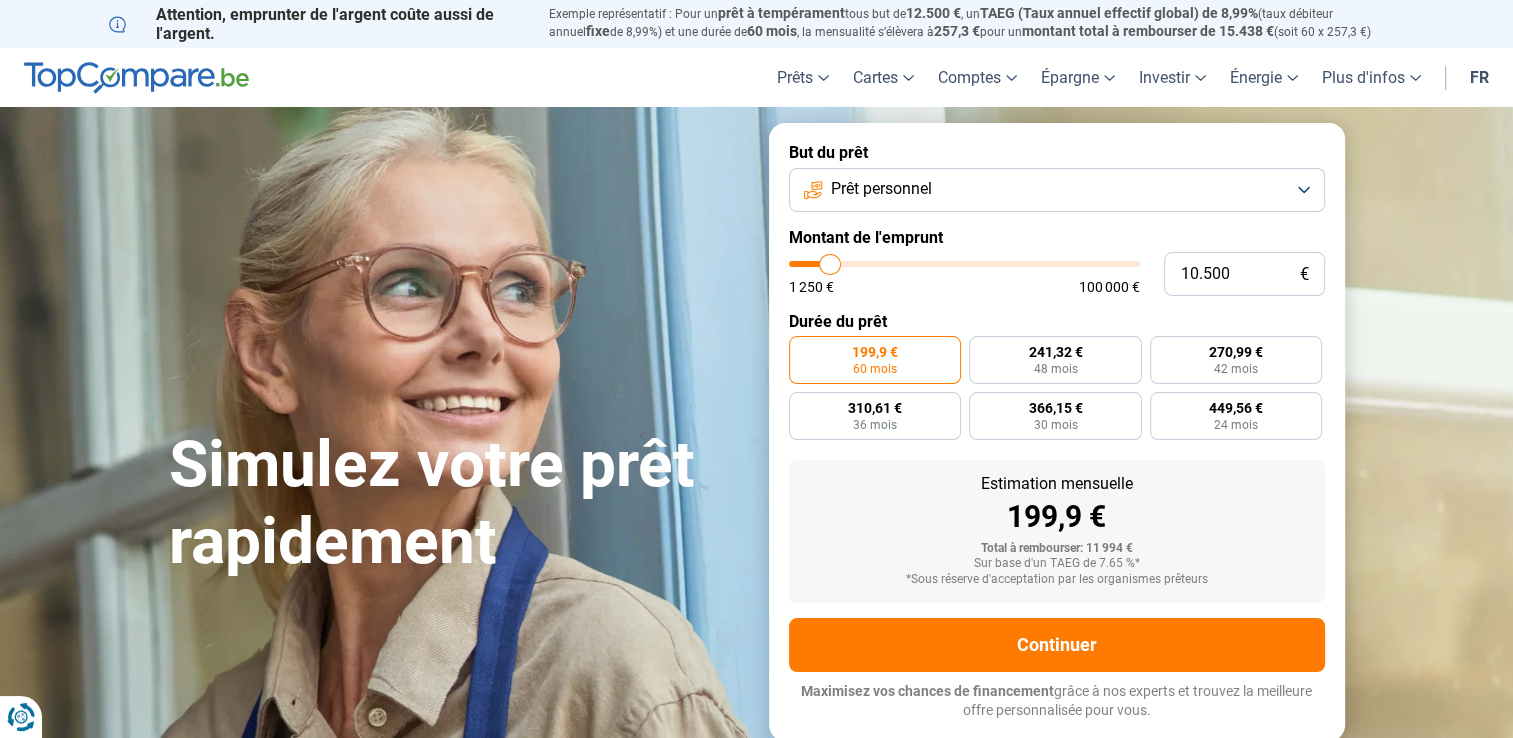 type on "10.750" 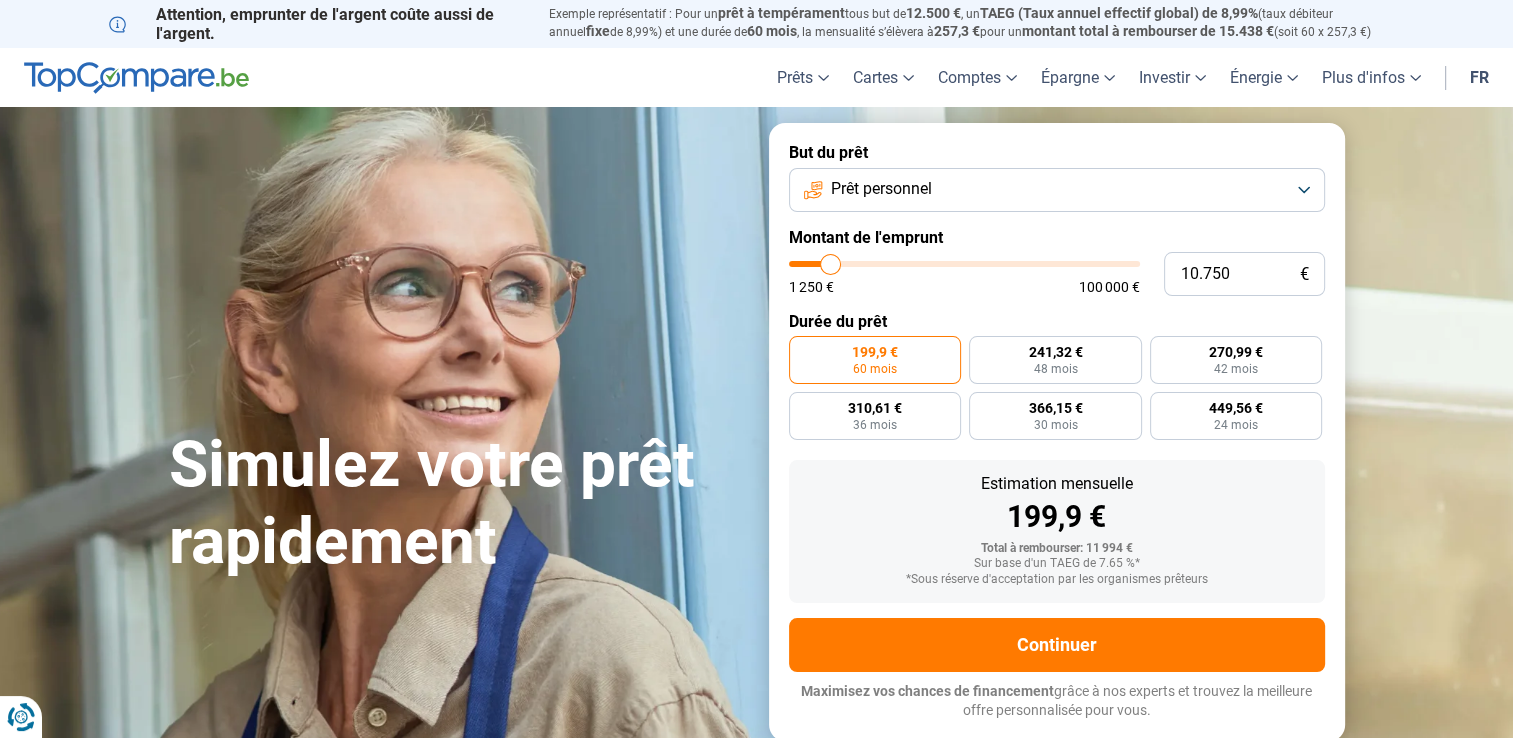 type on "11.000" 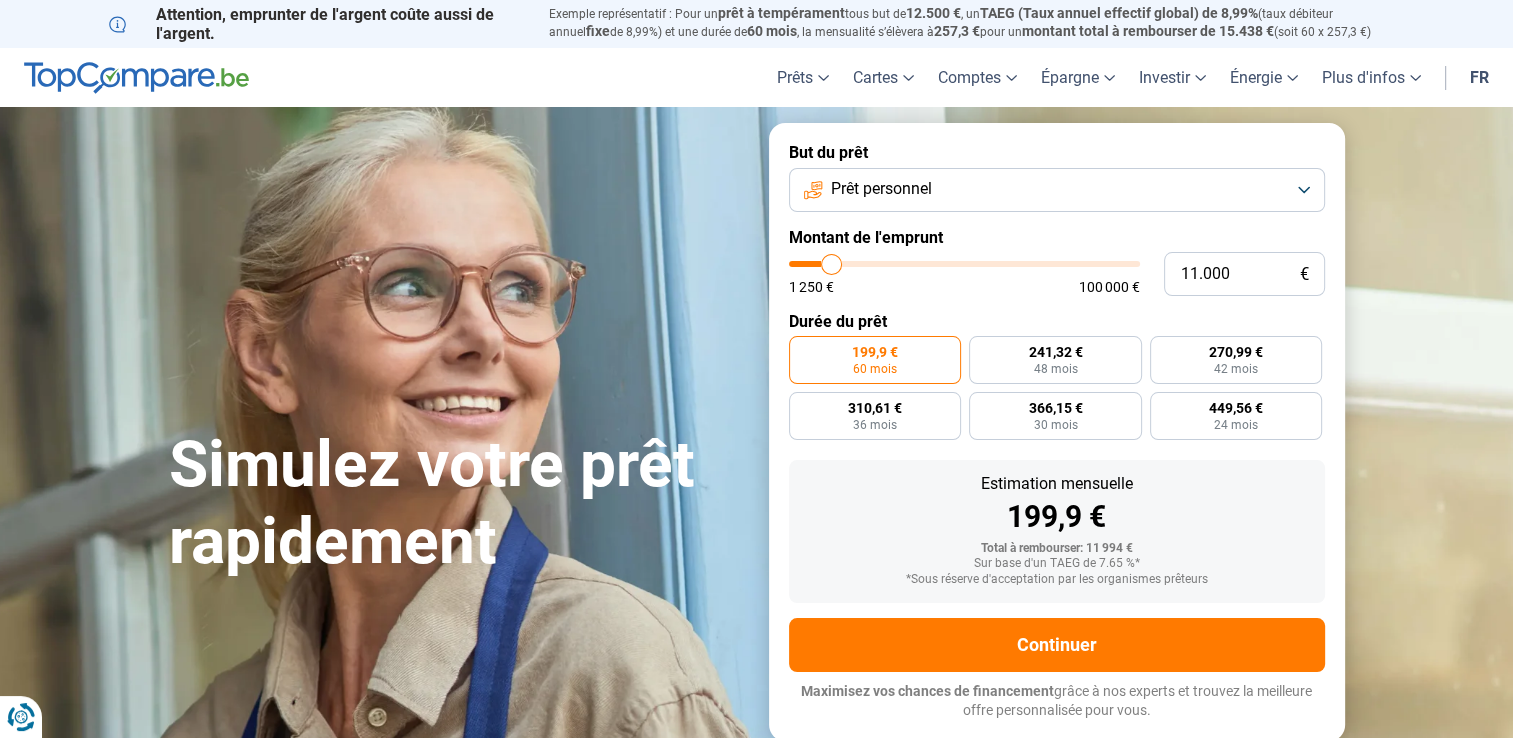 type on "11.500" 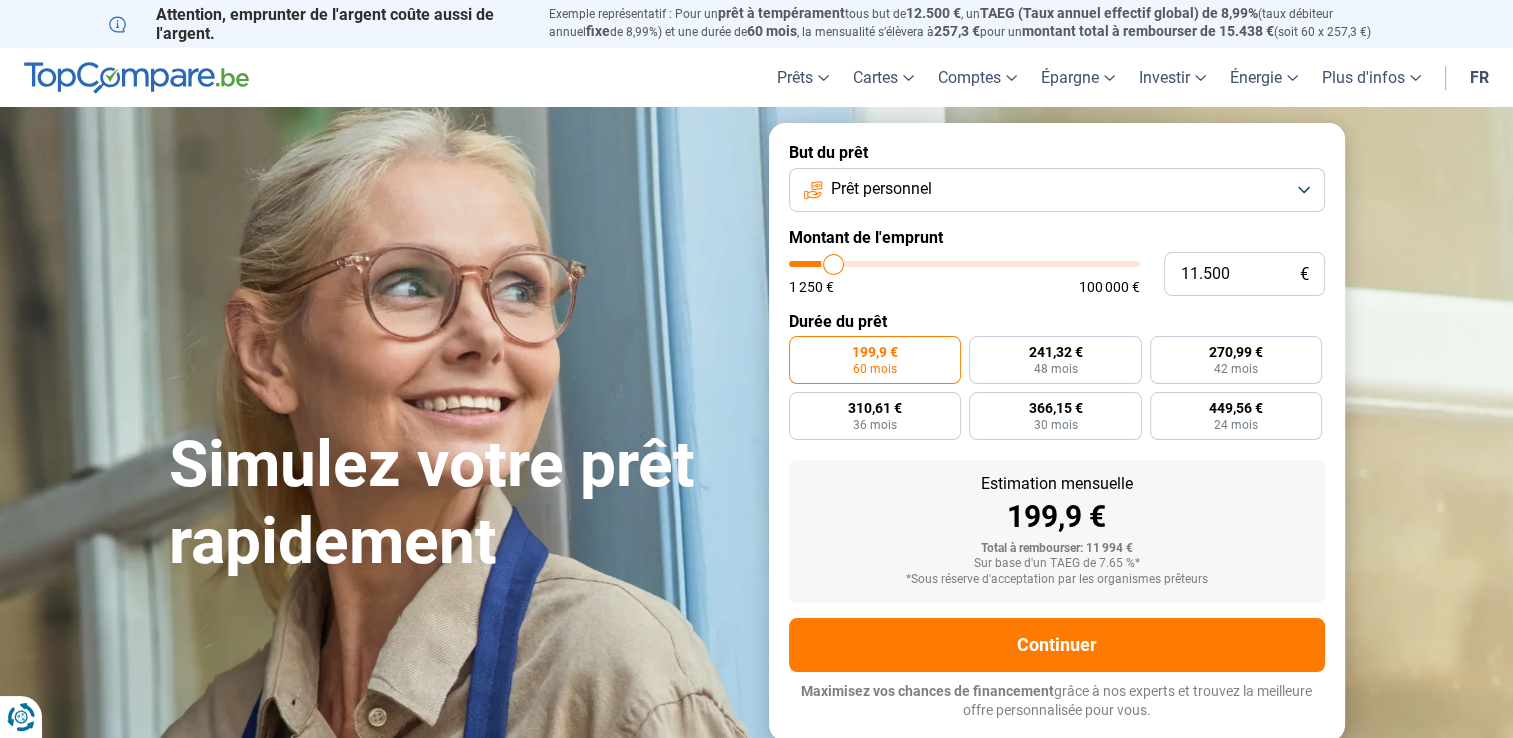 type on "13.000" 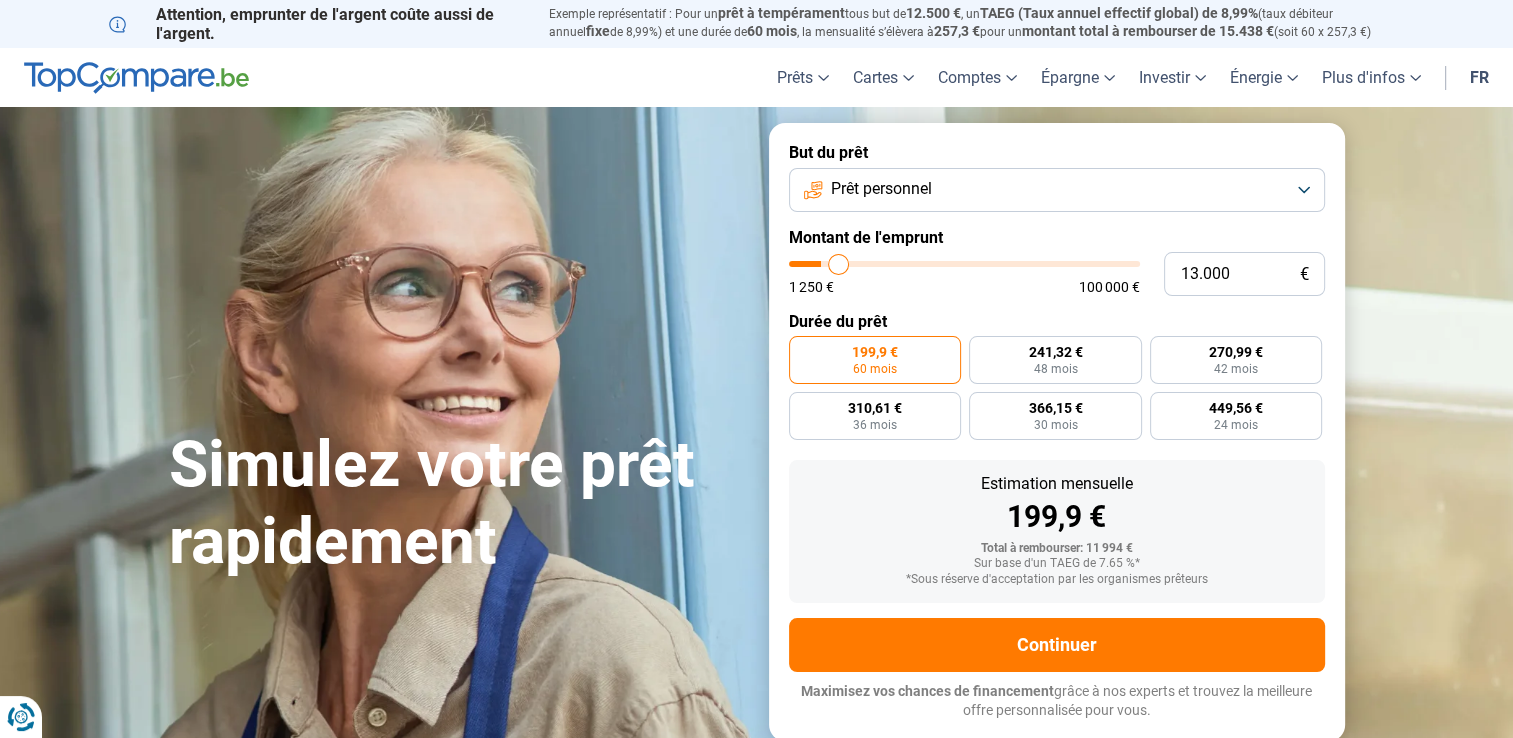 type on "14.500" 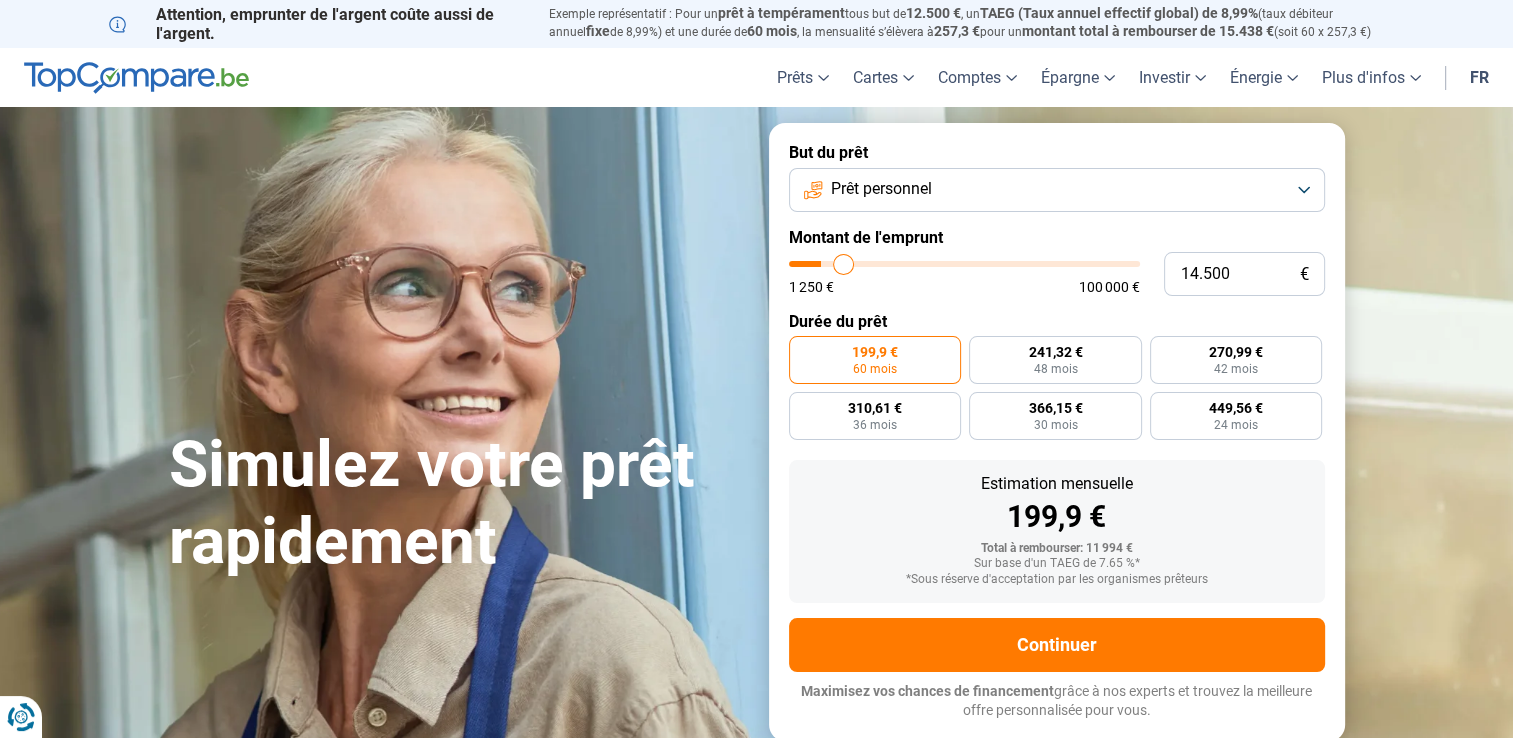 type on "16.000" 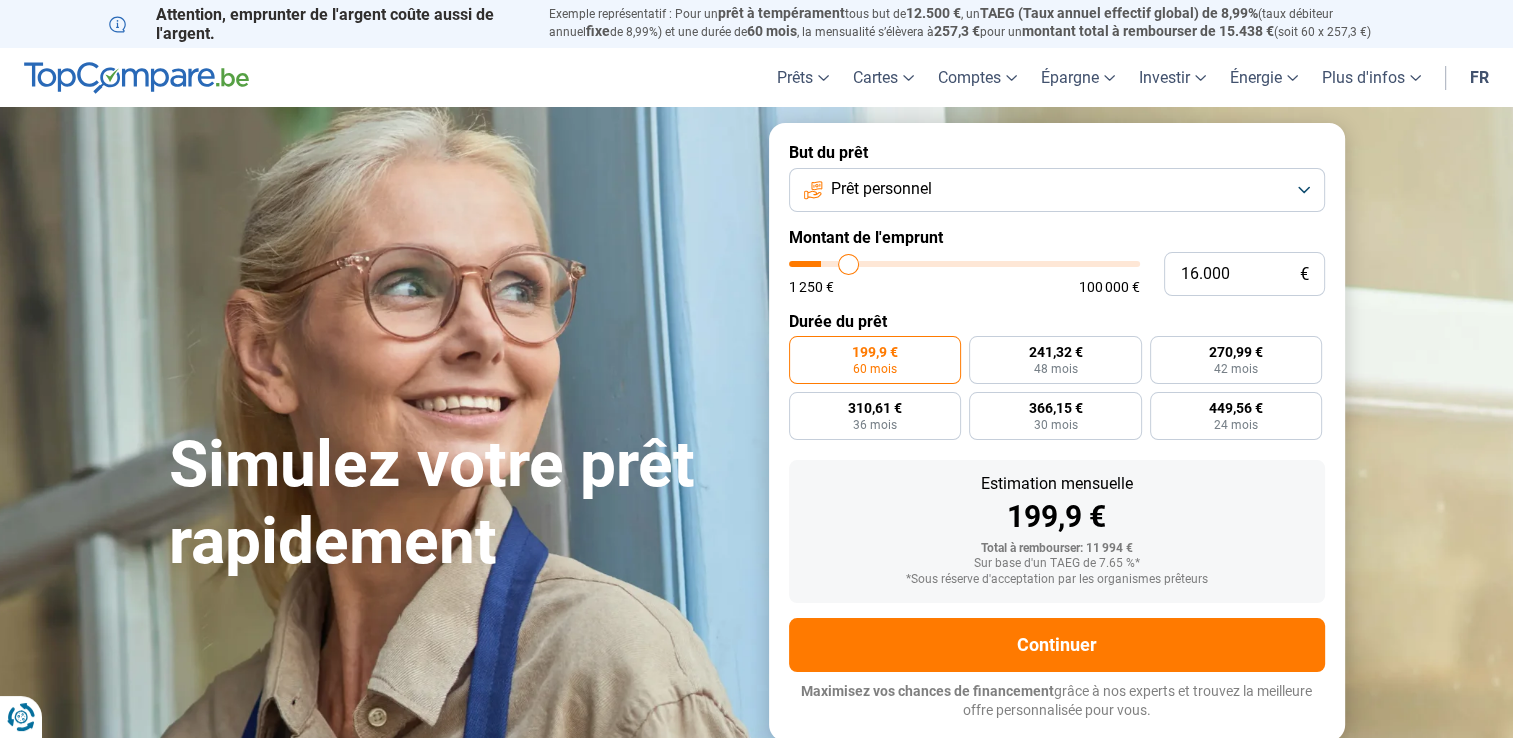 type on "18.000" 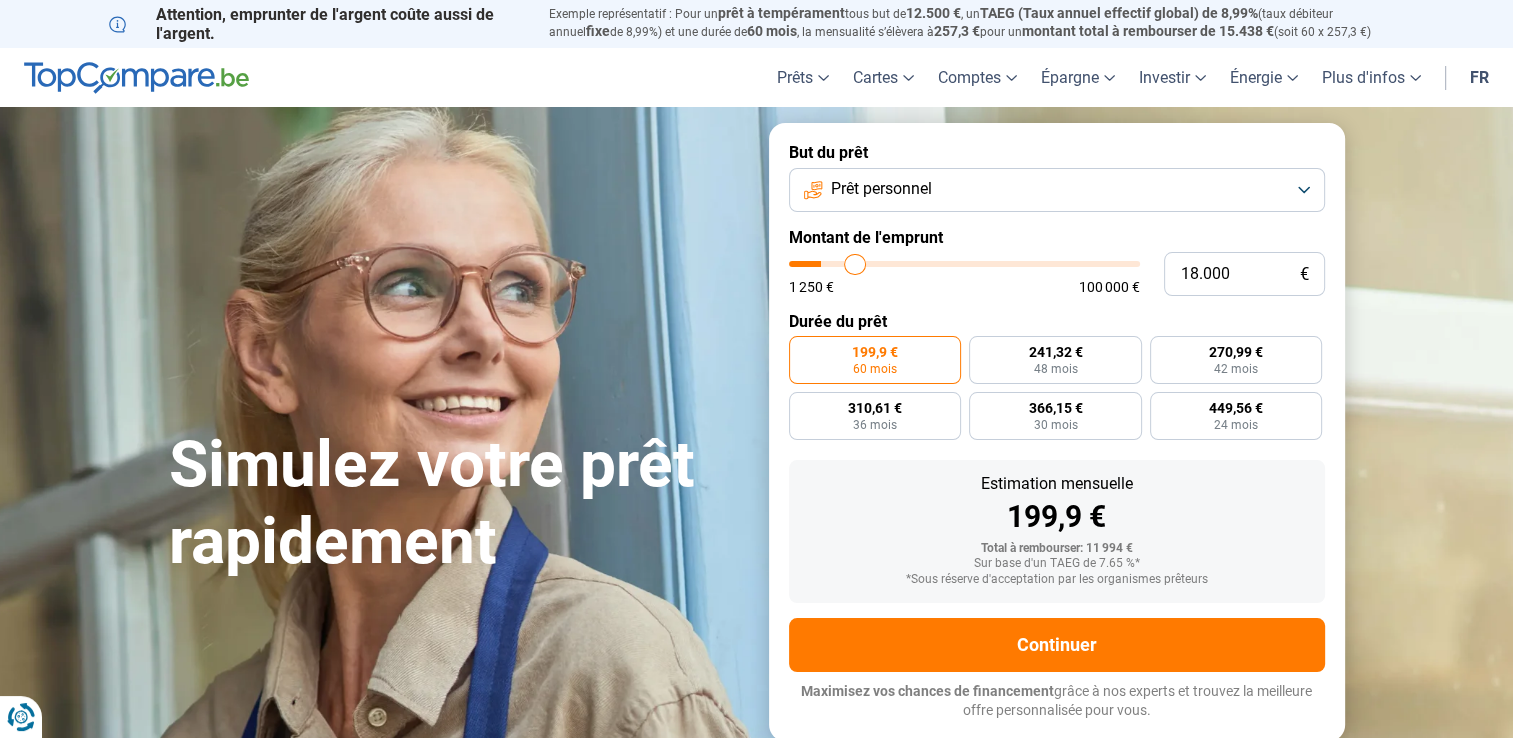 type on "18.750" 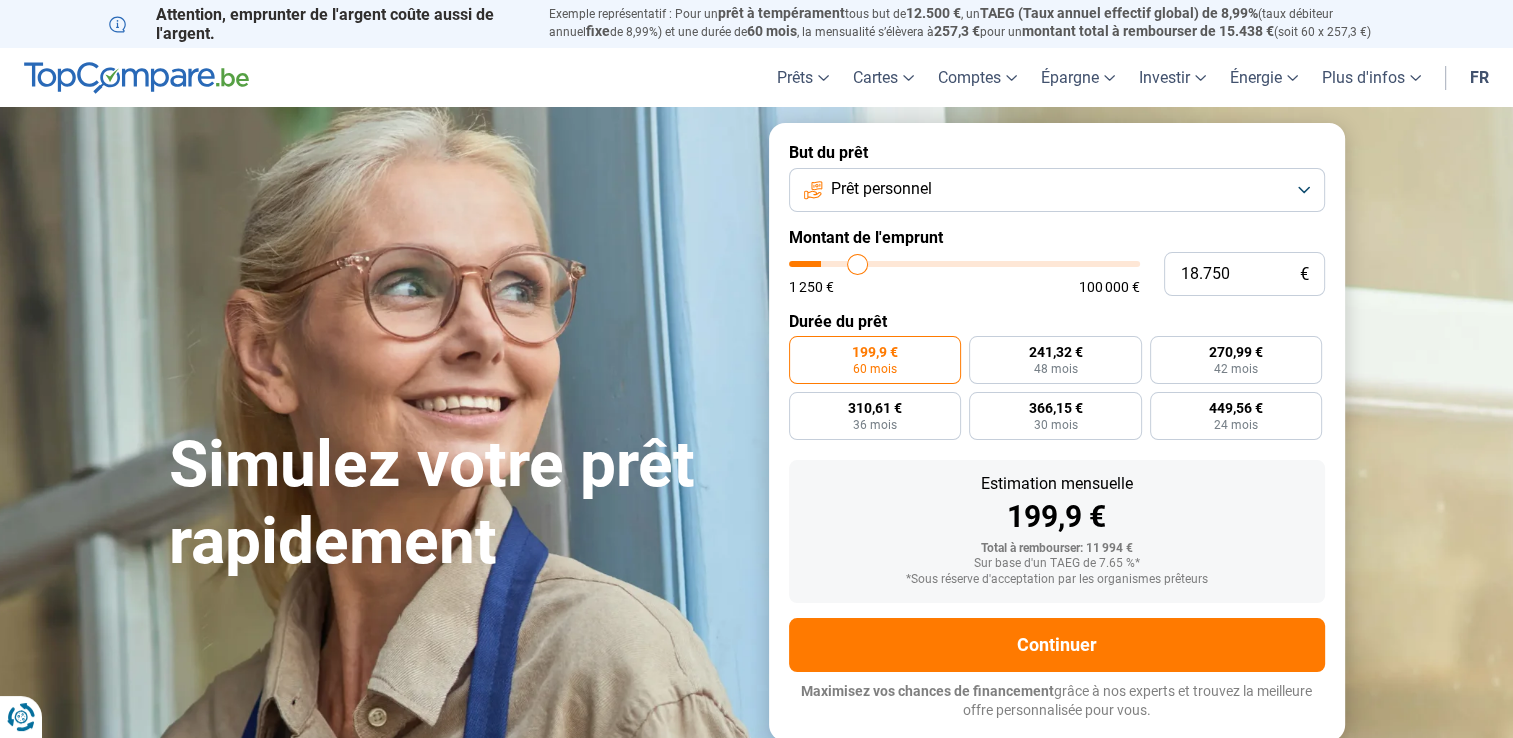 type on "19.750" 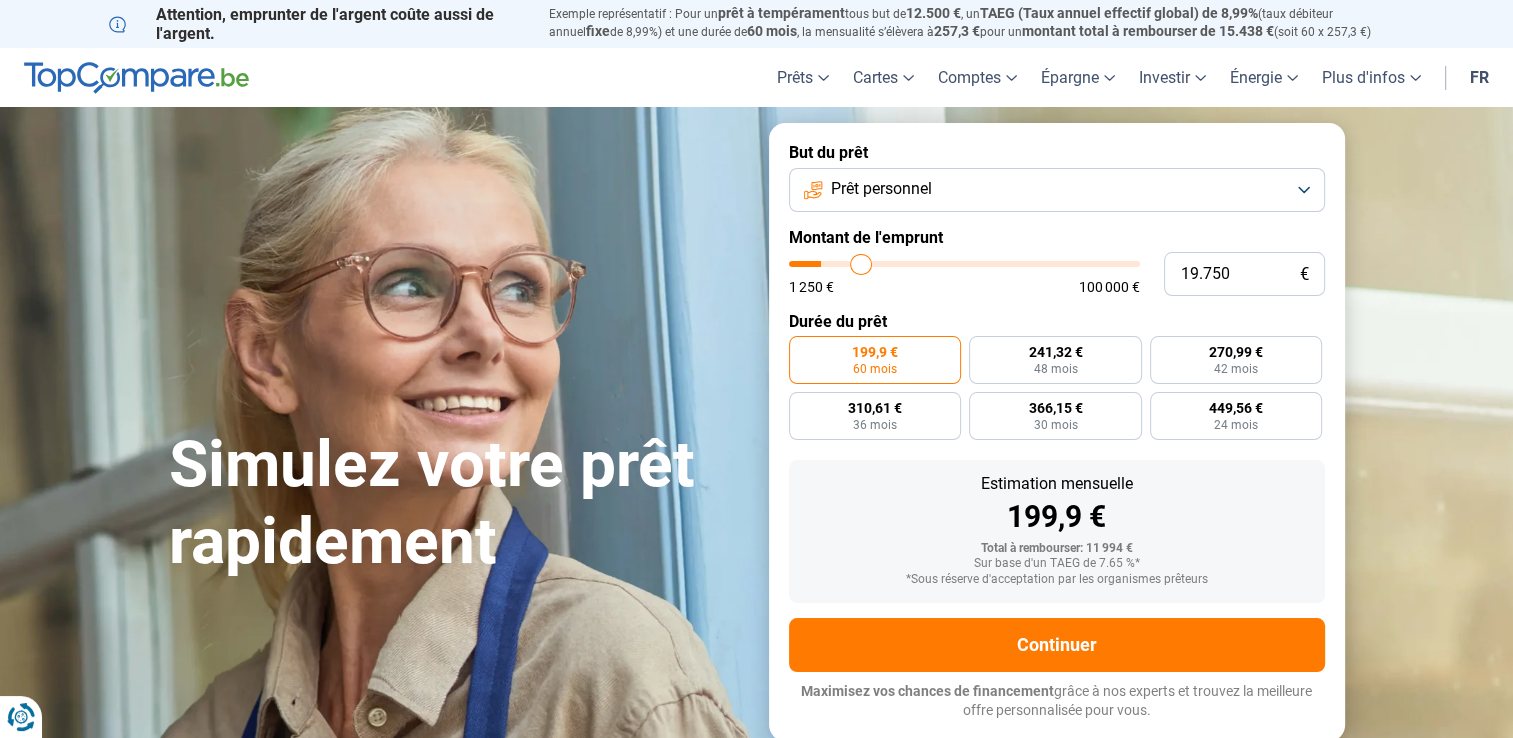 type on "20.500" 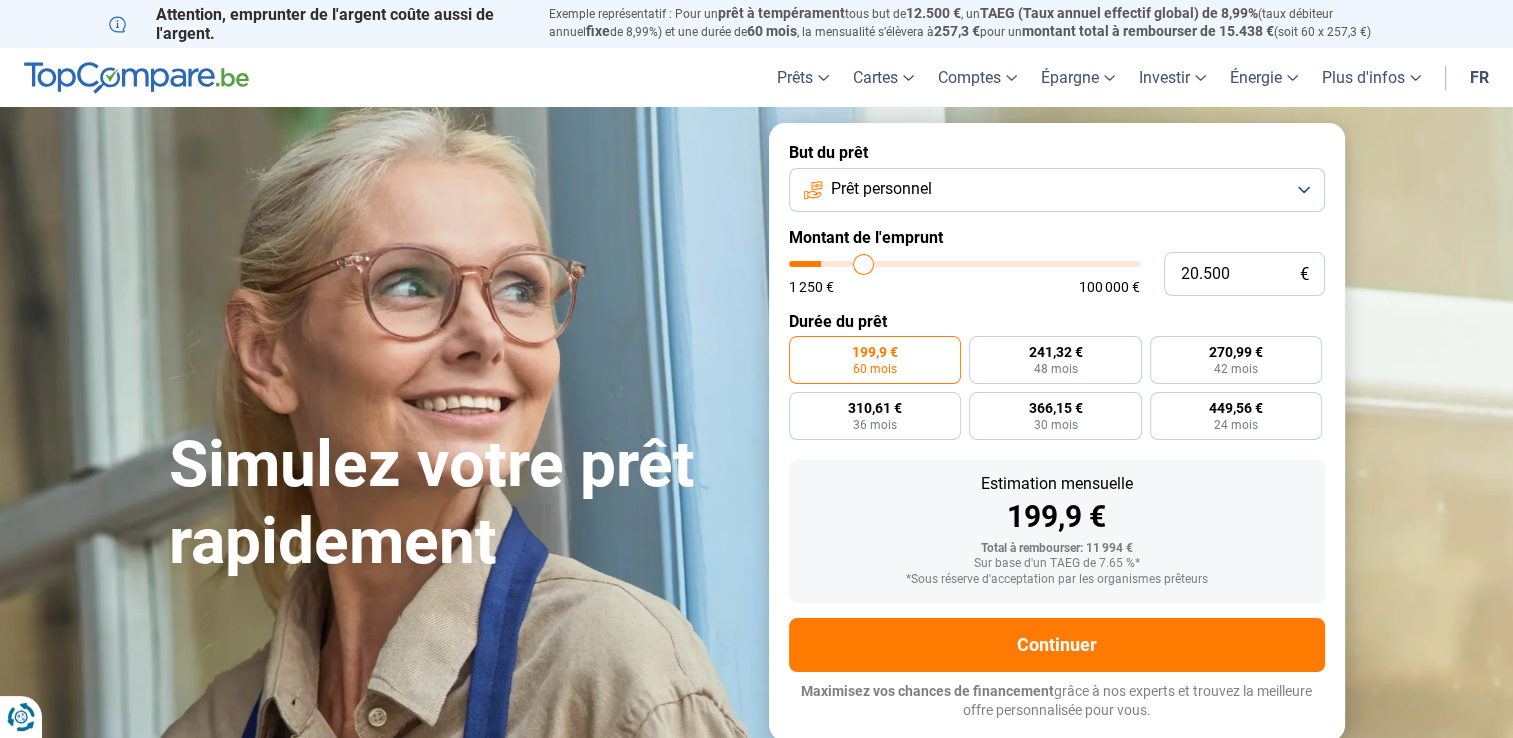 type on "21.250" 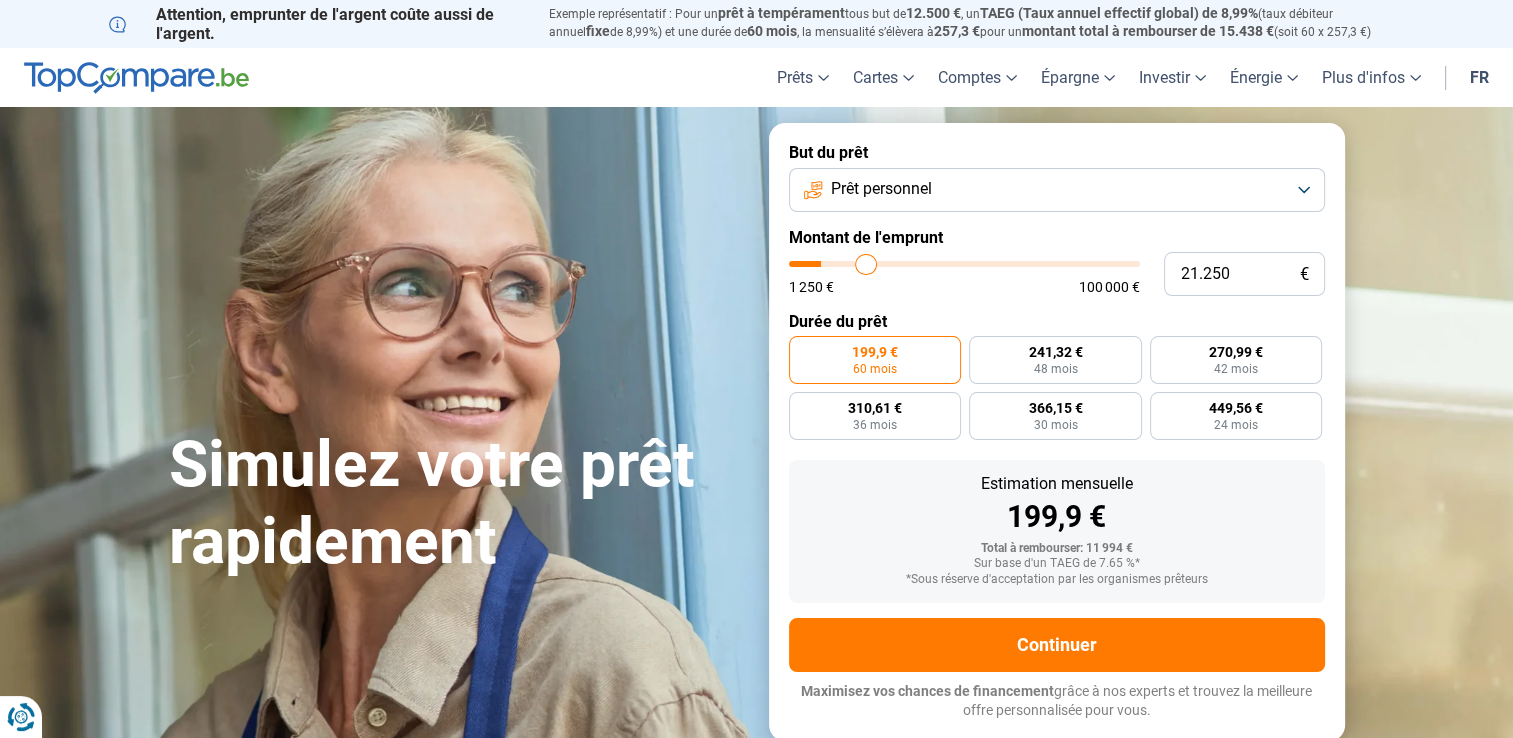 type on "22.000" 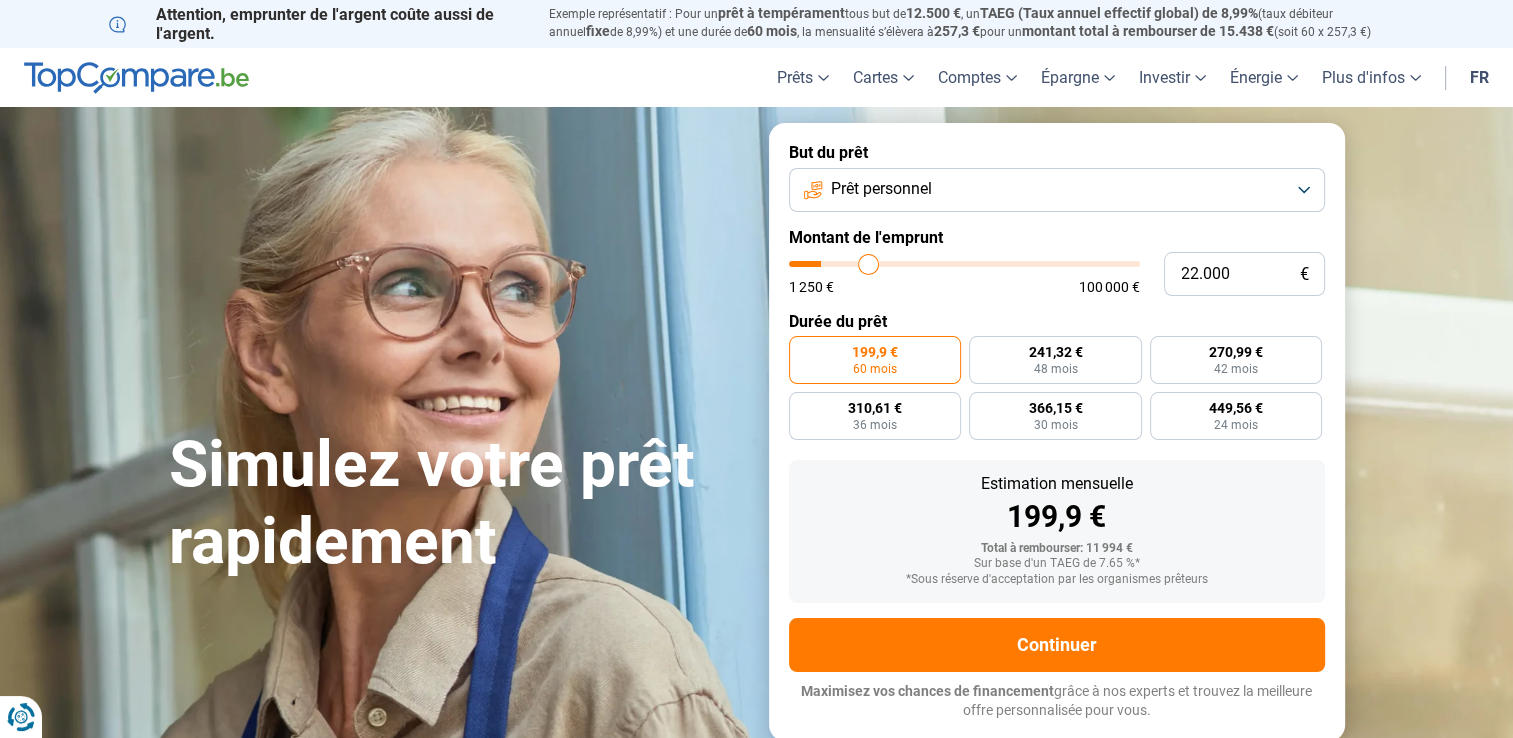 type on "23.750" 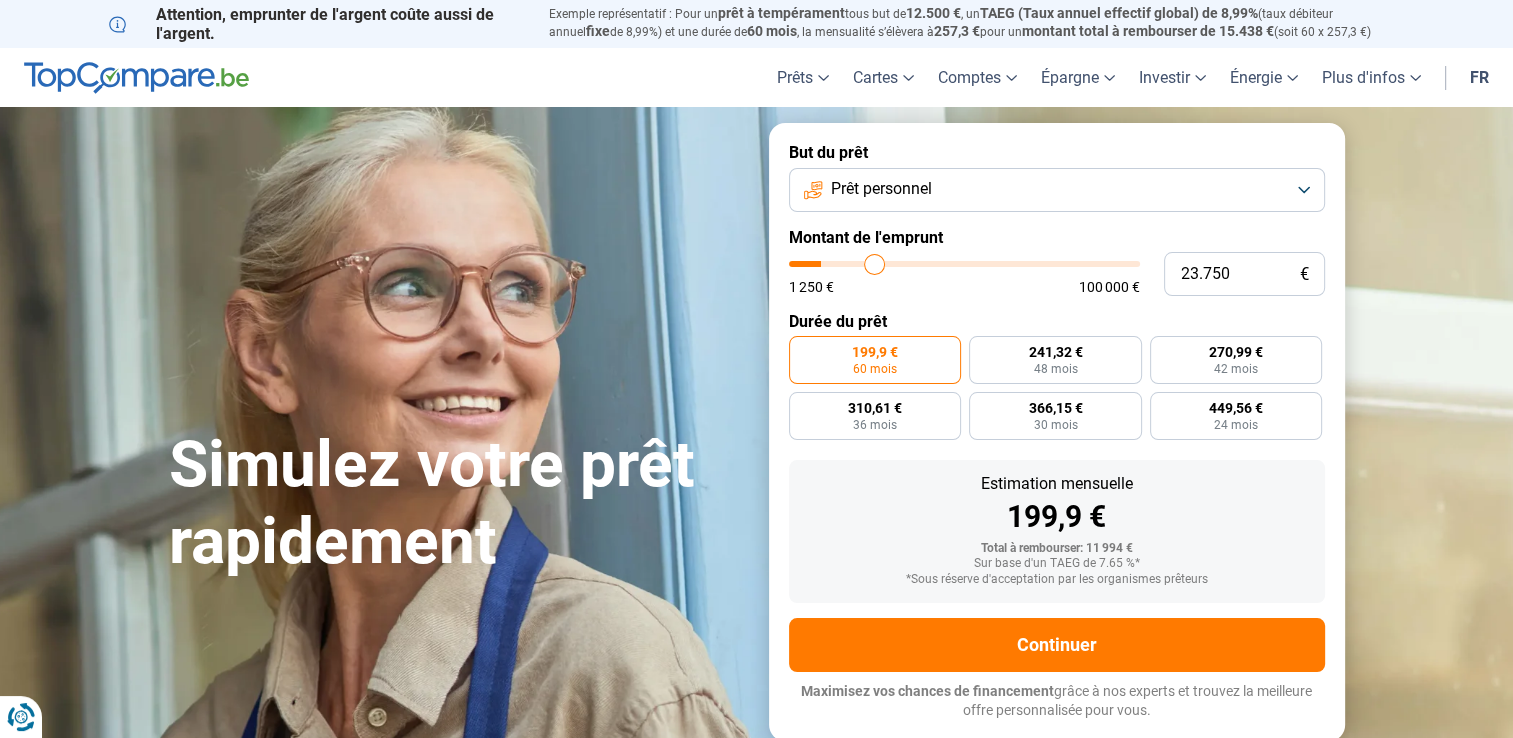 type on "25.000" 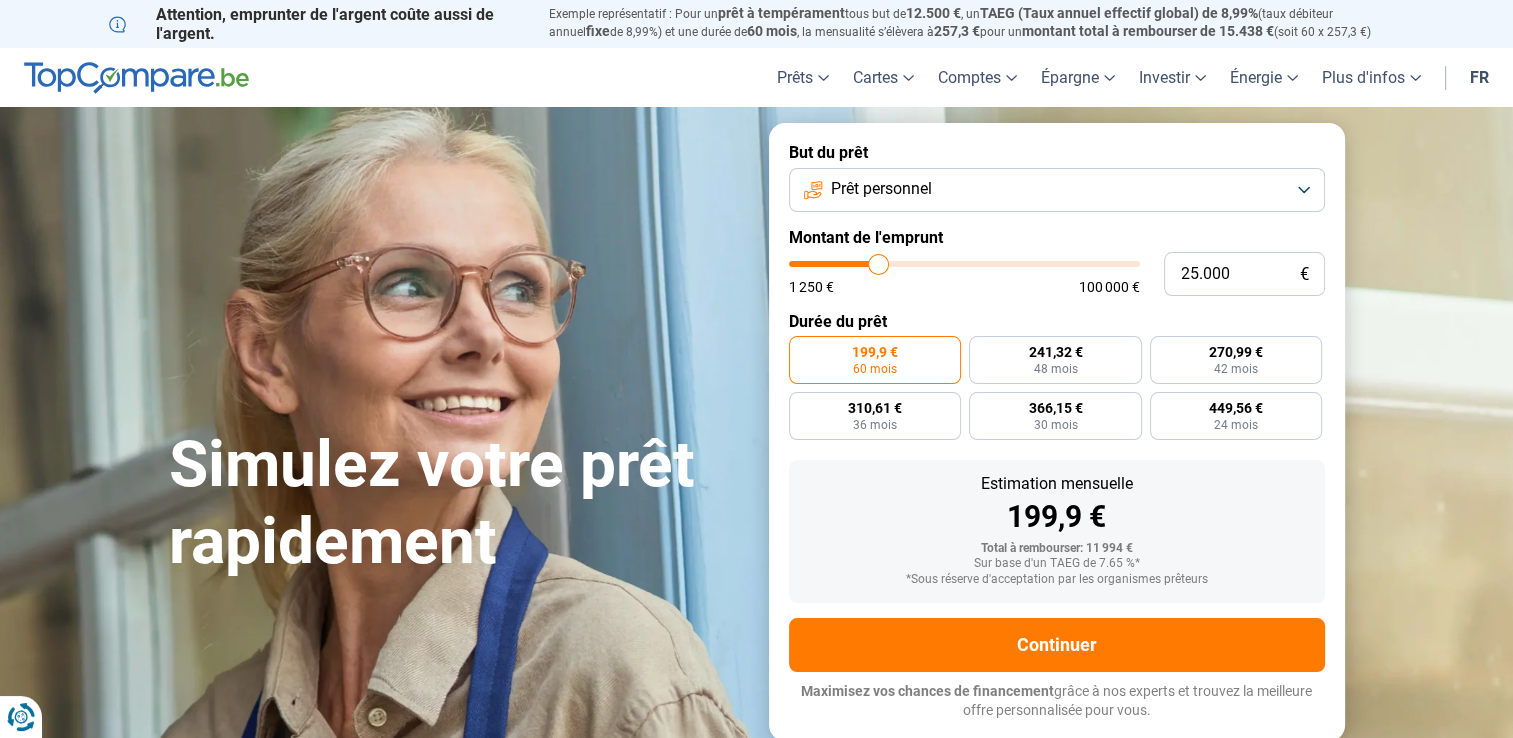 type on "25.500" 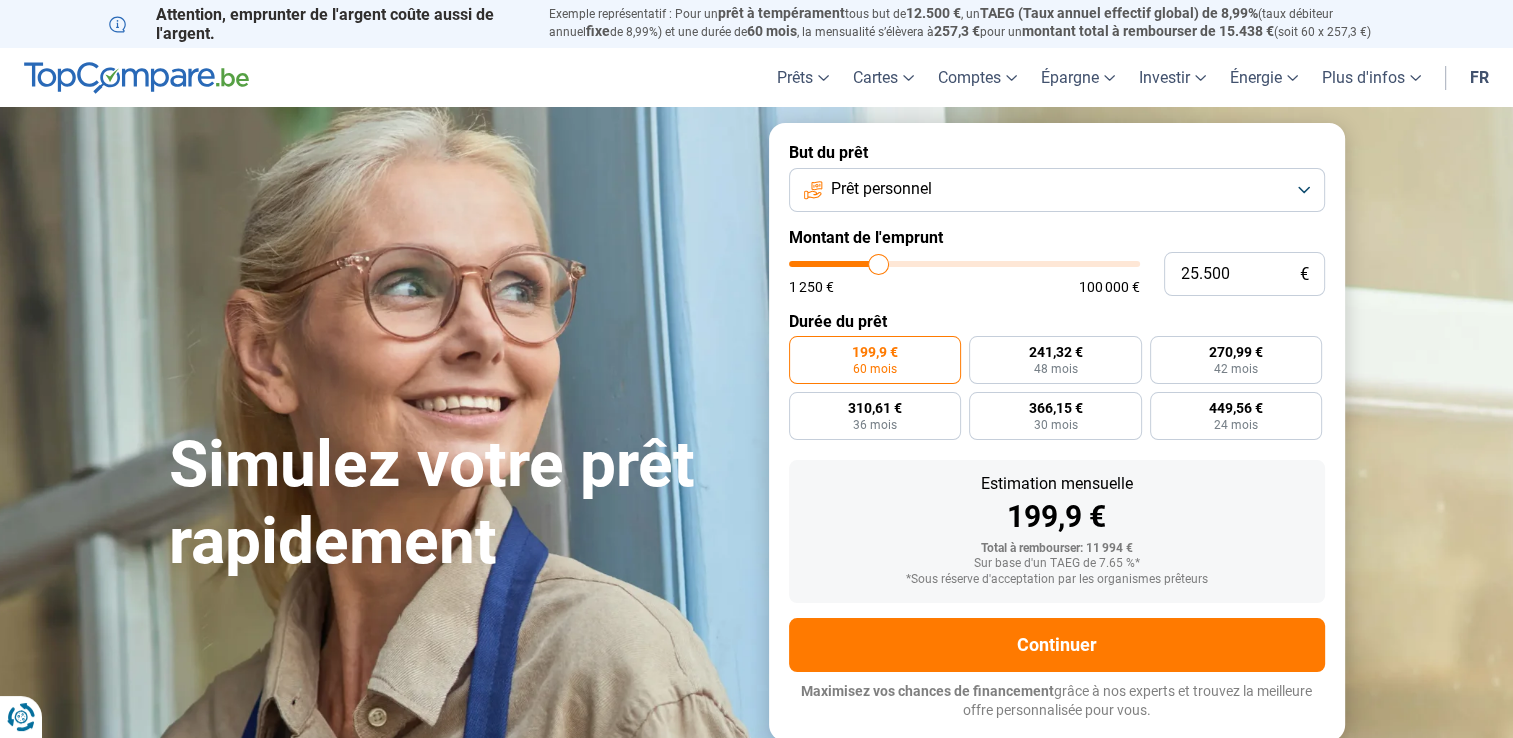 type on "25500" 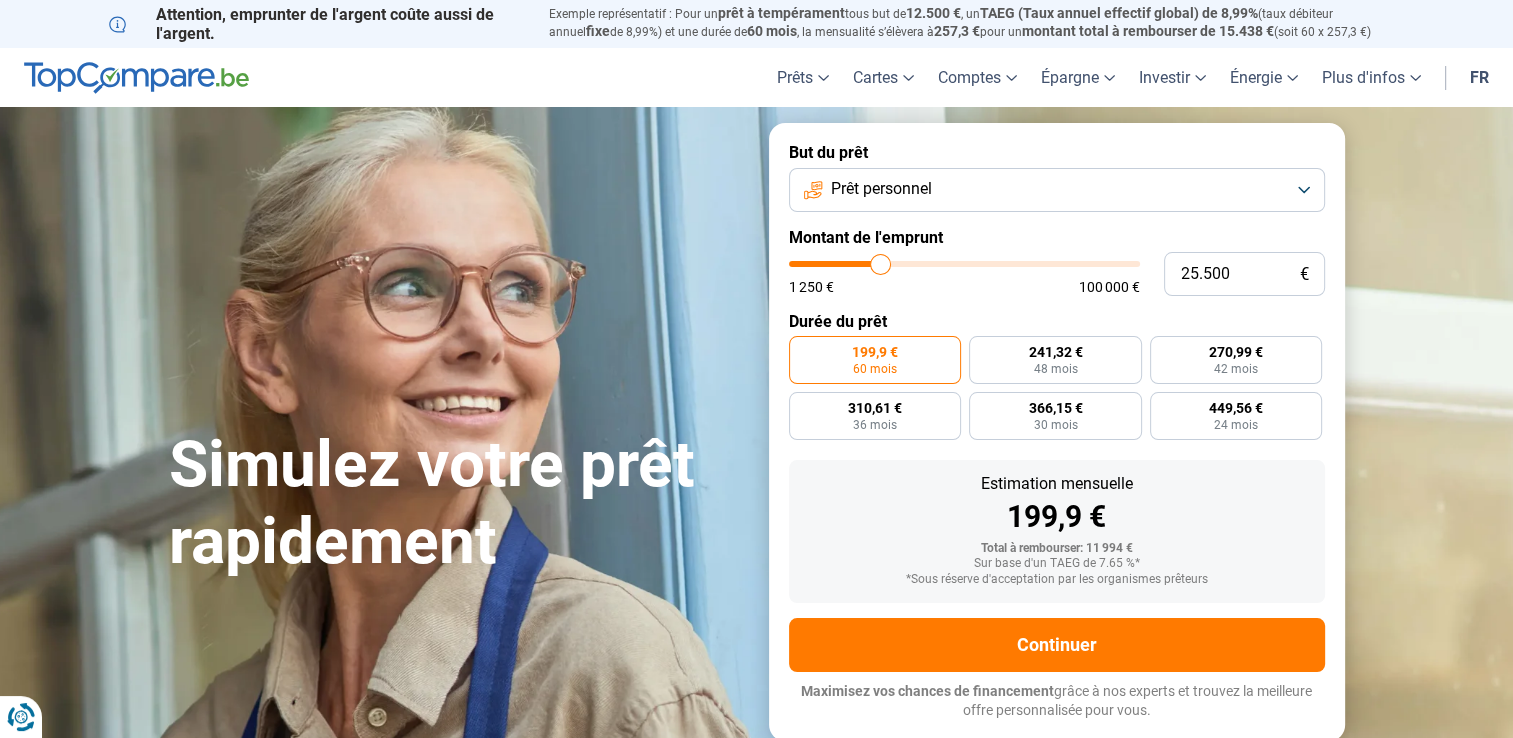 type on "26.500" 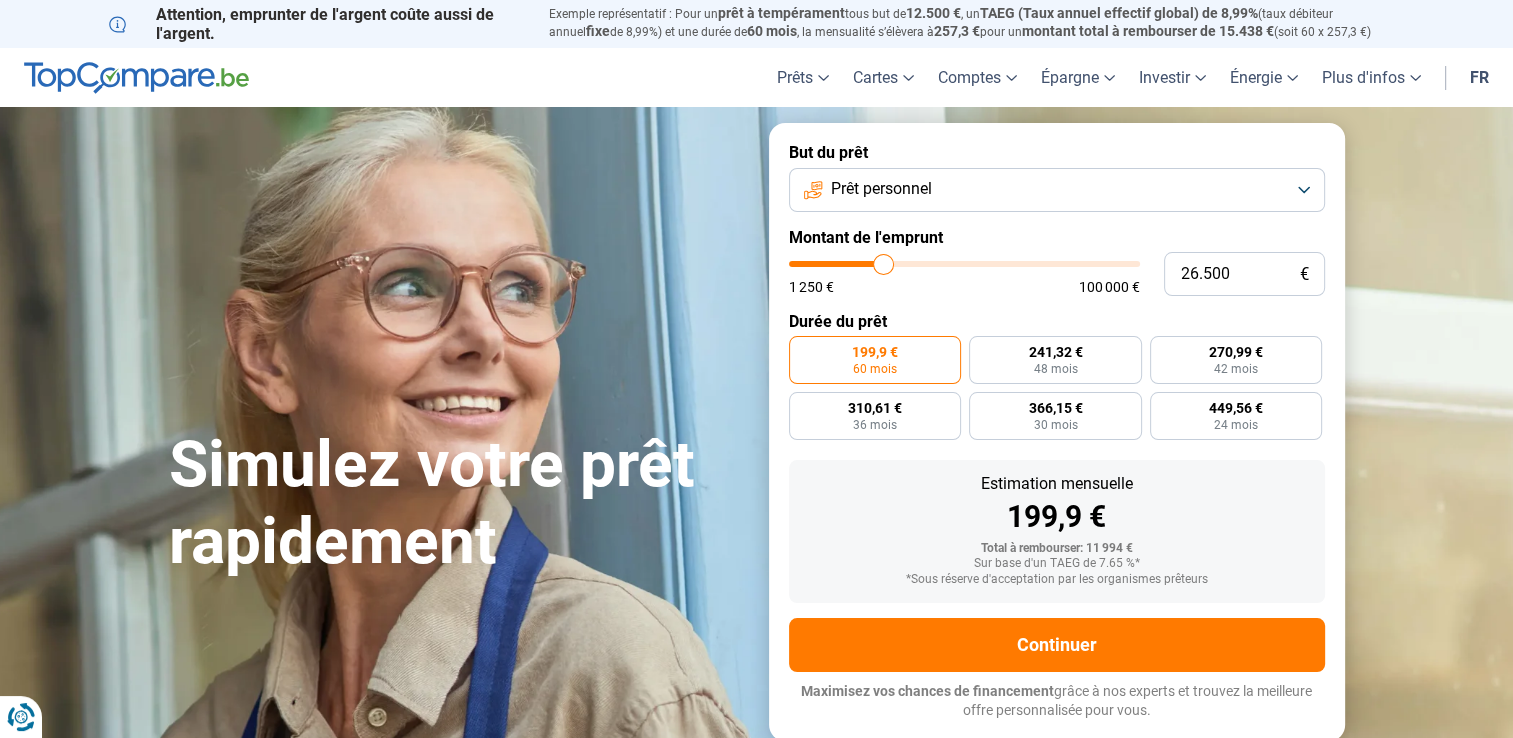 type on "27.250" 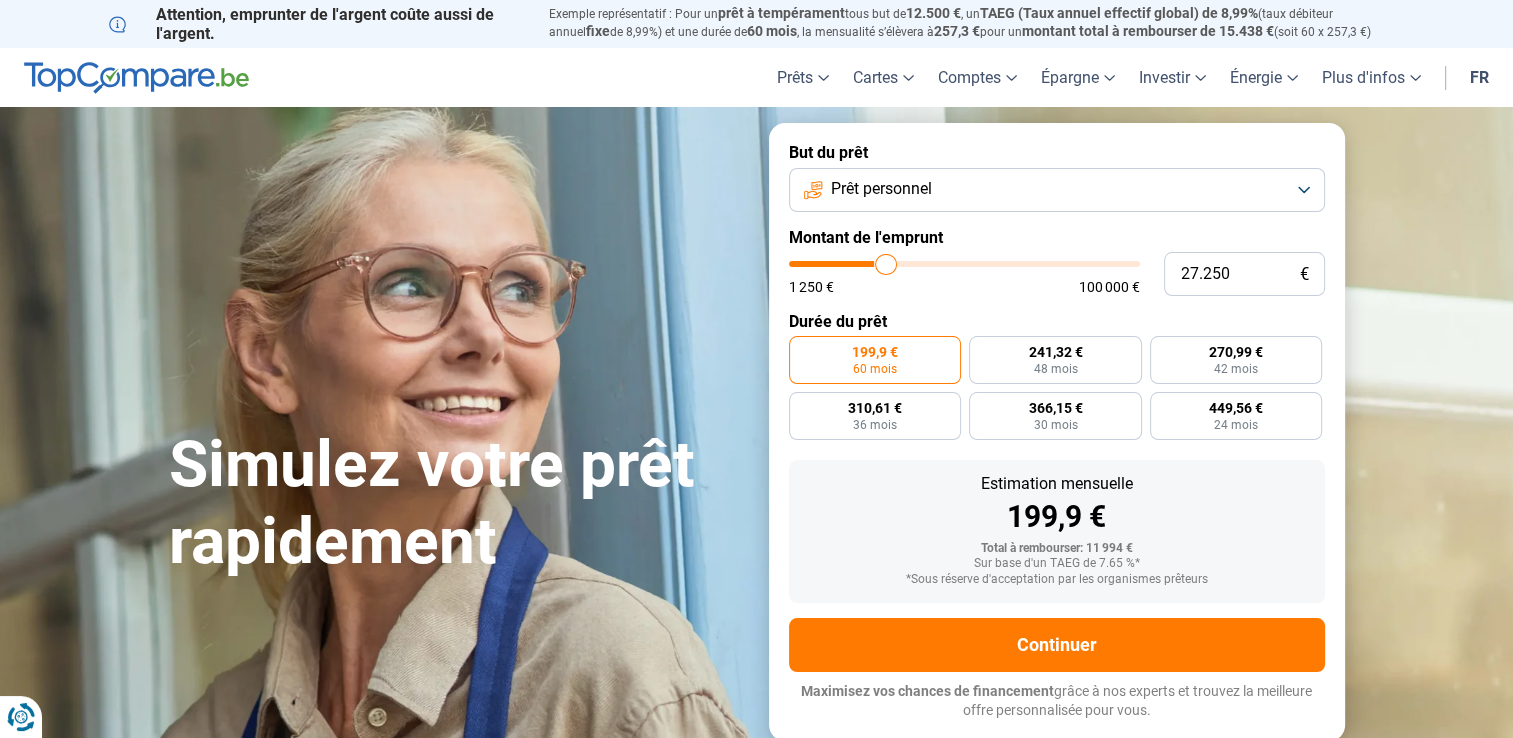 type on "30.000" 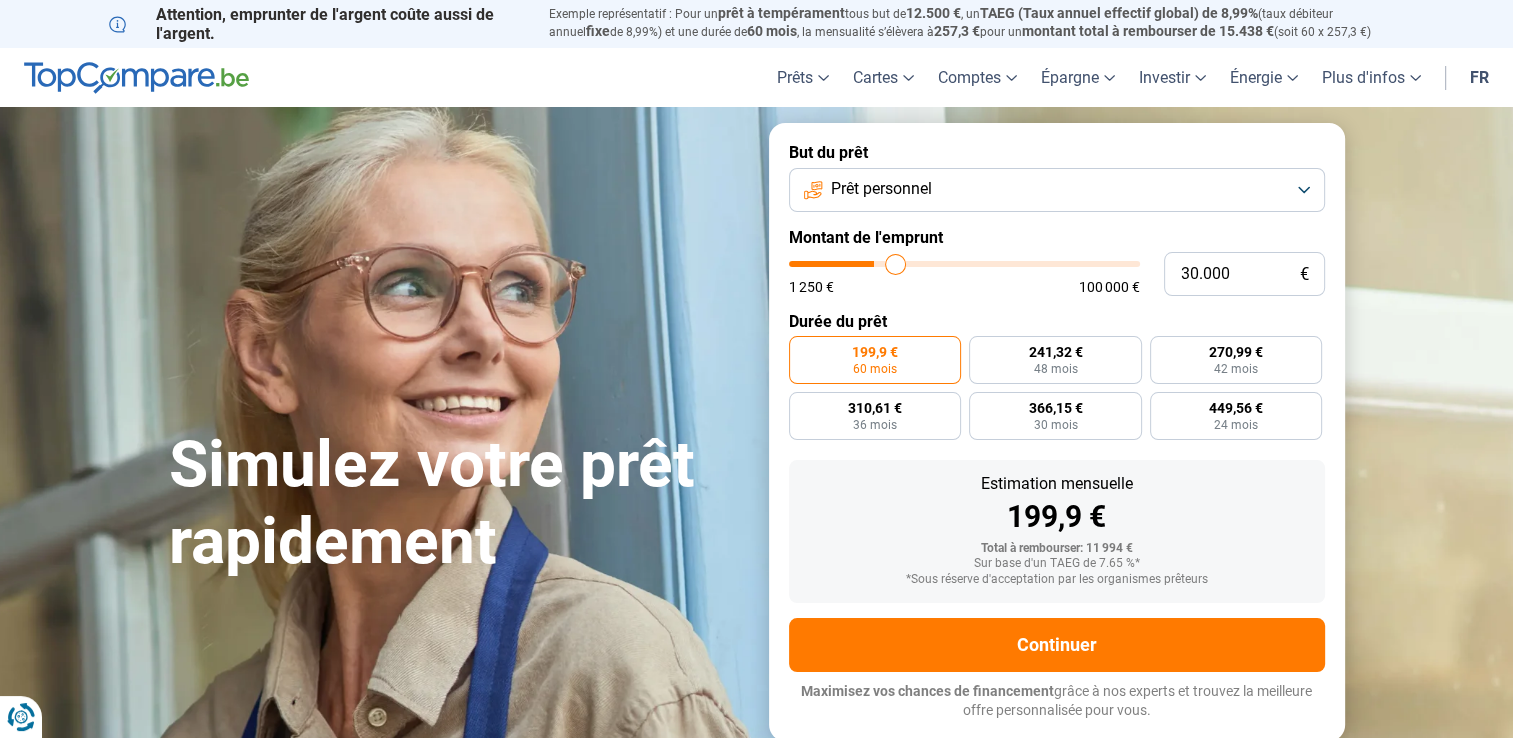 type on "33.250" 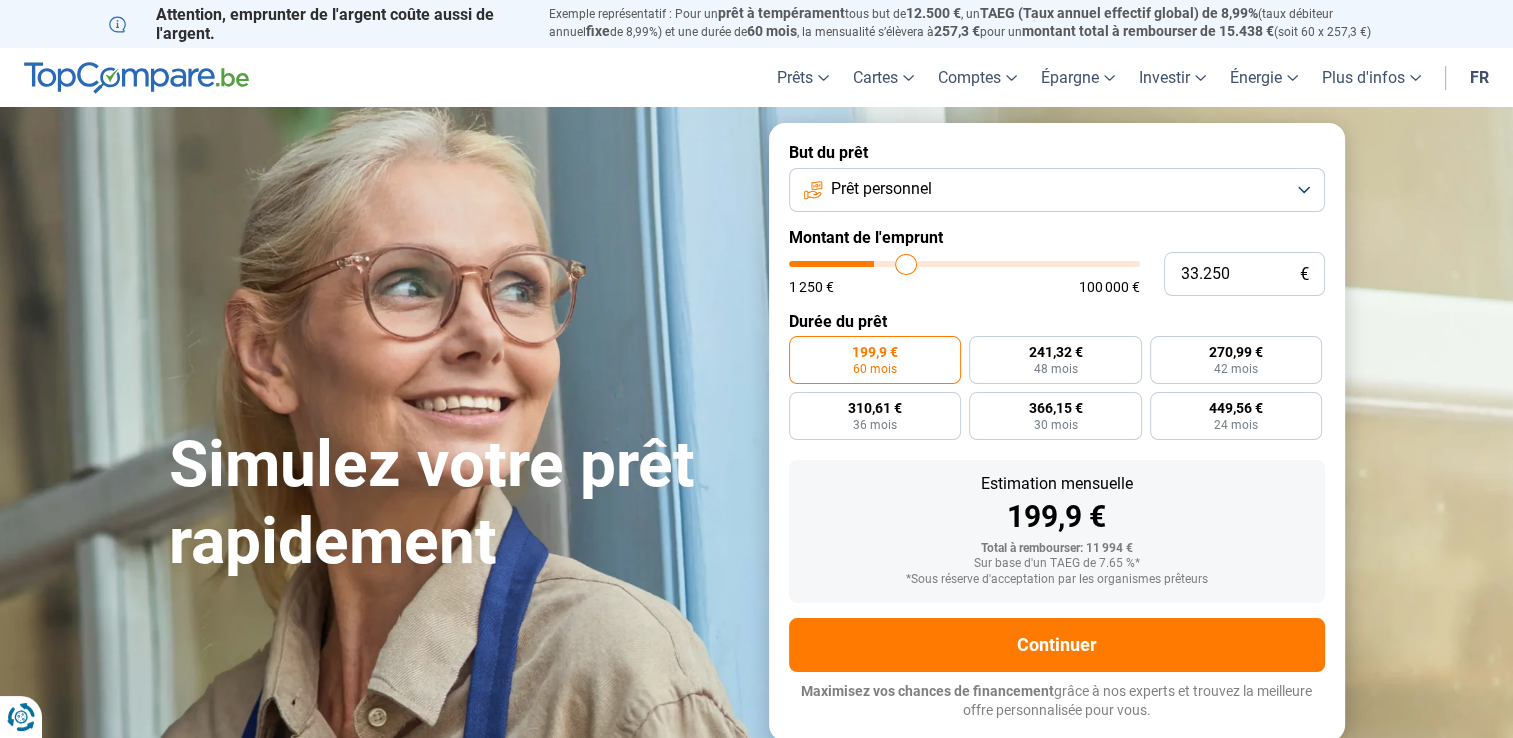 type on "36.500" 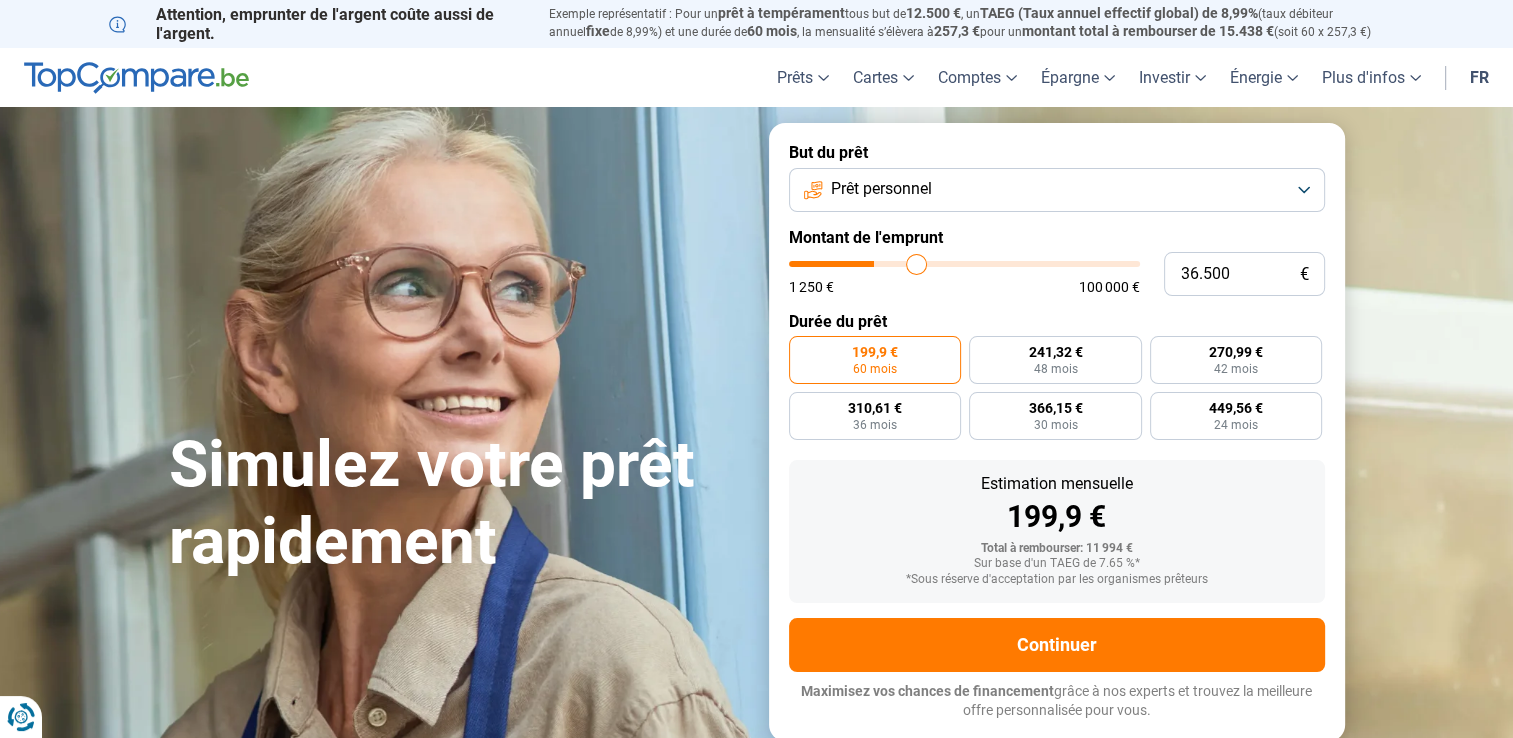 type on "39.750" 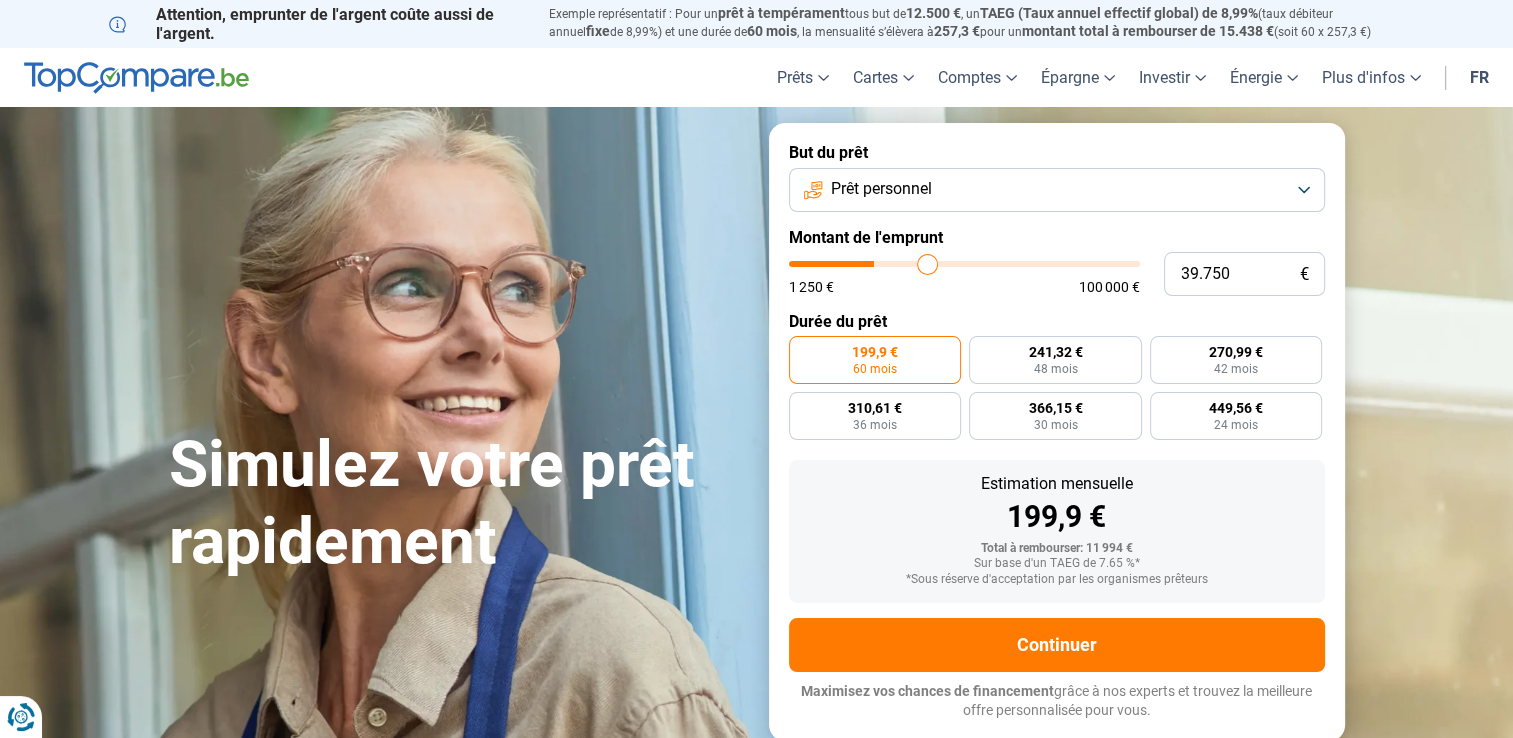 type on "40.750" 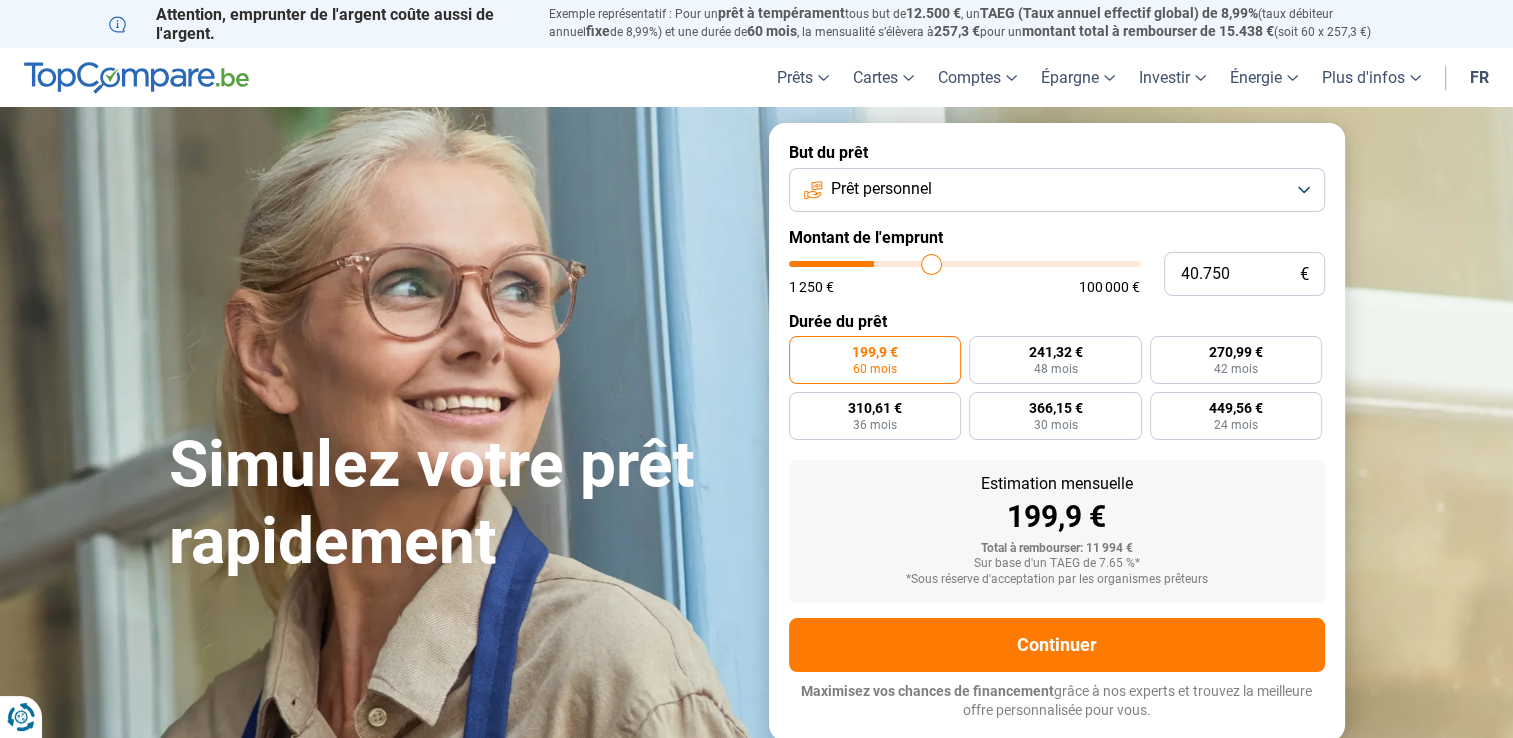 type on "41.500" 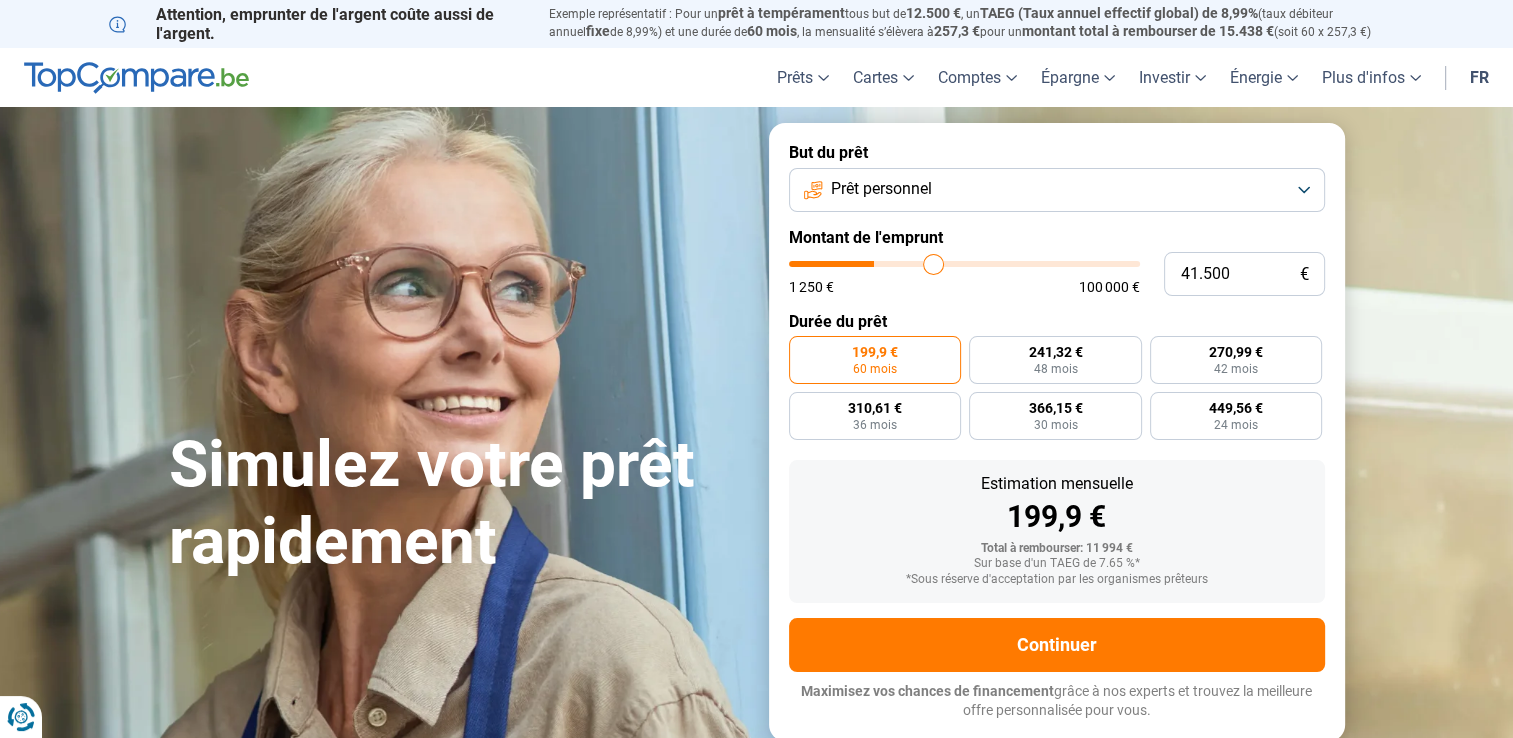 type on "41.750" 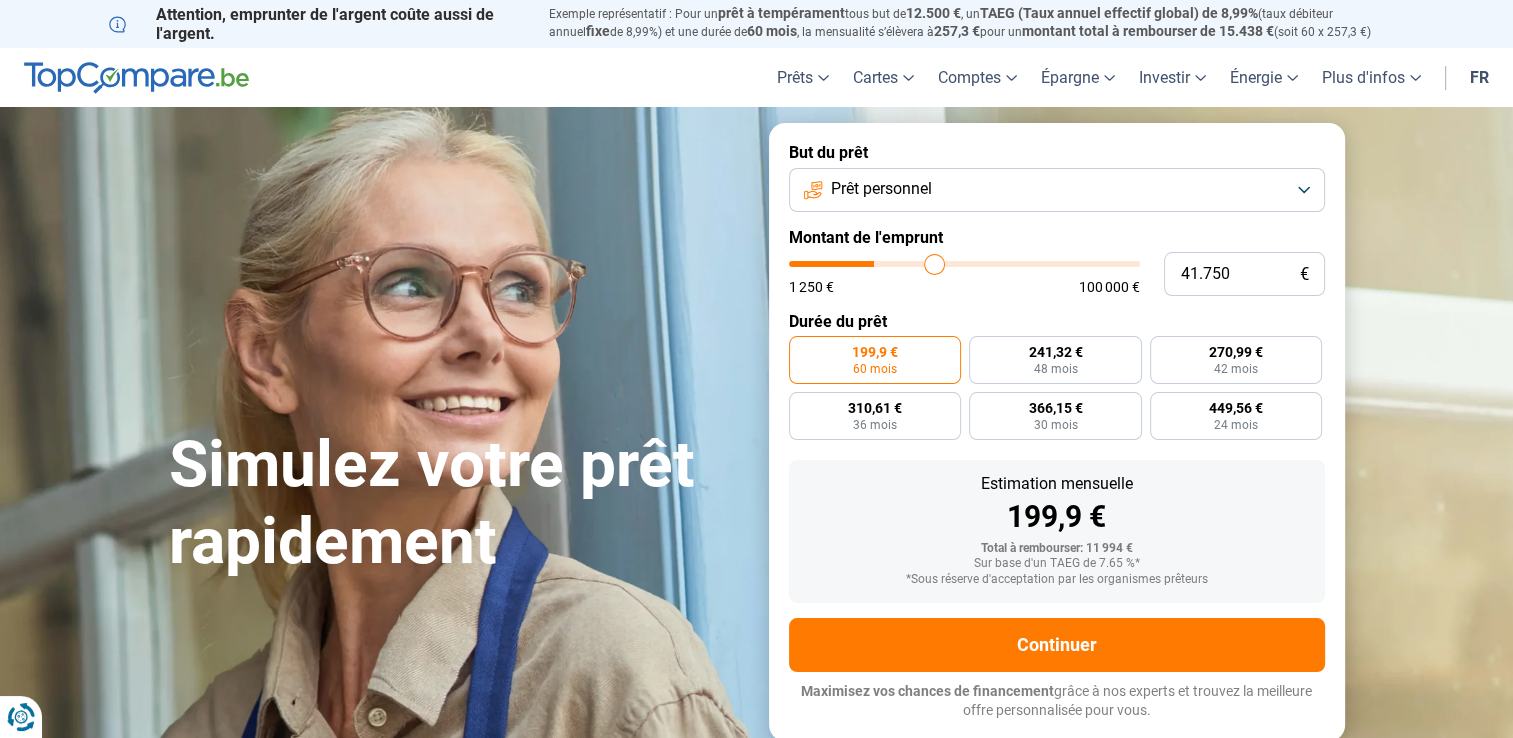 type on "42.250" 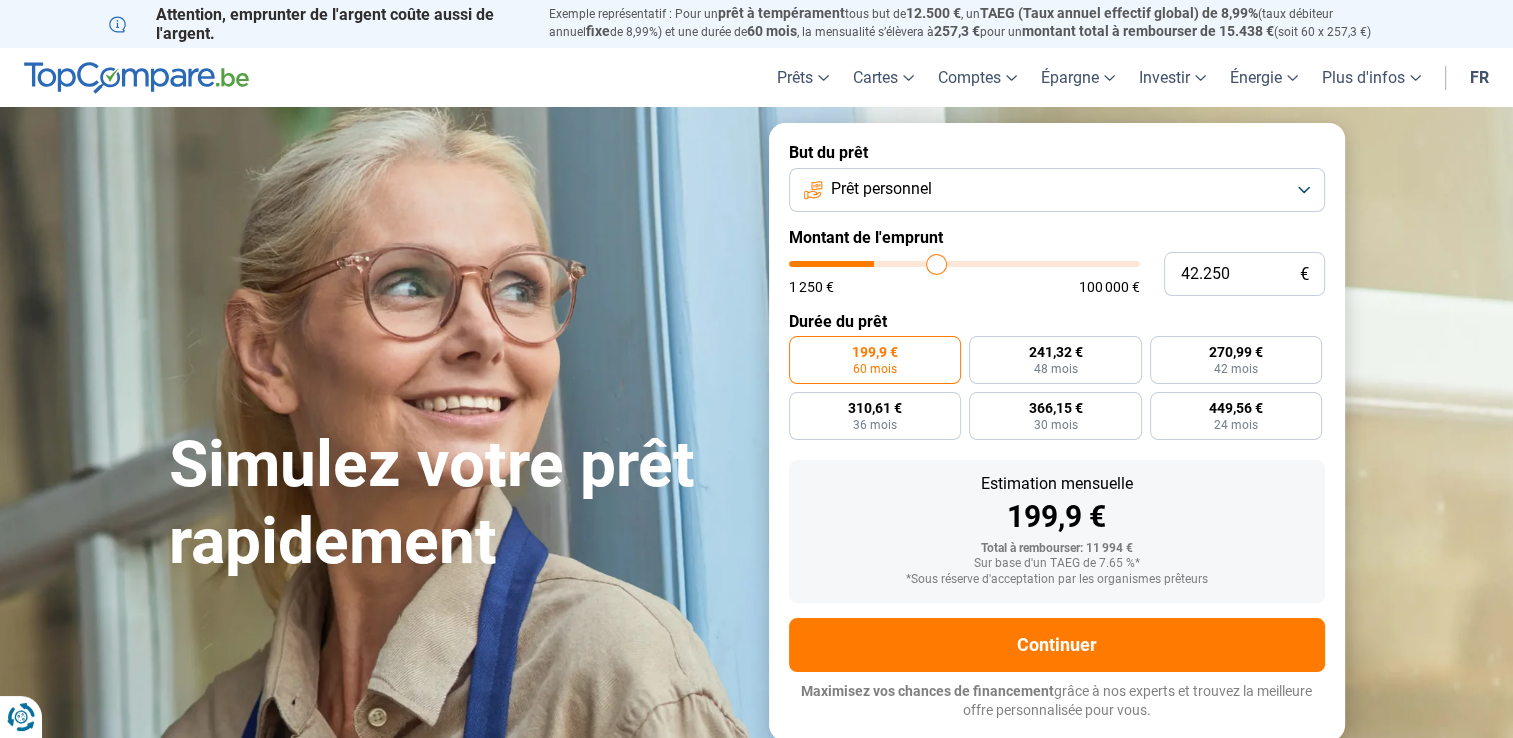 type on "43.250" 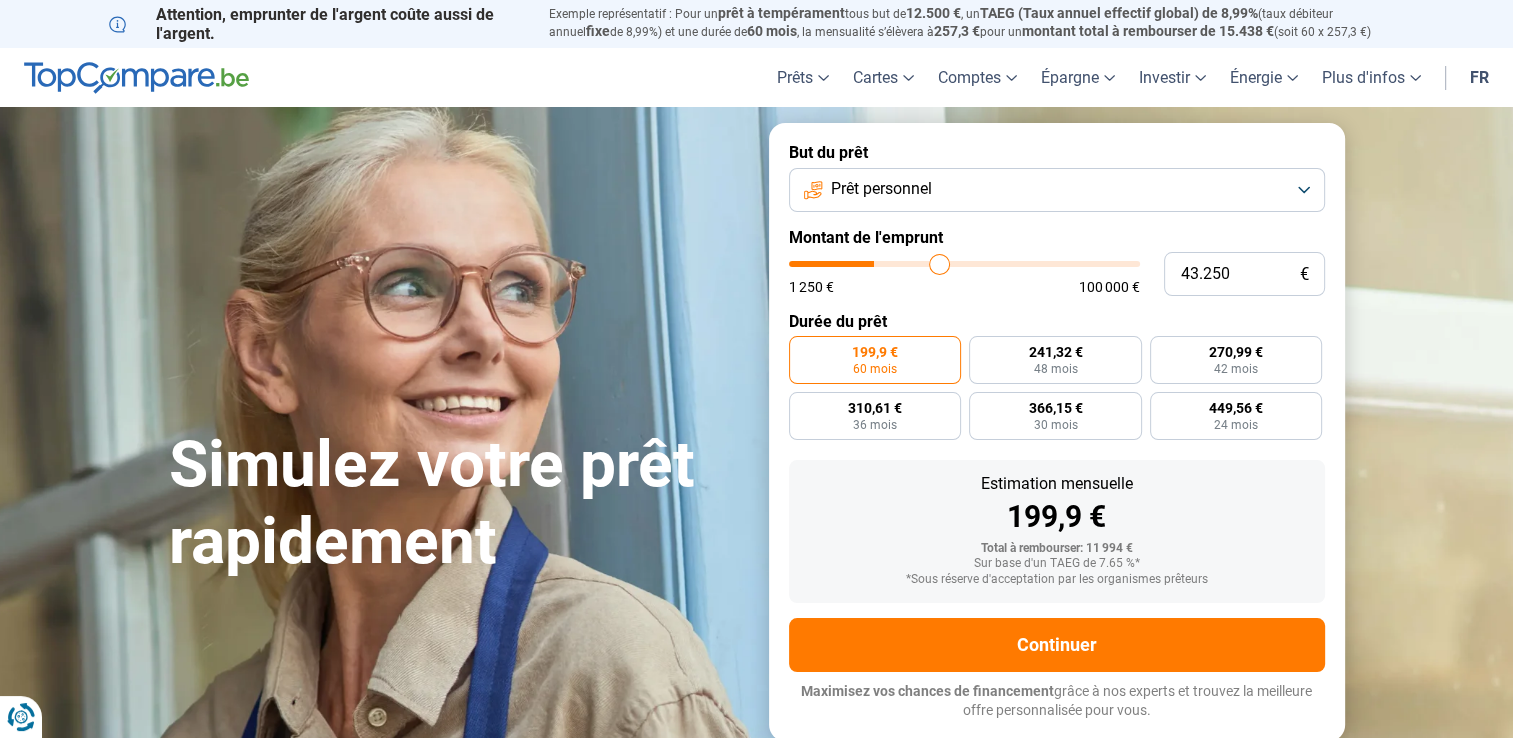 type on "44.250" 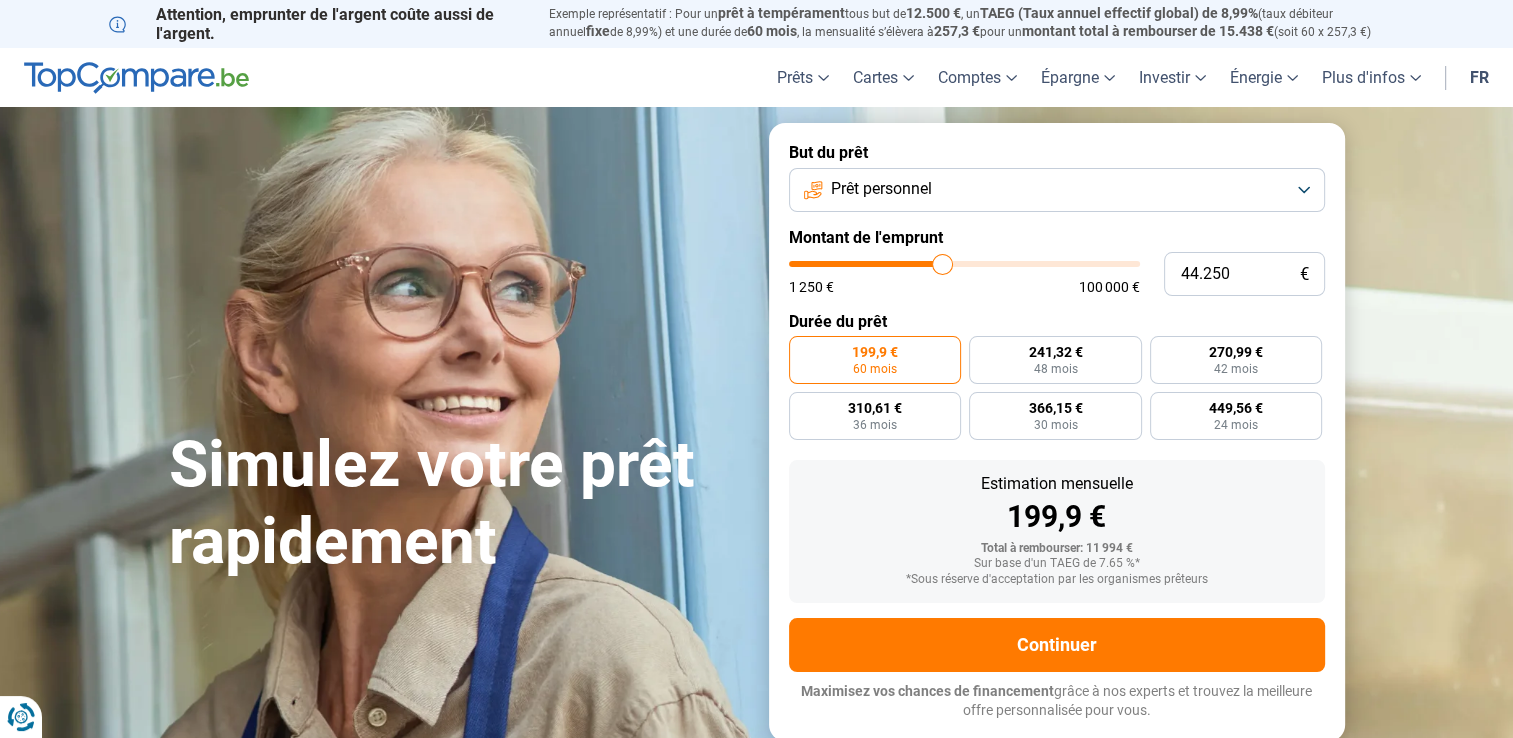 type on "44.750" 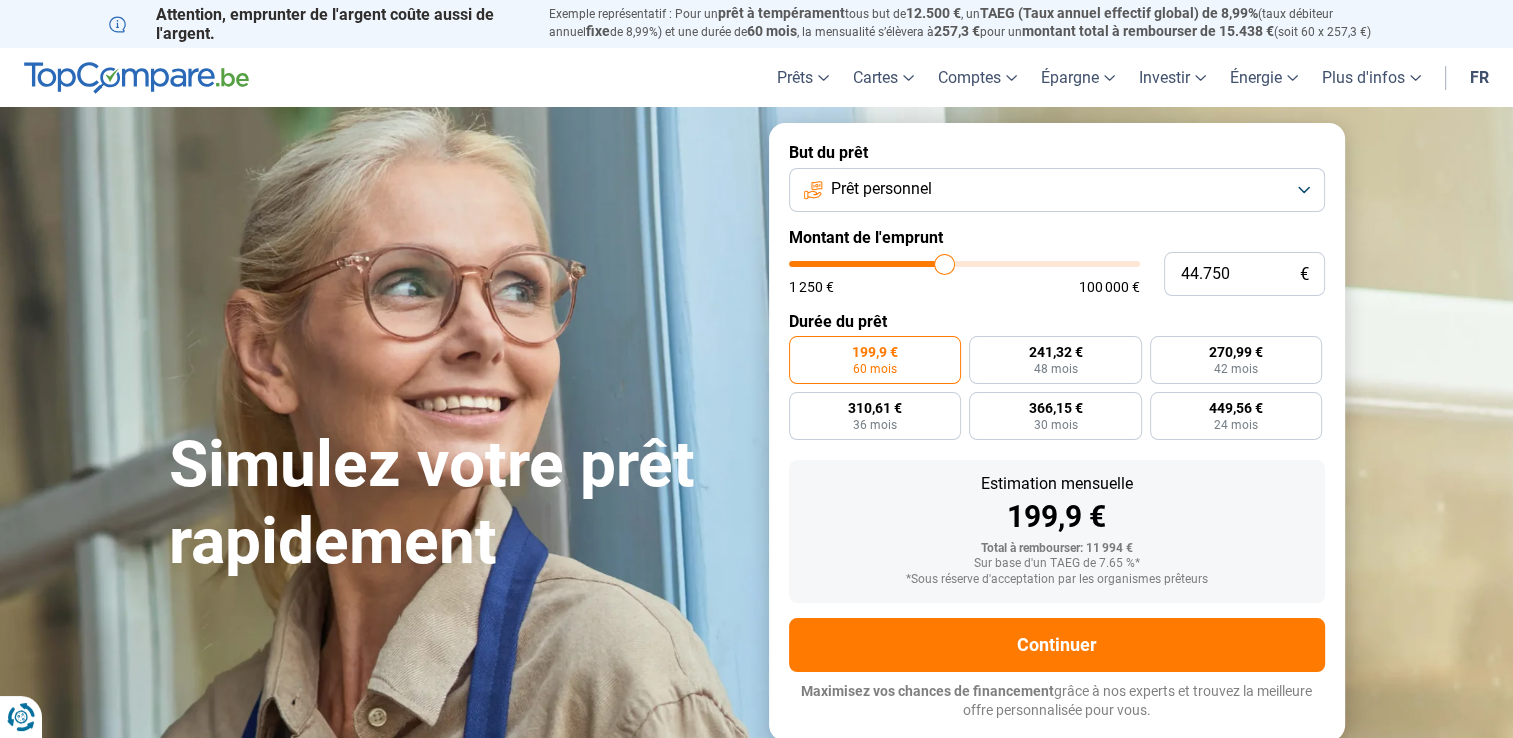 type on "45.750" 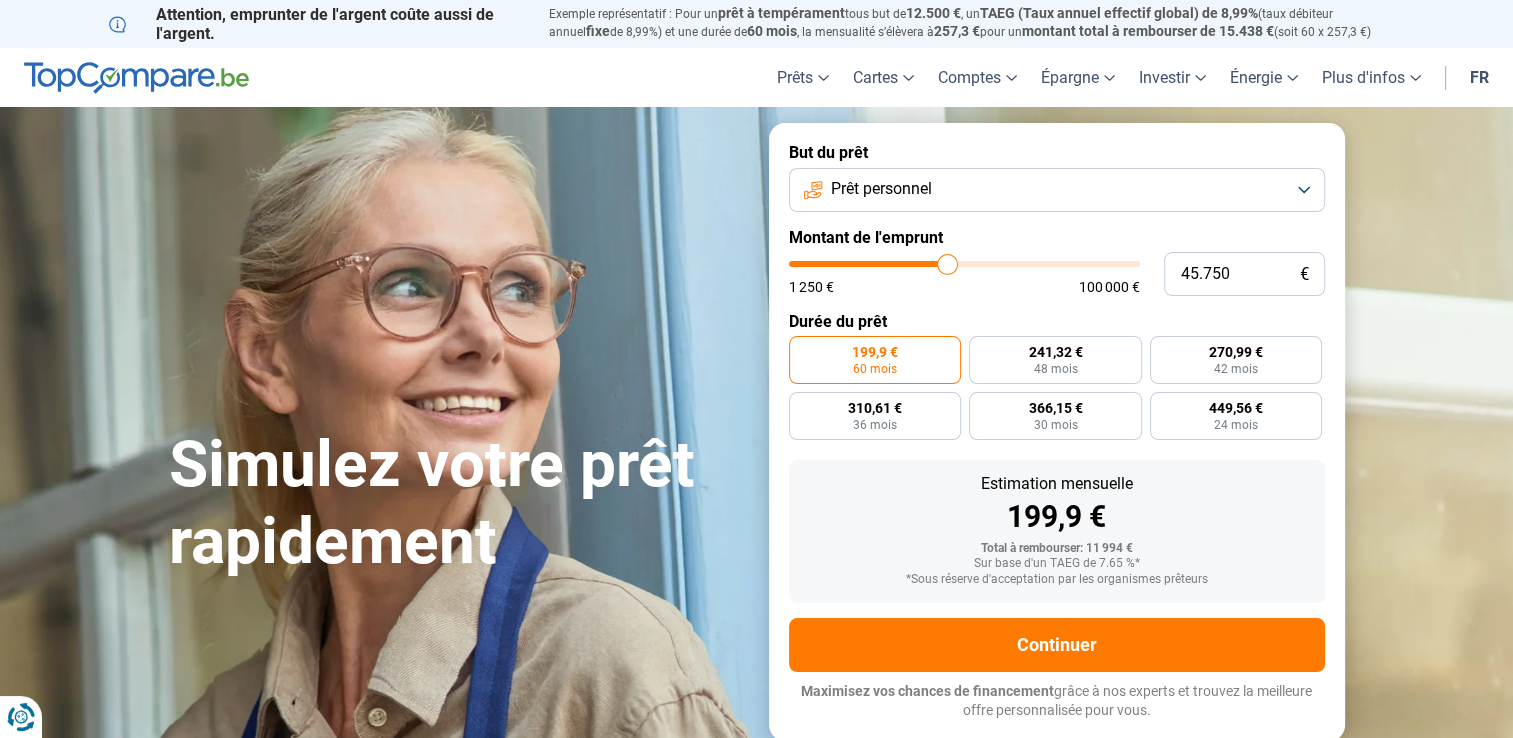 type on "47.500" 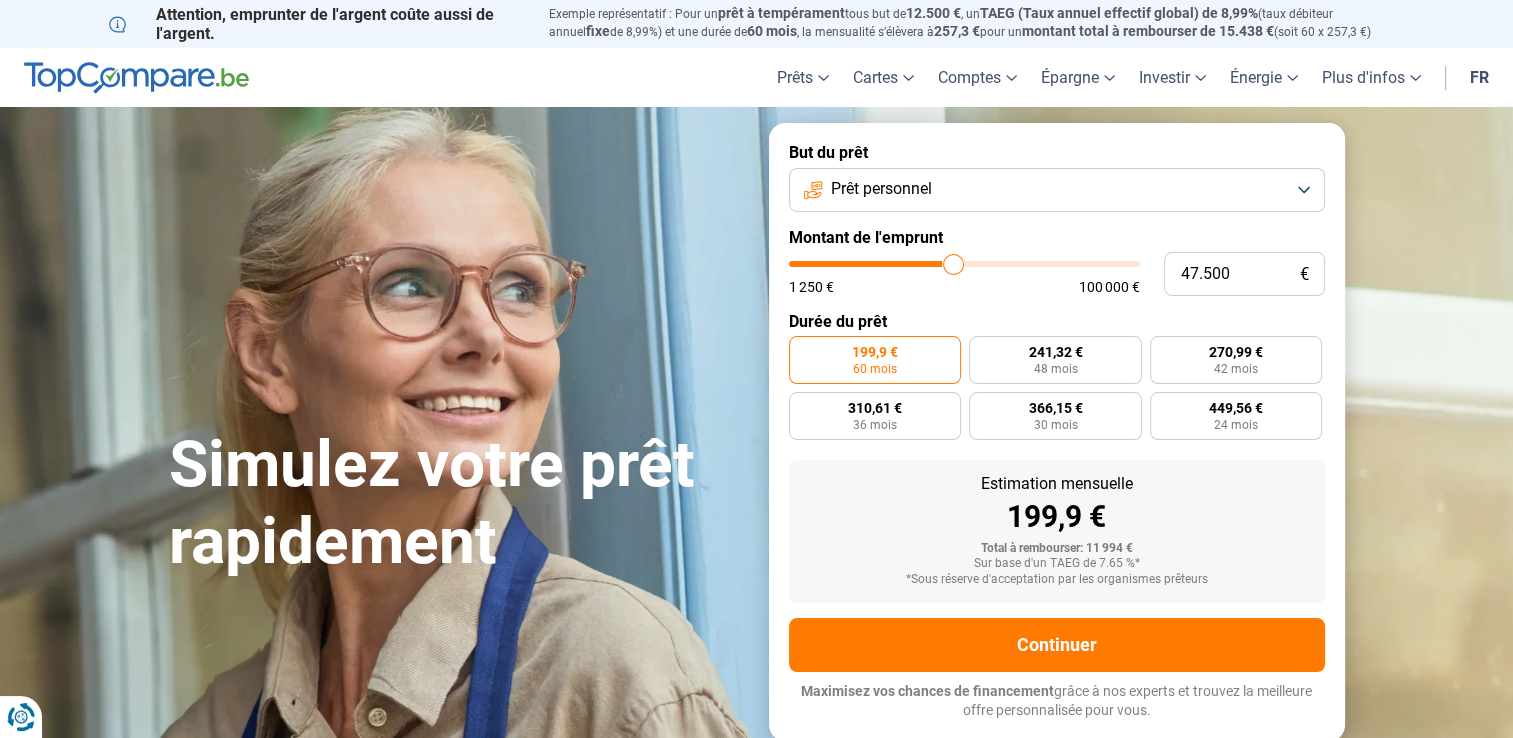 type on "49.750" 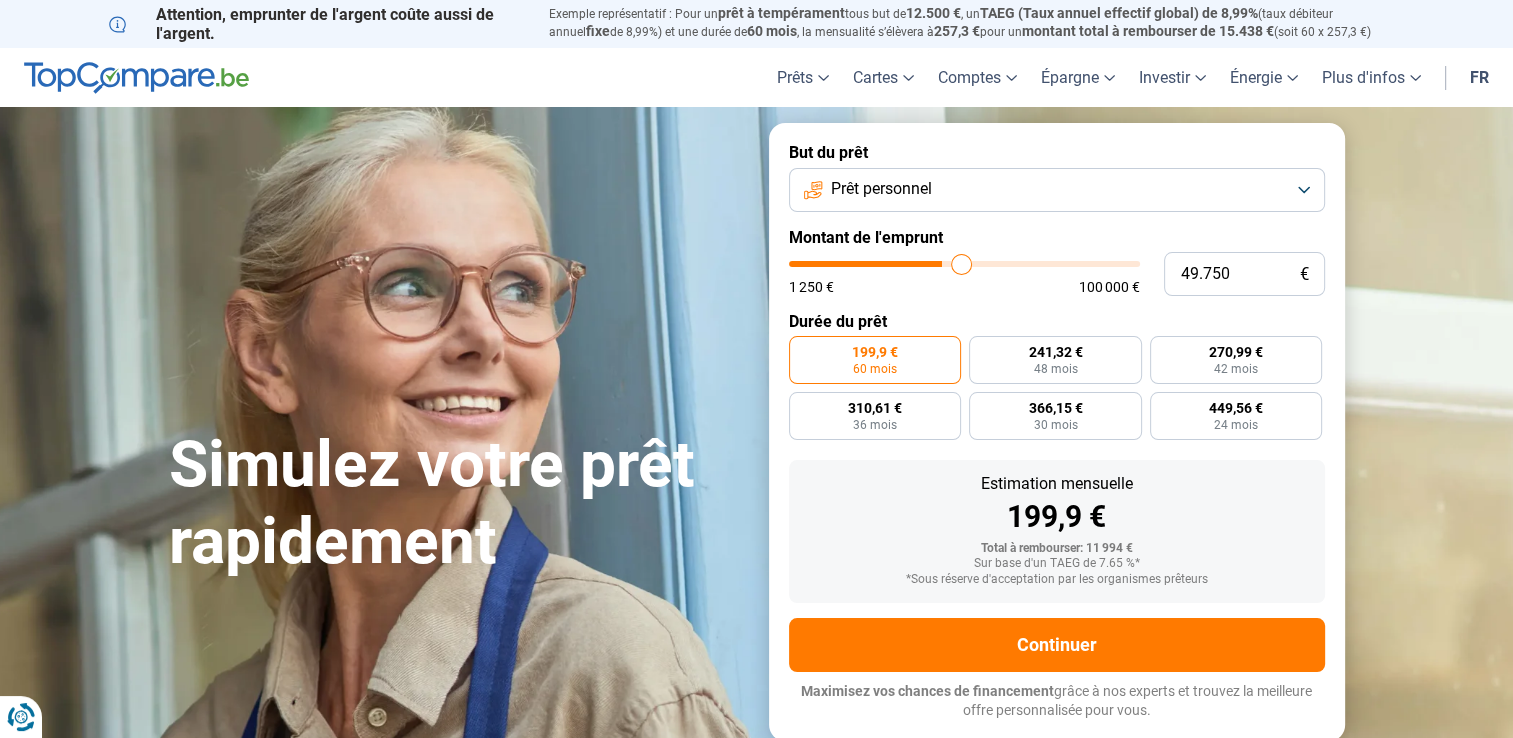 type on "51.750" 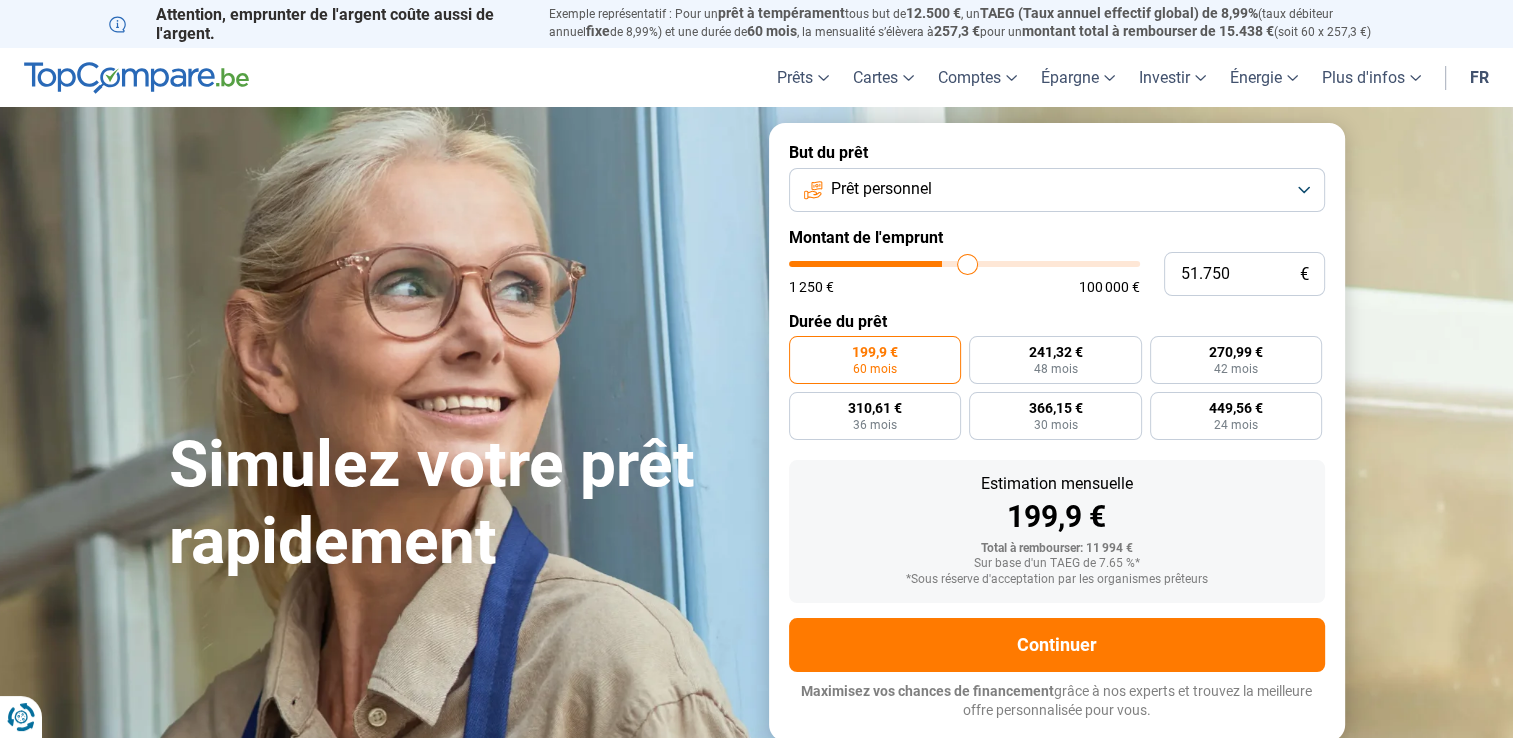 type on "53.750" 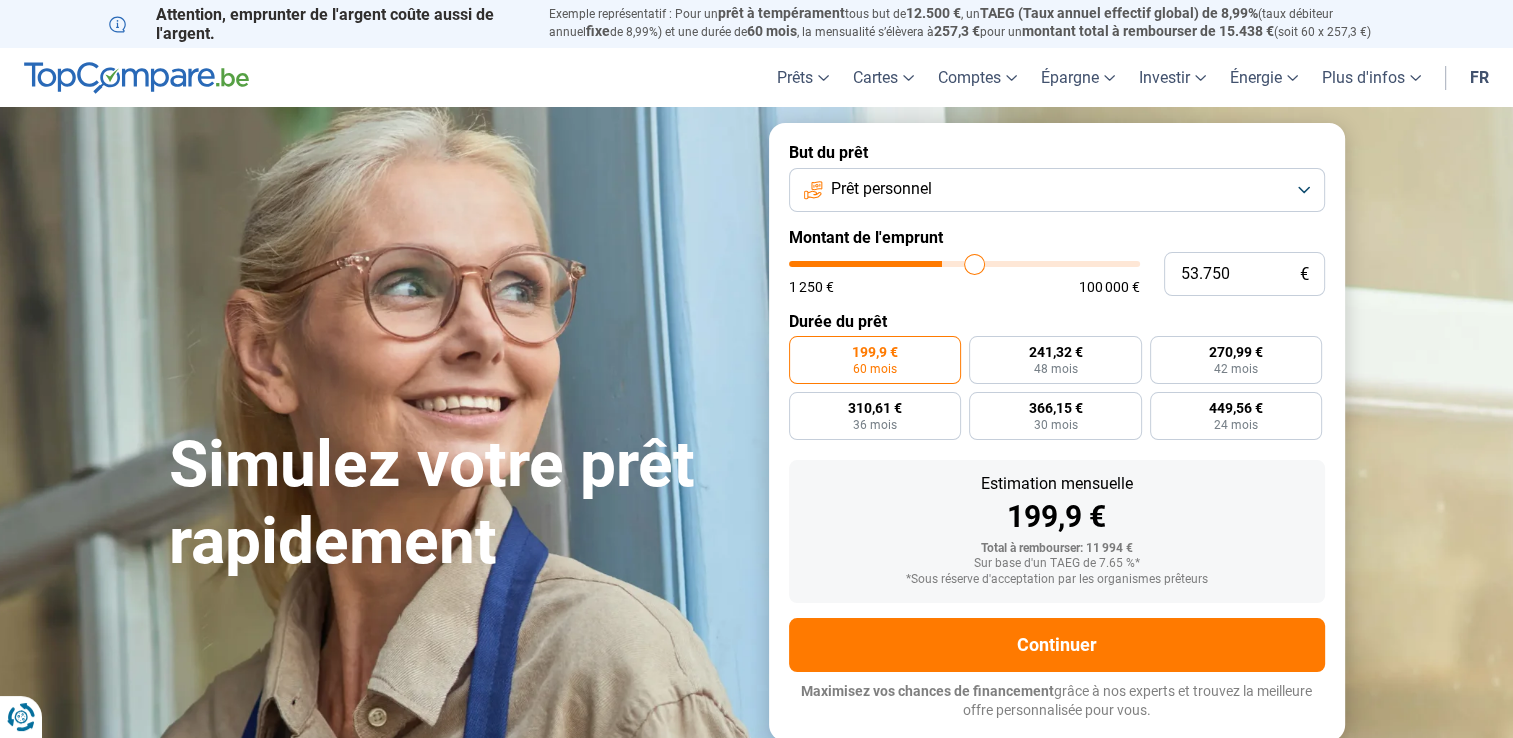 type on "54.500" 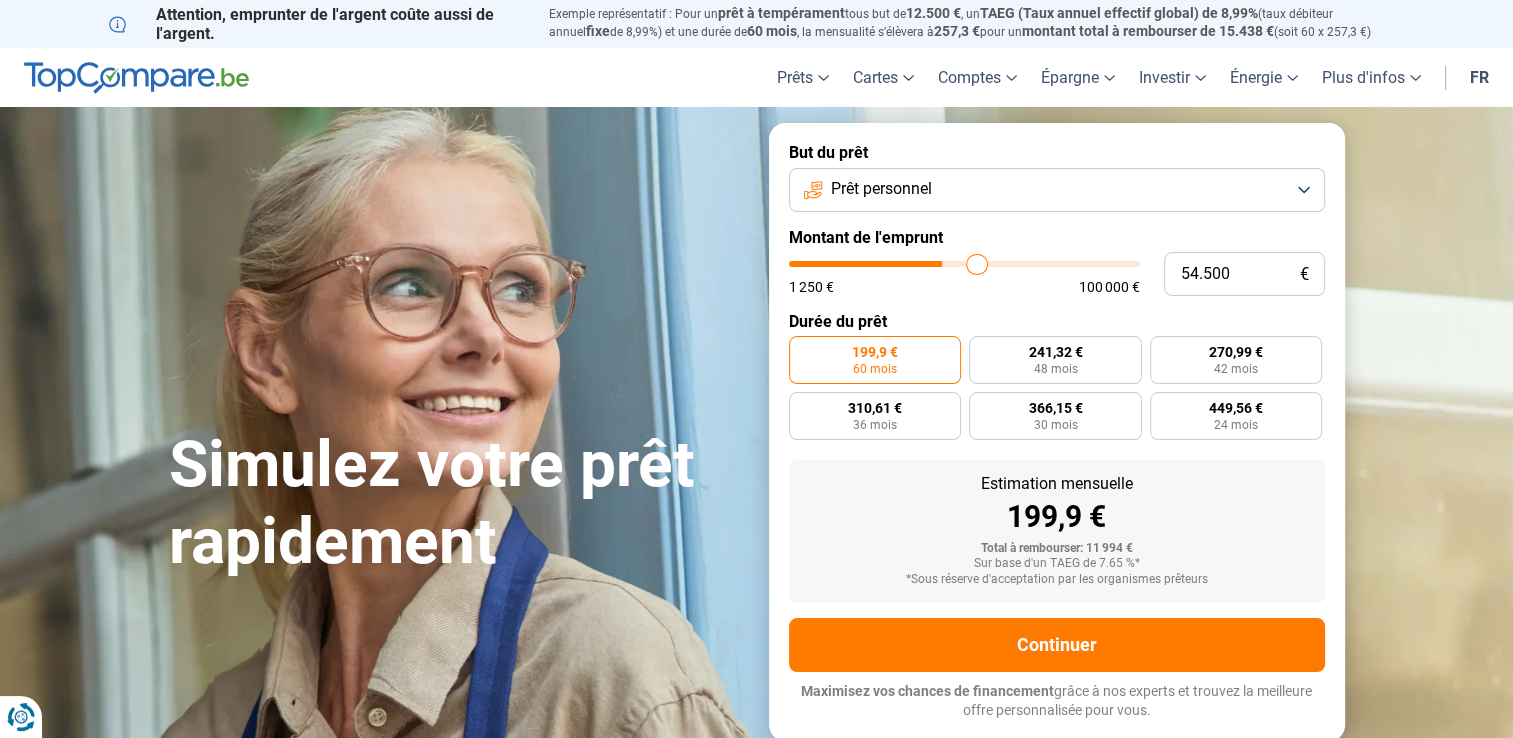type on "55.250" 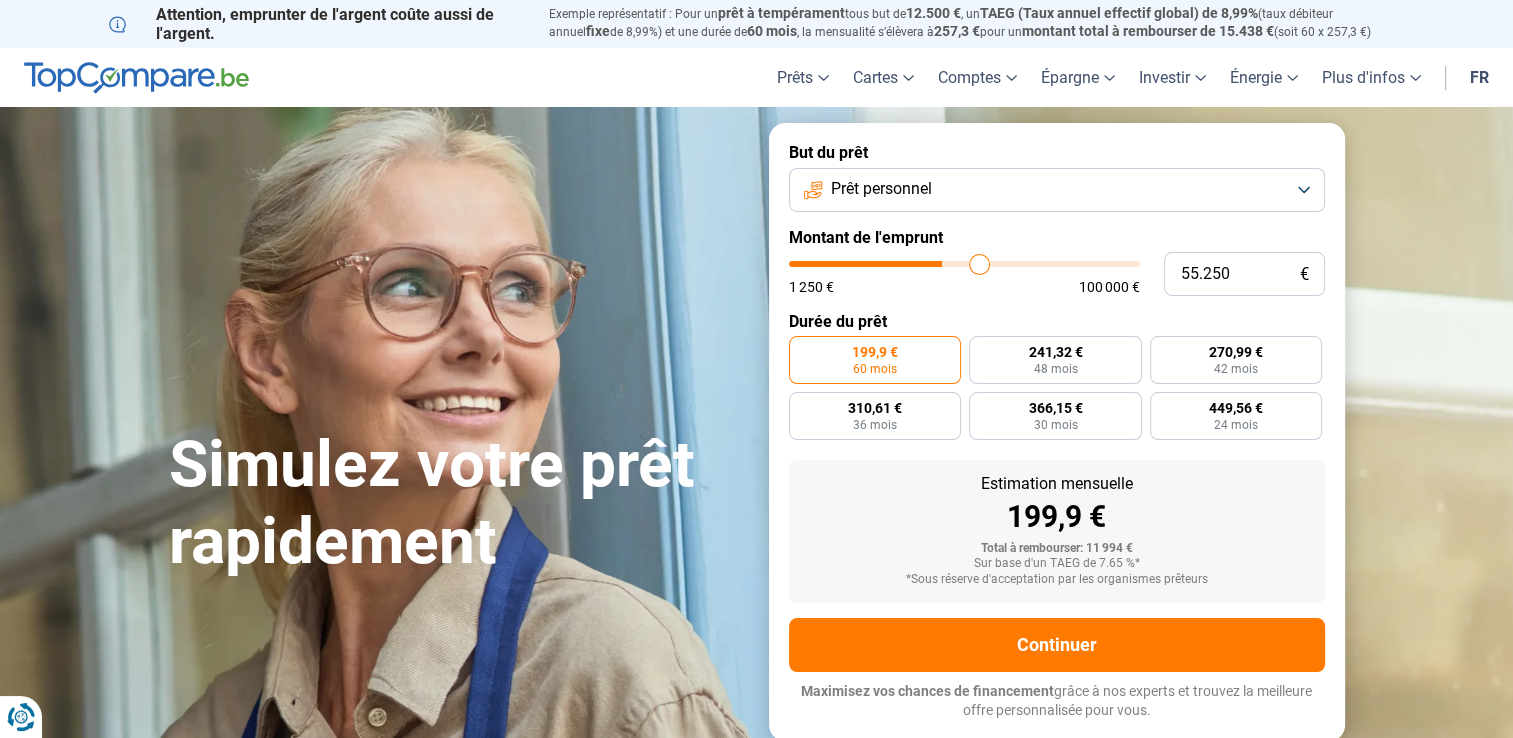 type on "55.750" 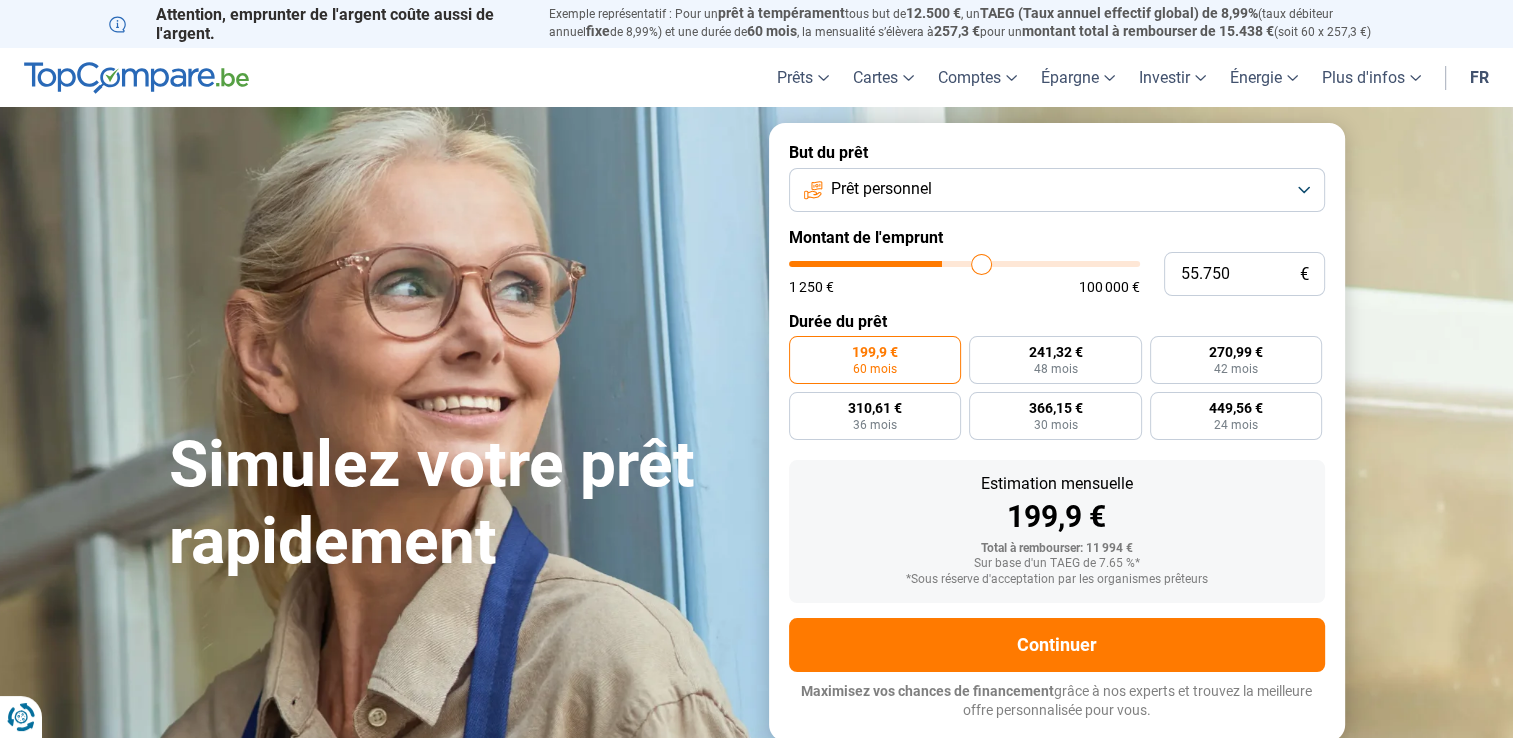 type on "56.500" 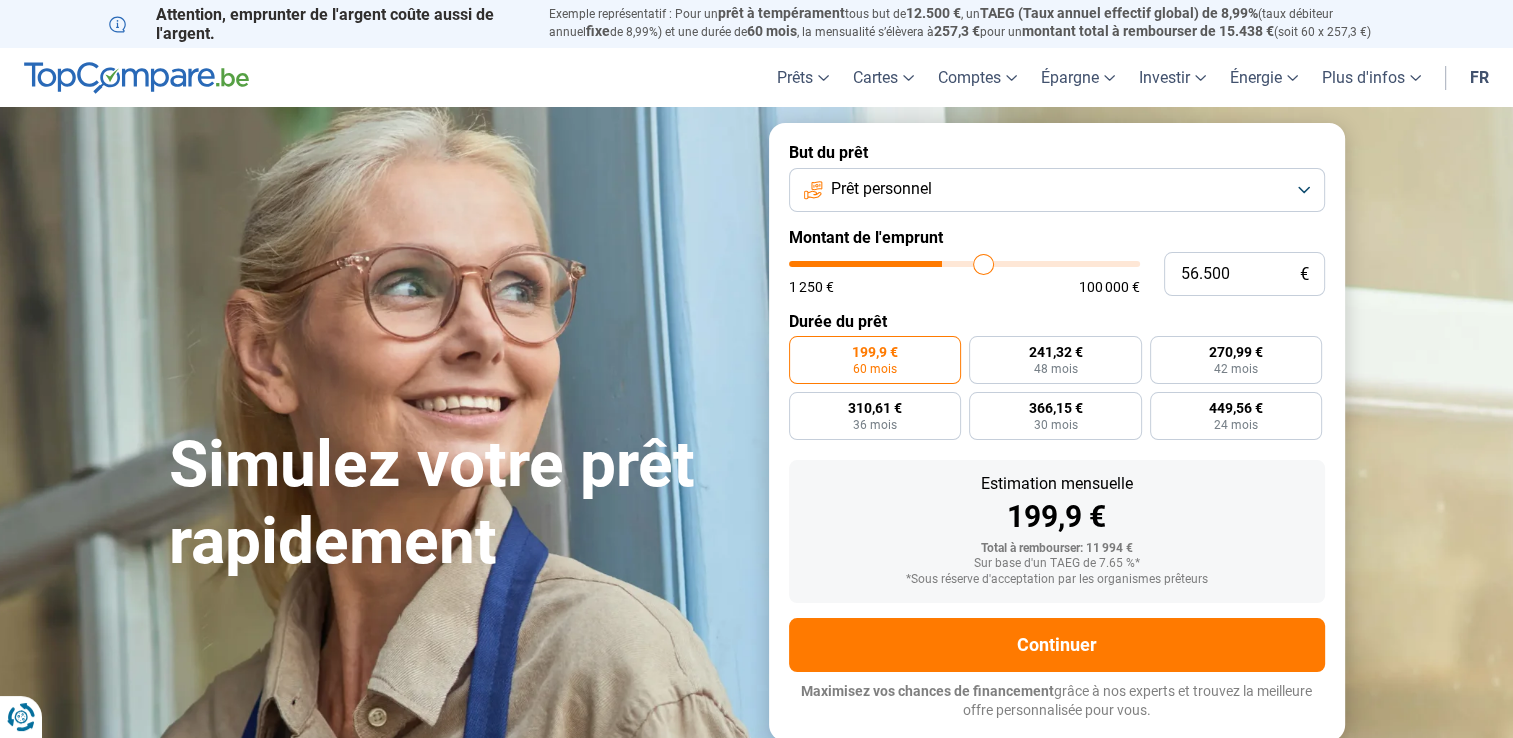 type on "57.250" 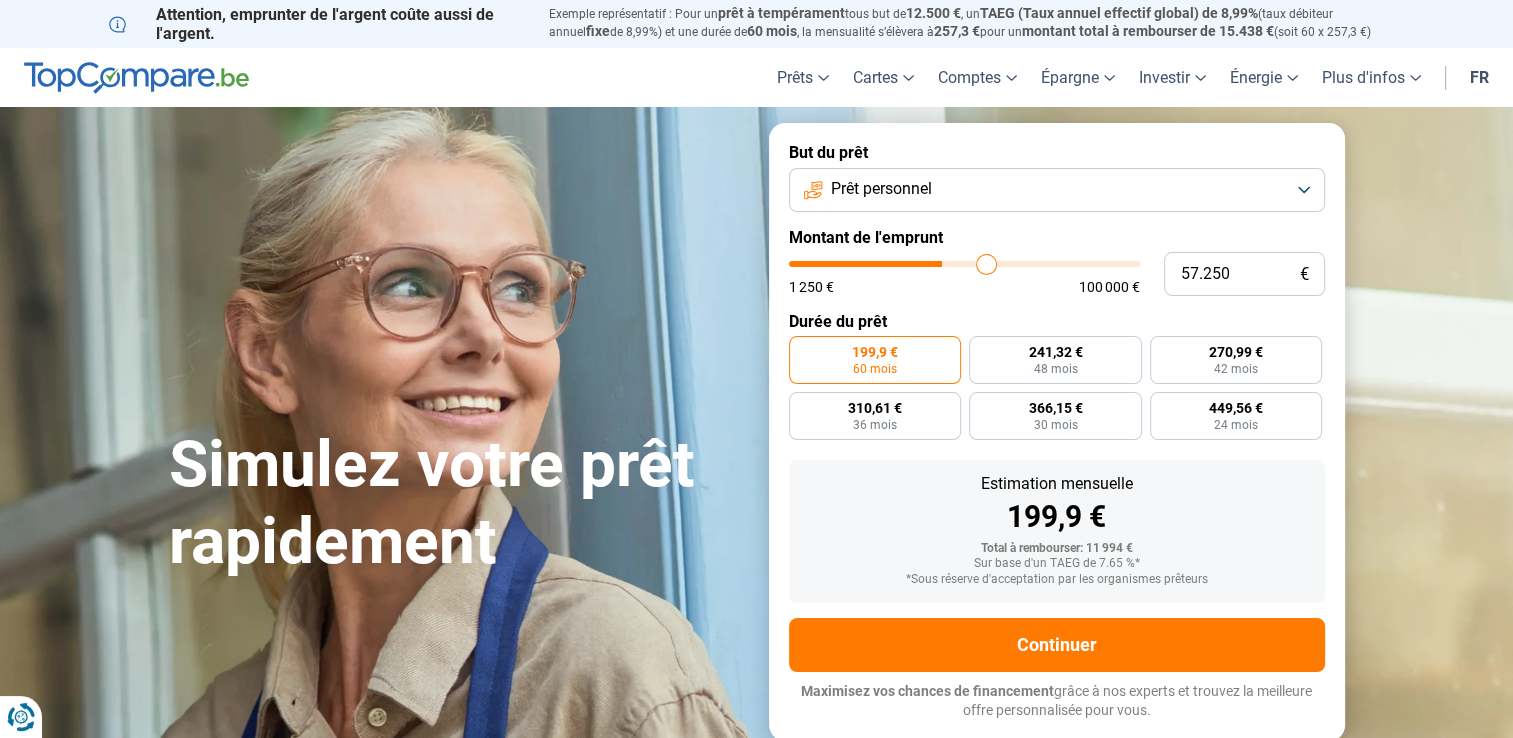 type on "59.250" 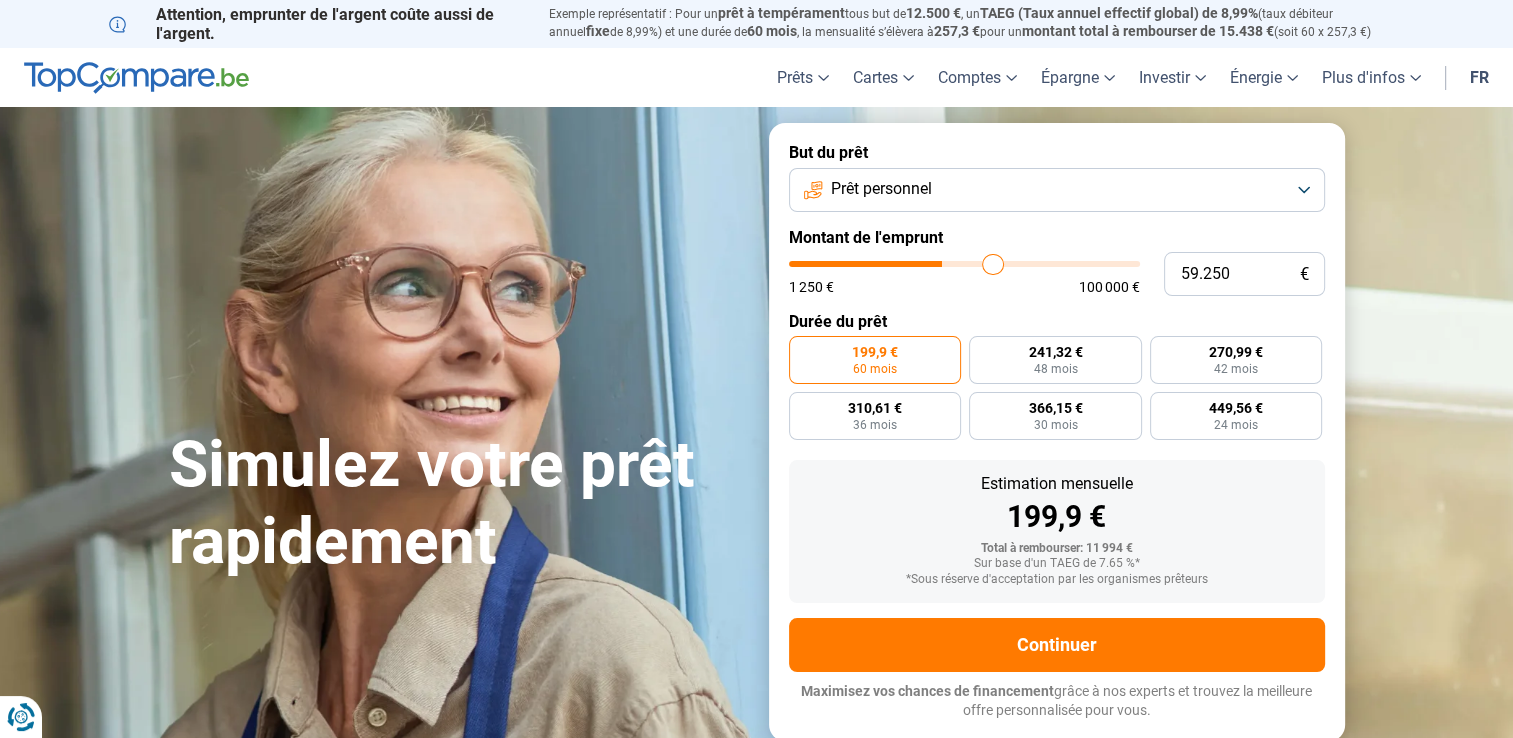 type on "61.000" 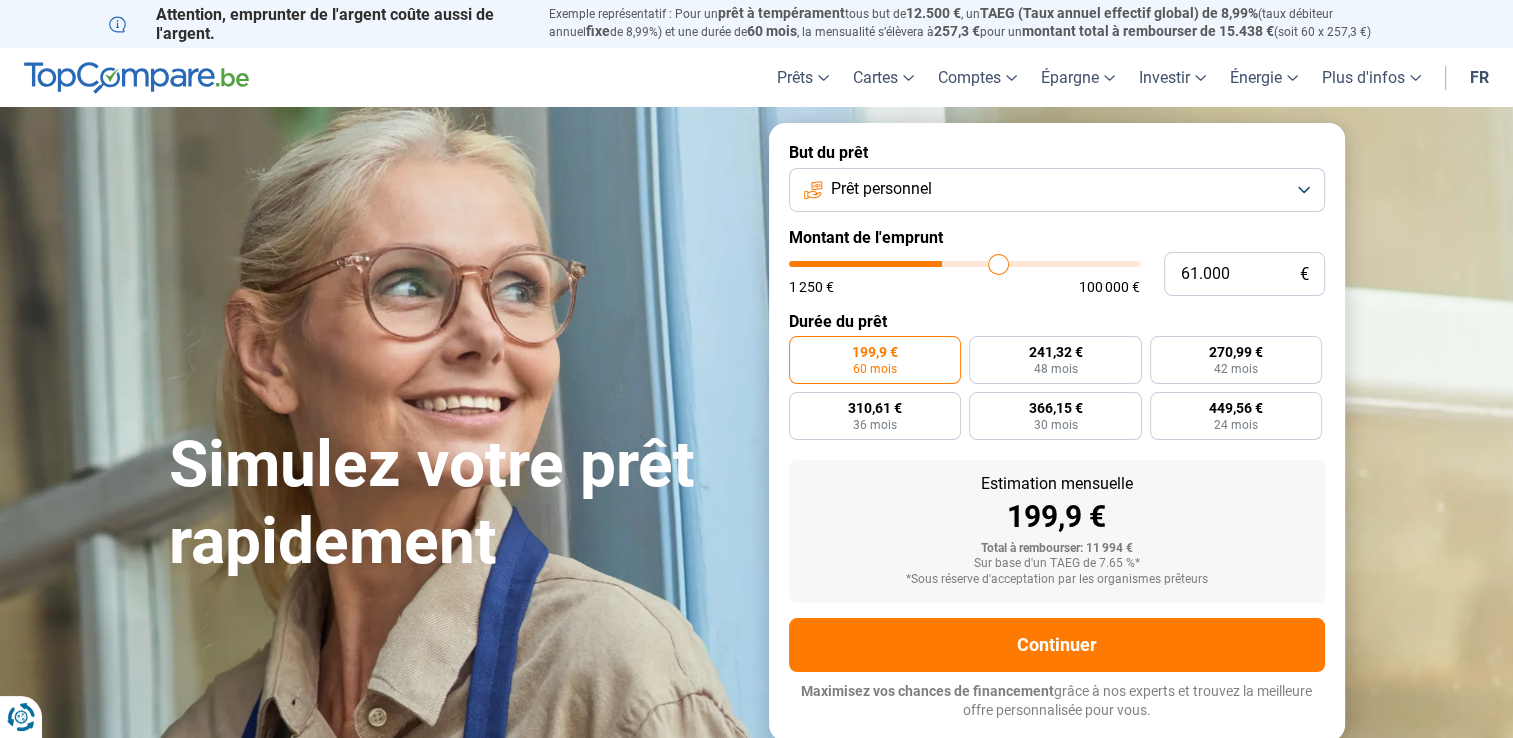 type on "61.750" 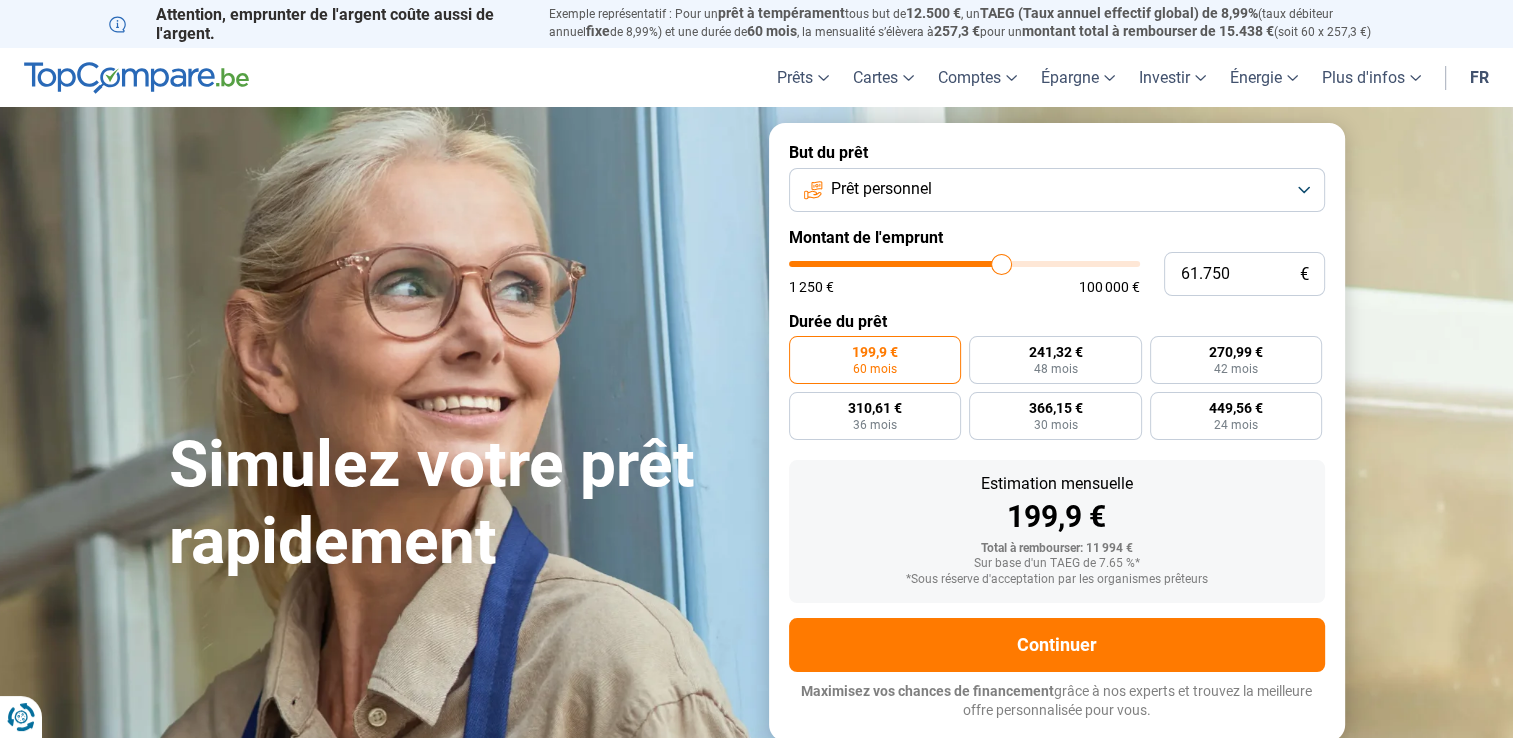 type on "62.250" 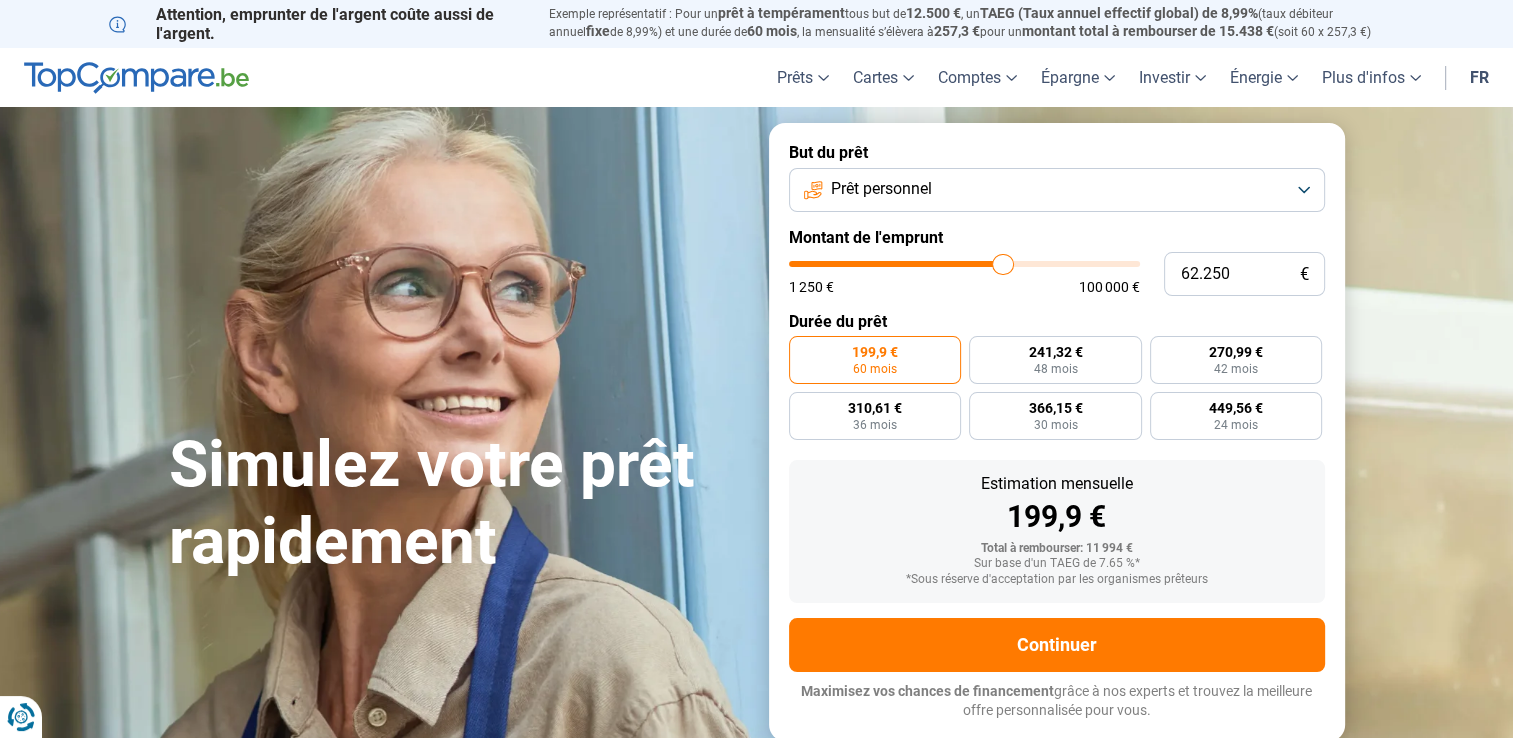 type on "63.250" 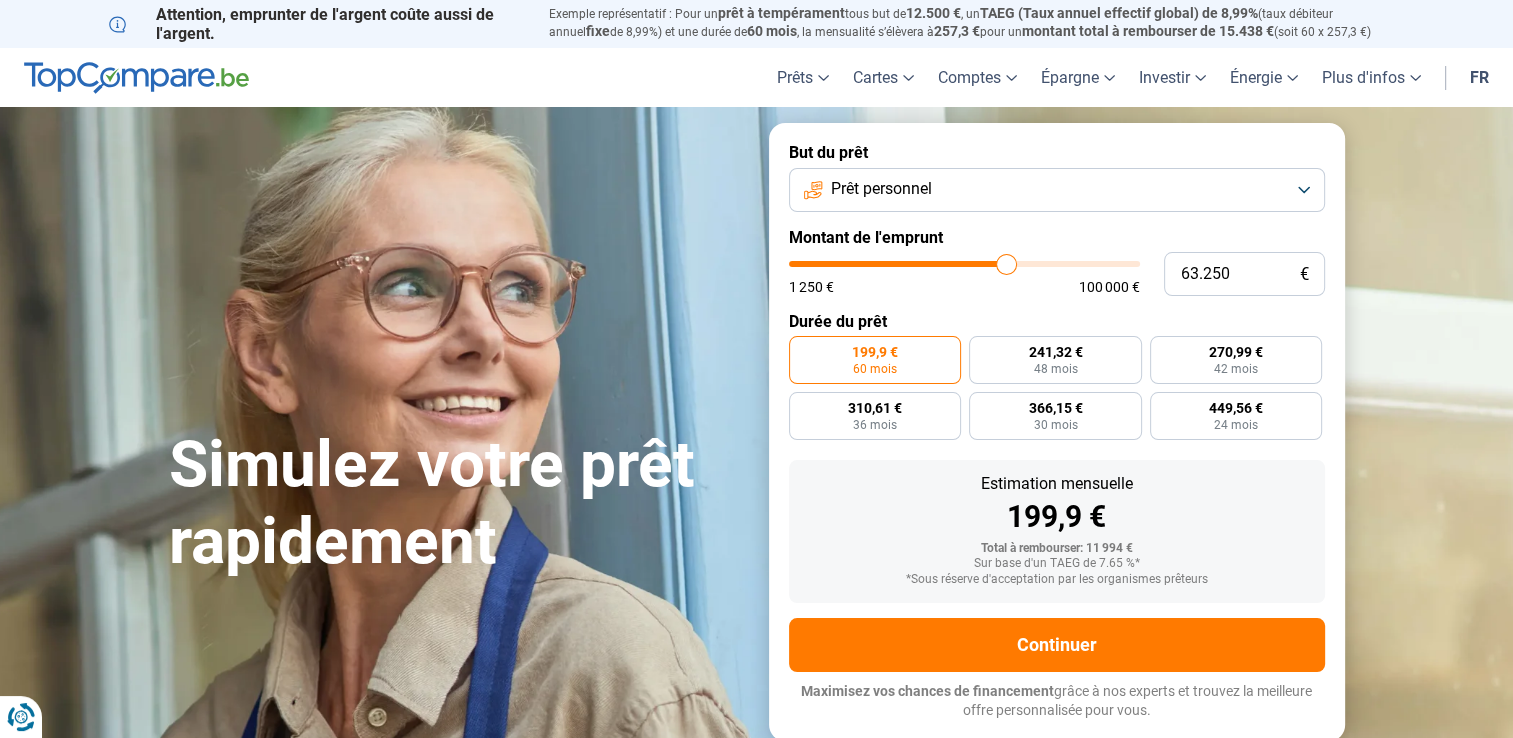 type on "64.750" 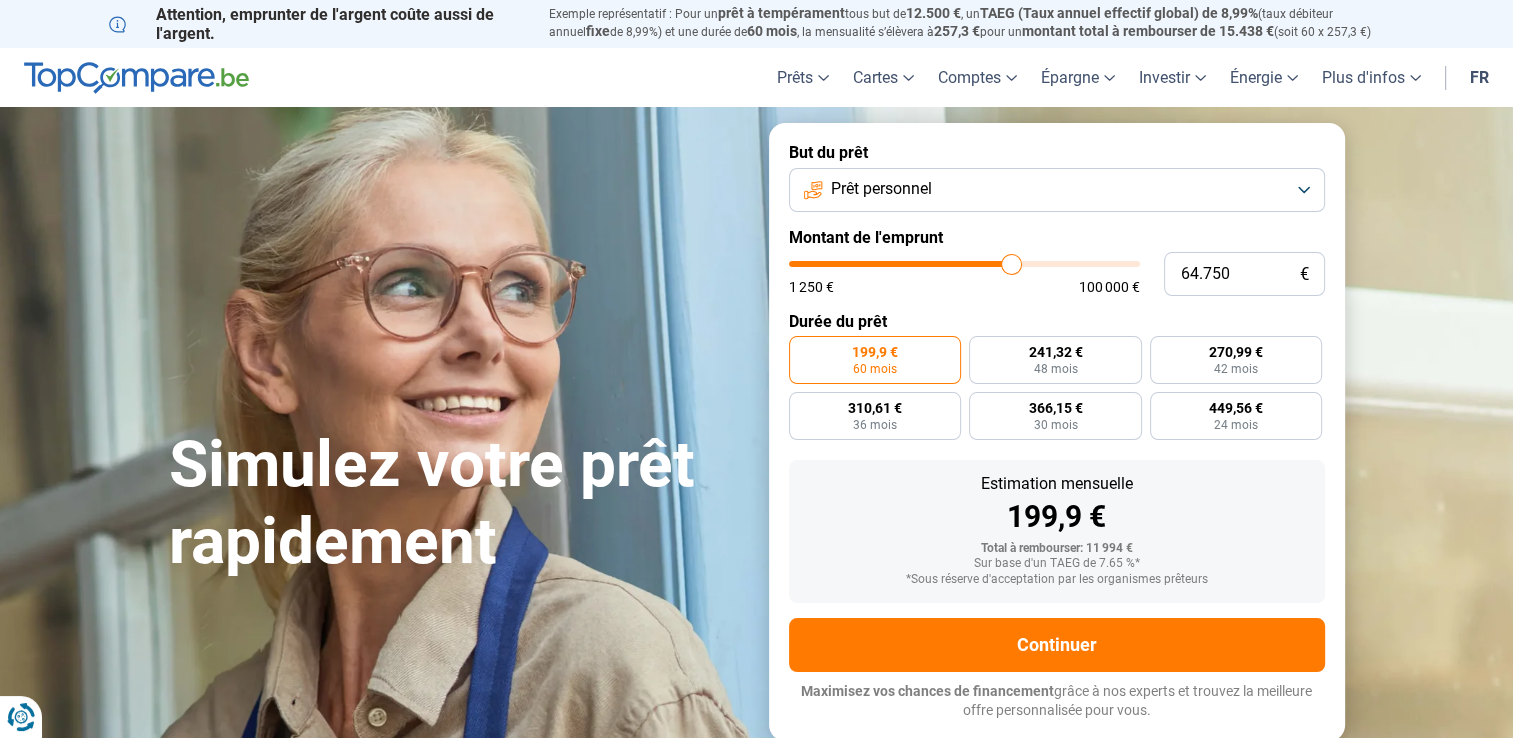 type on "66.750" 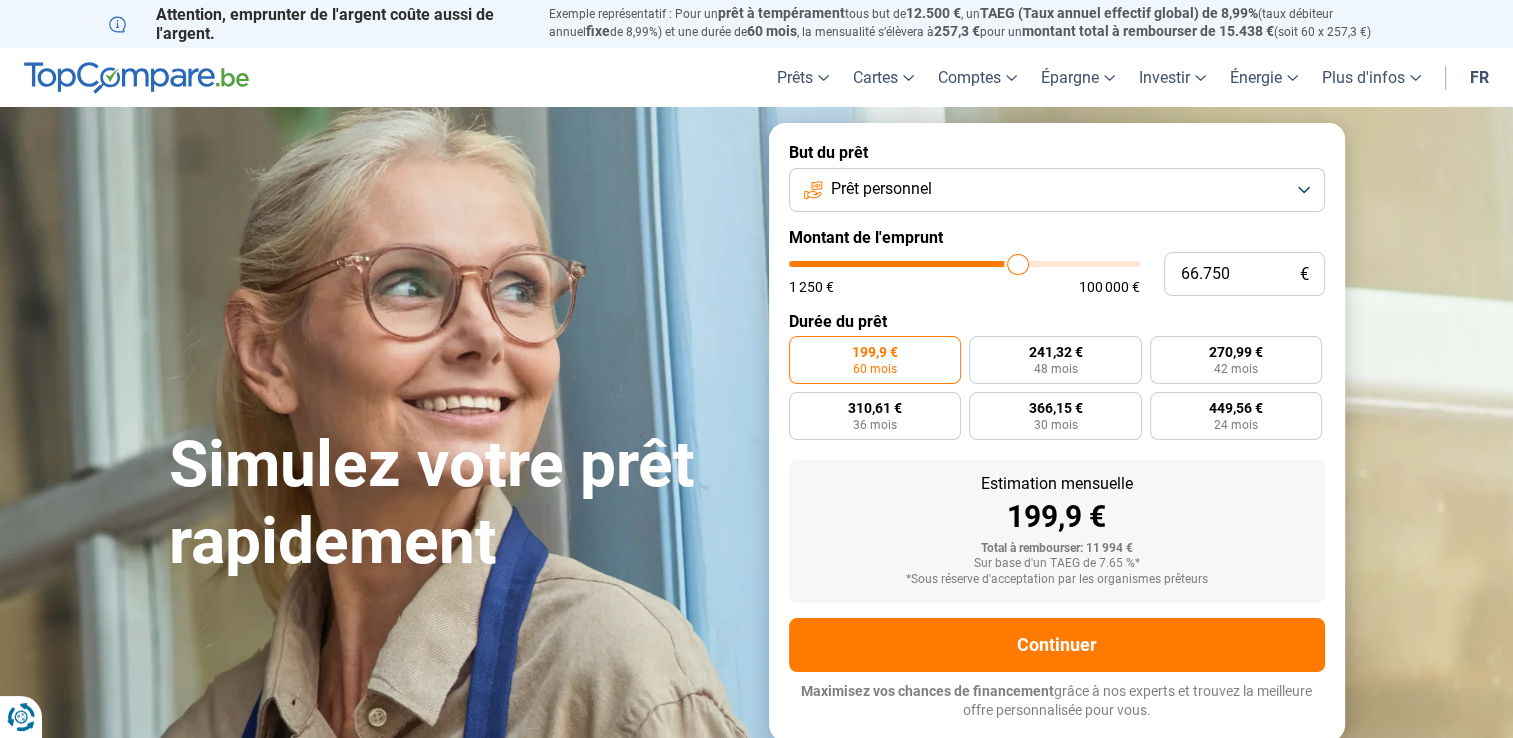 type on "68.500" 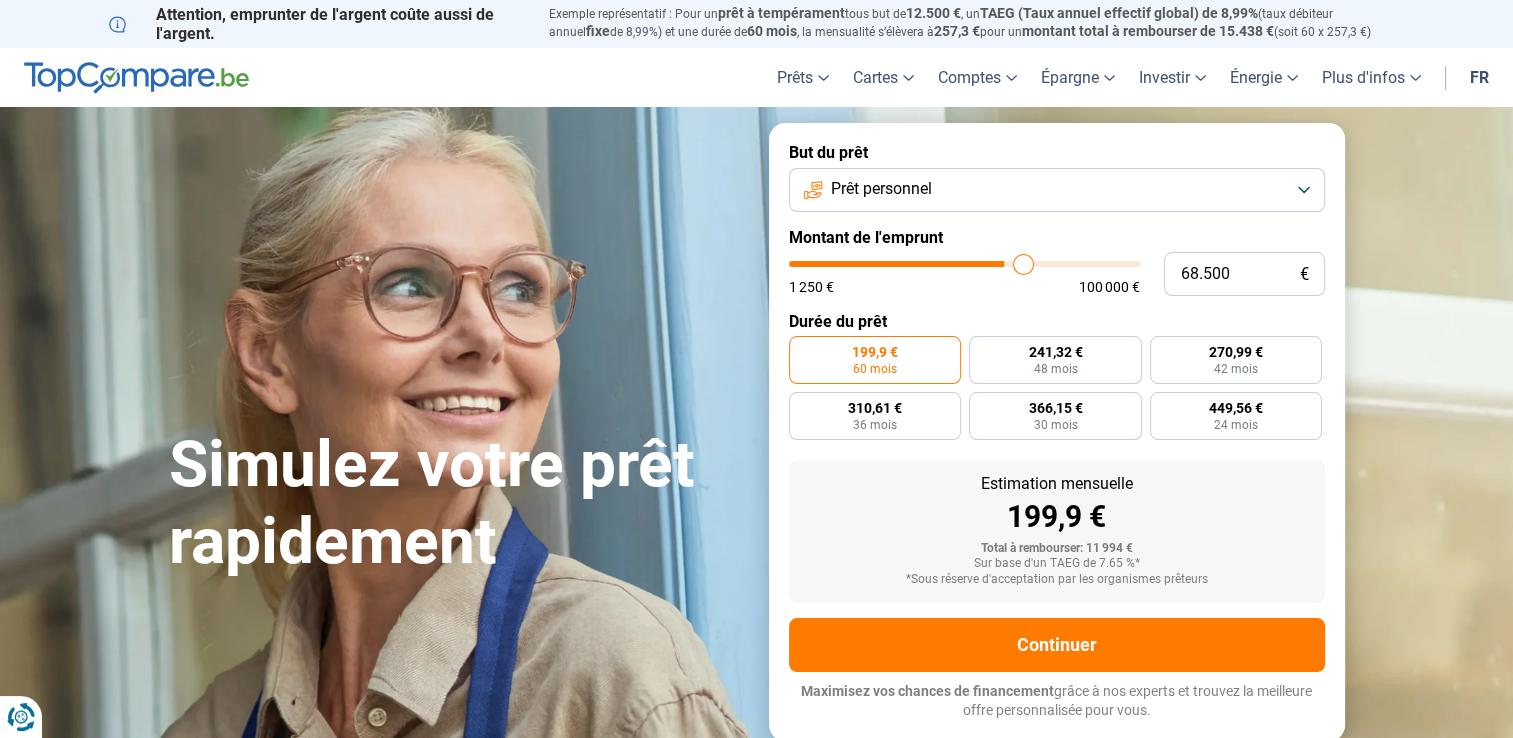type on "69.500" 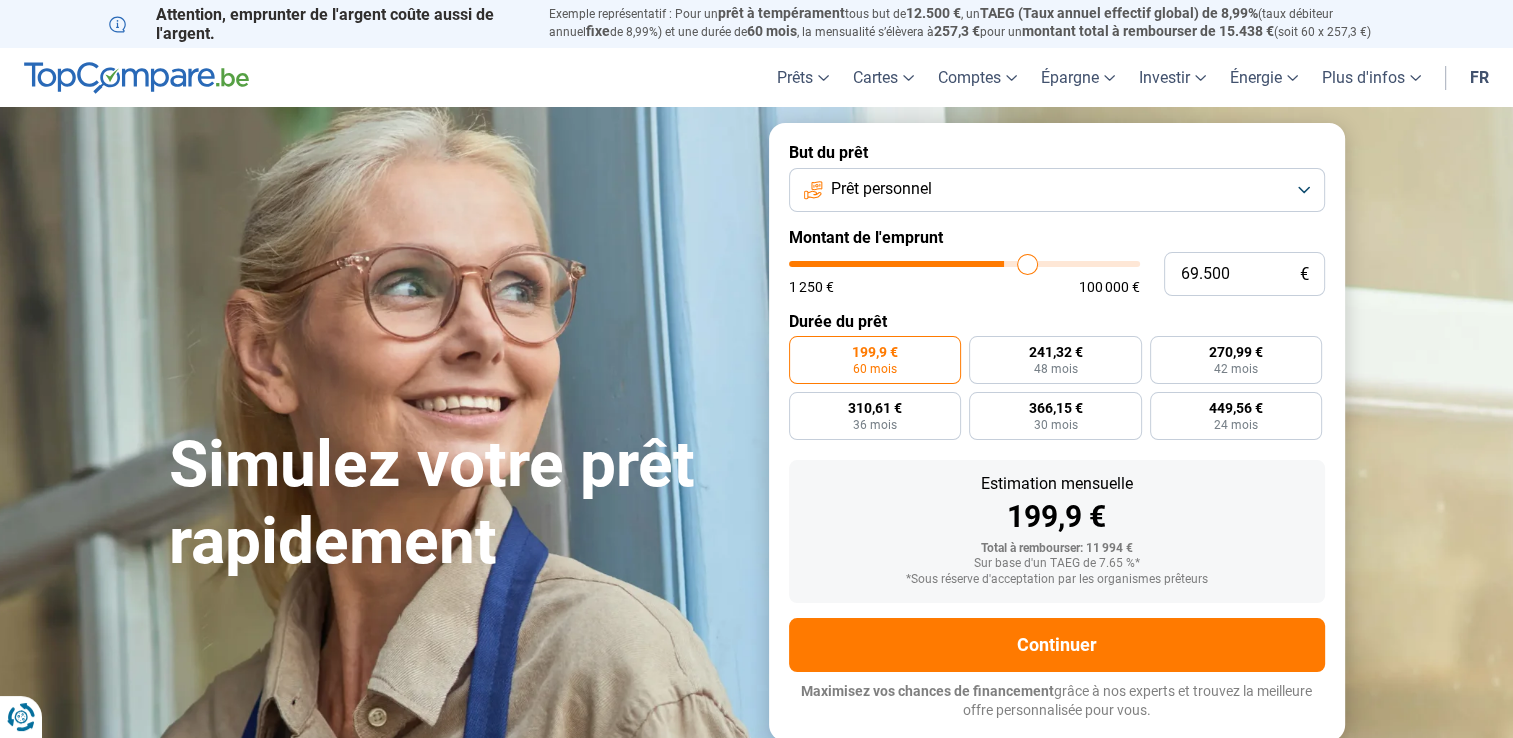 type on "70.000" 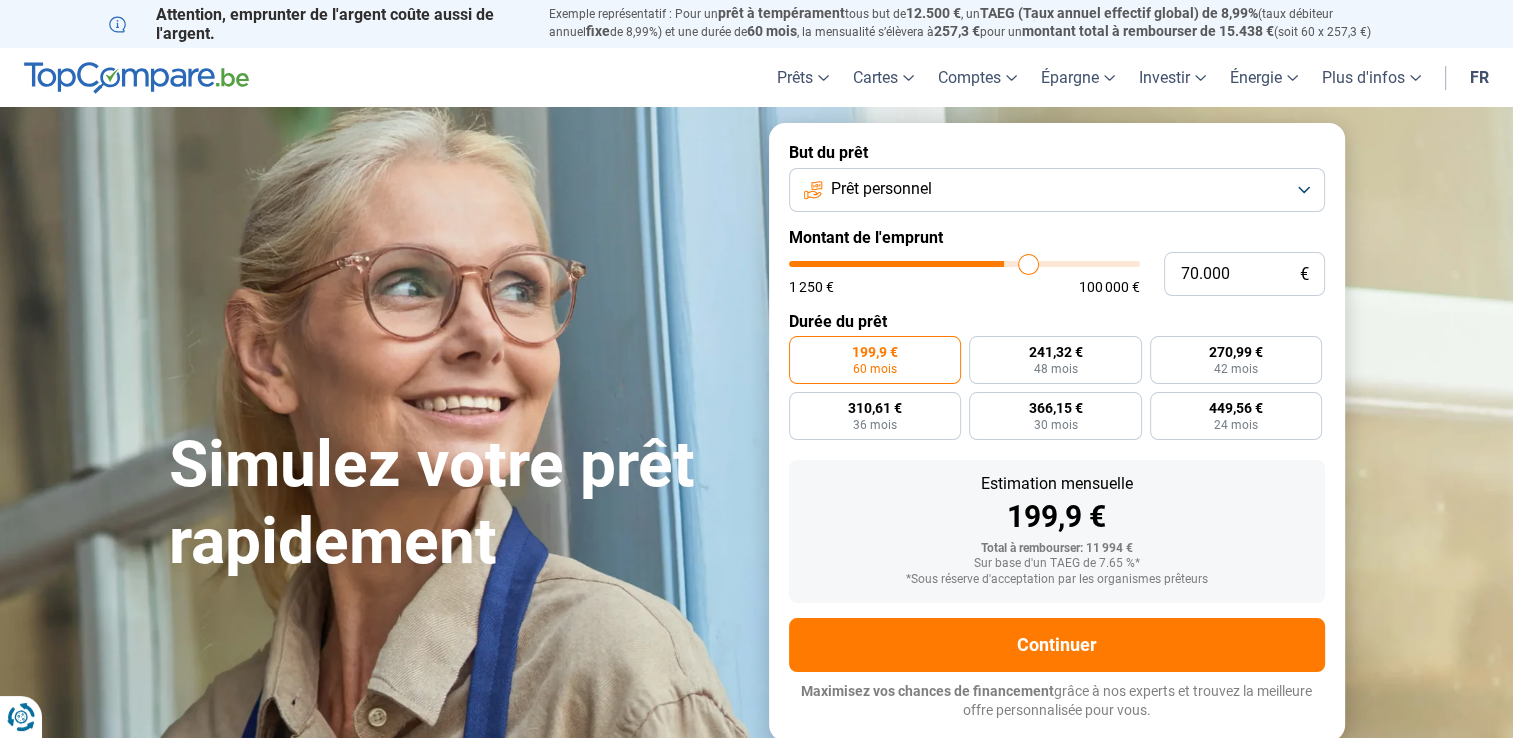 type on "70.500" 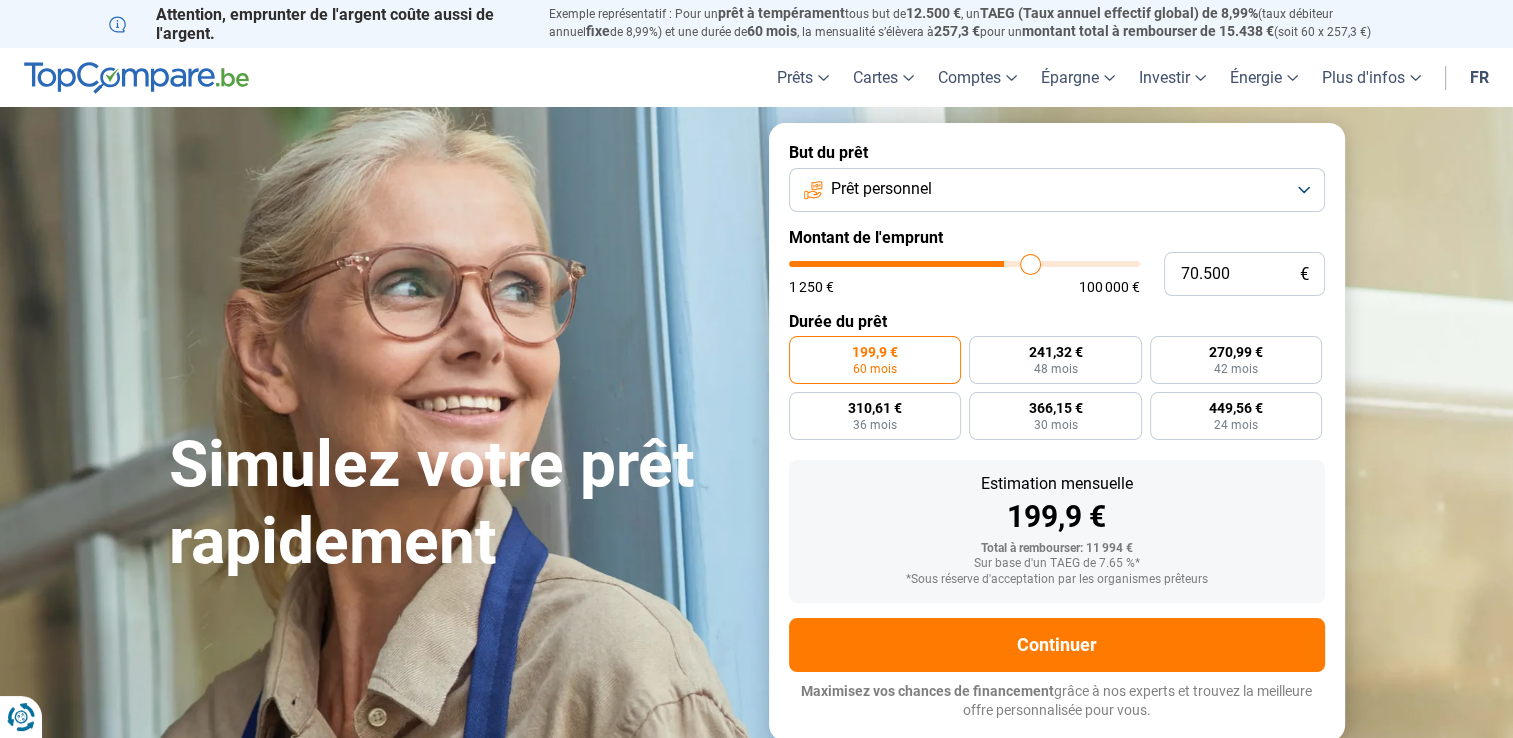 type on "71.000" 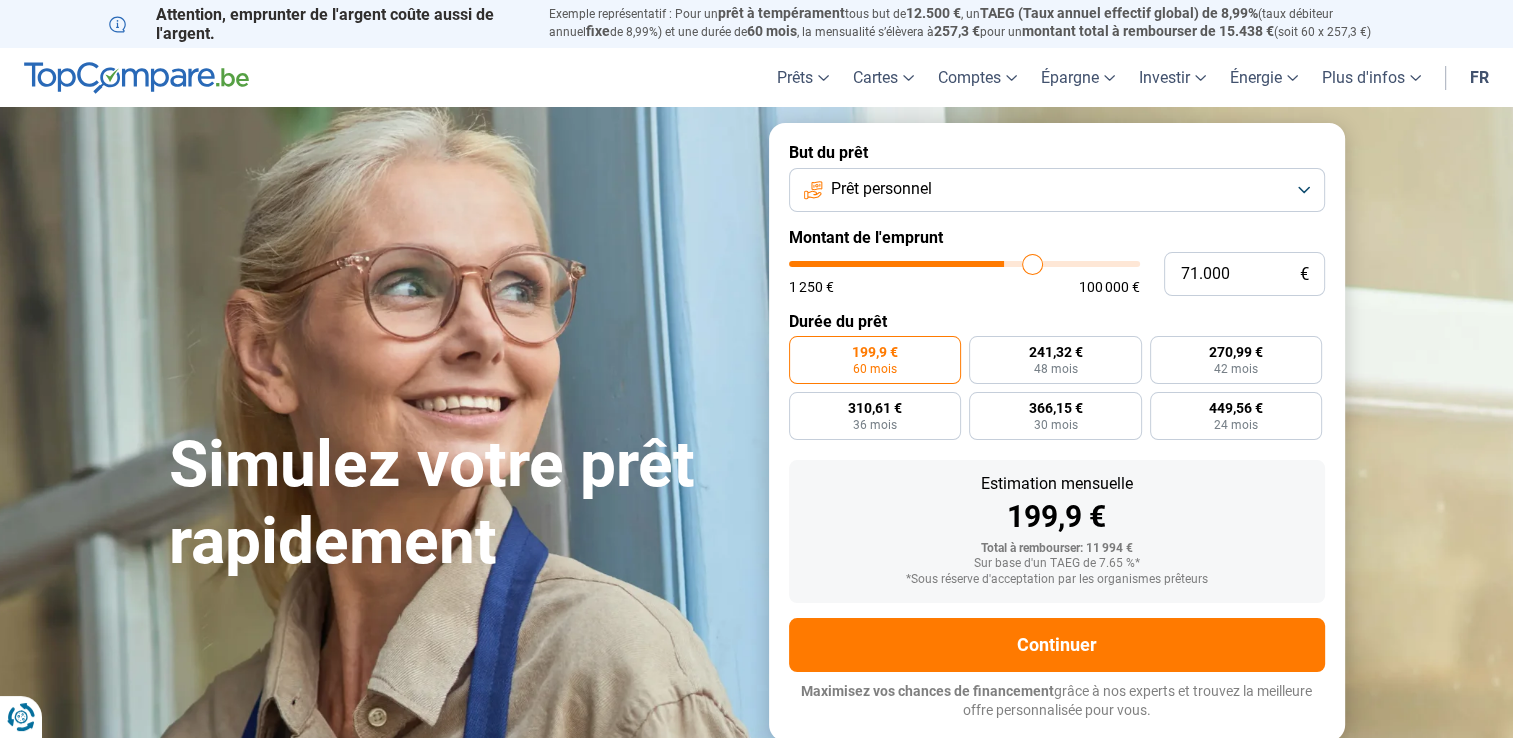 type on "71.250" 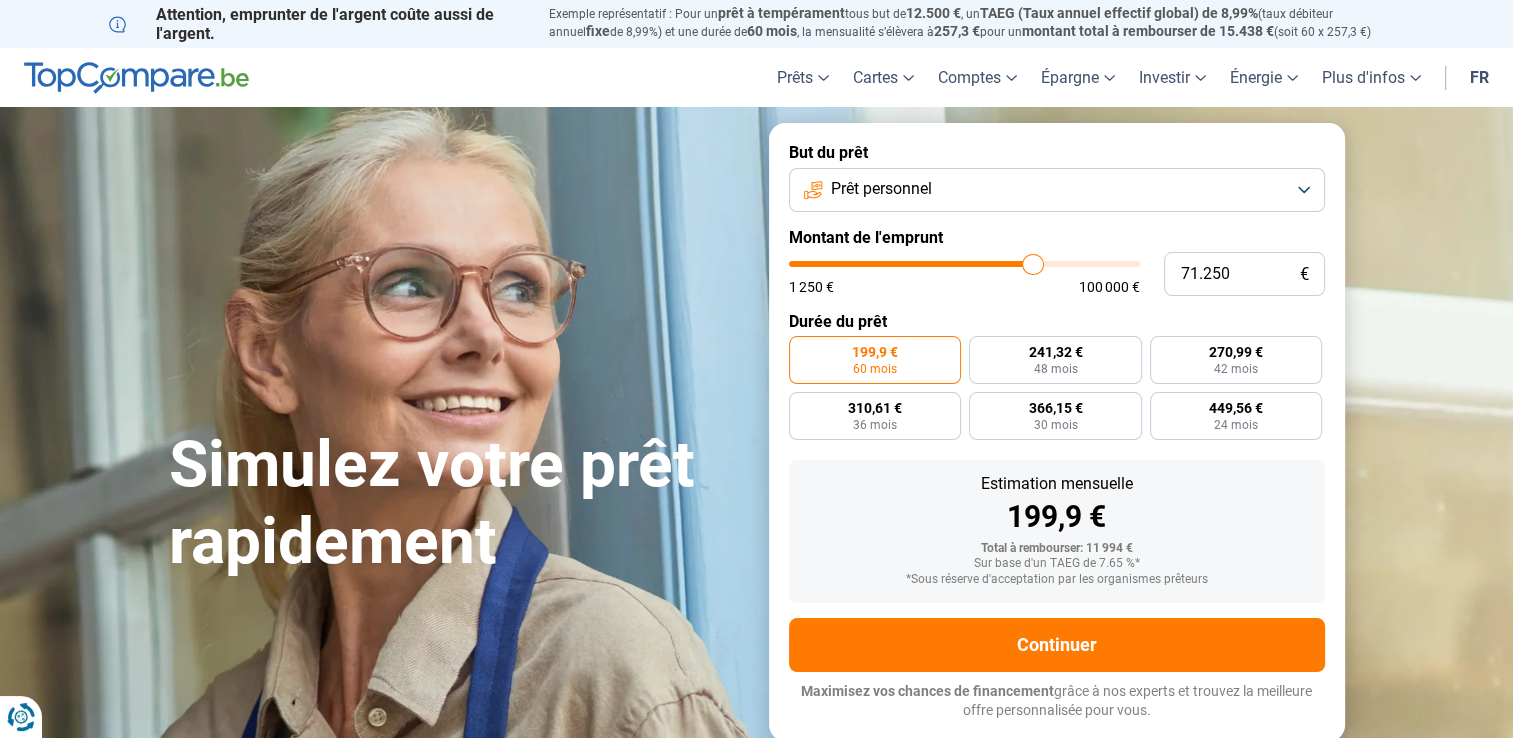 type on "70.750" 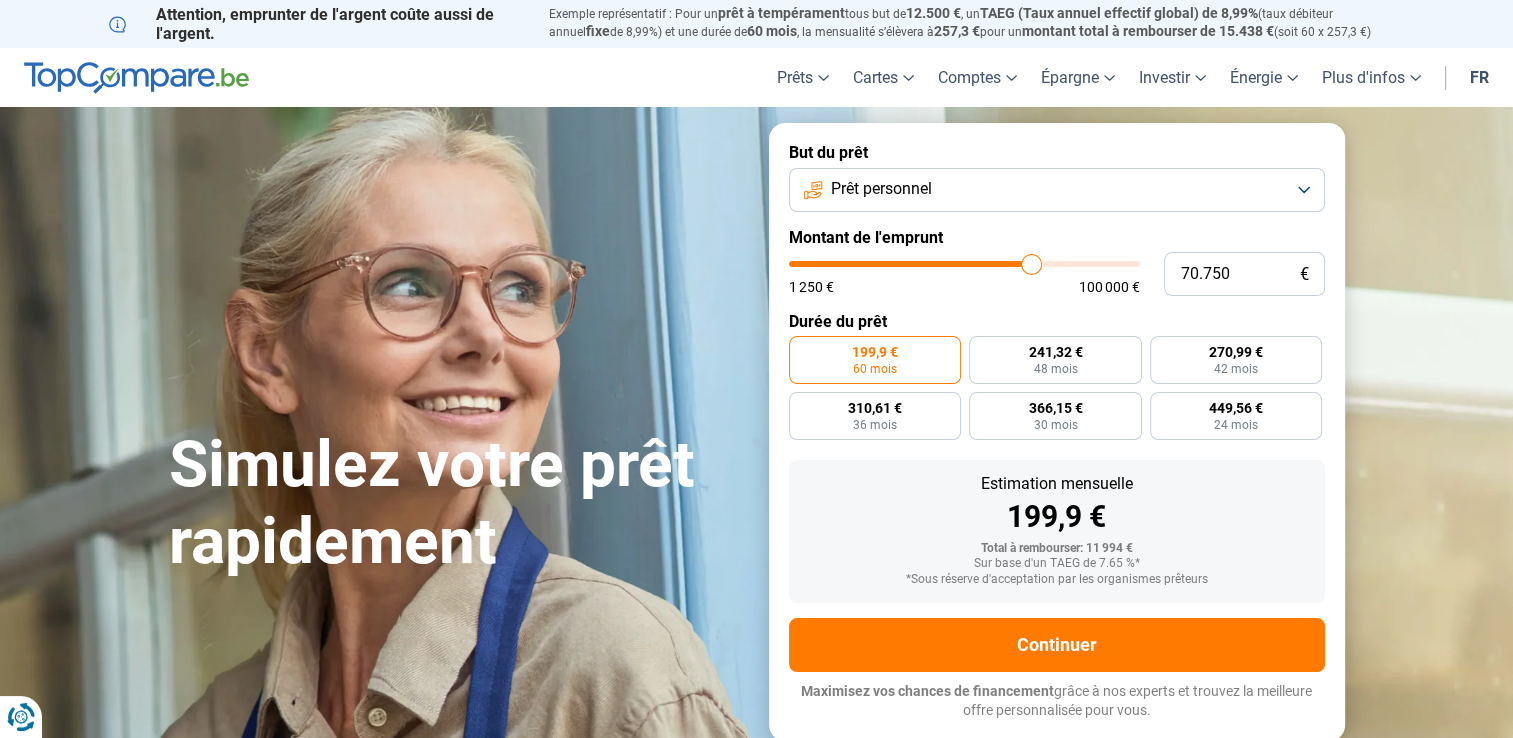type on "69.750" 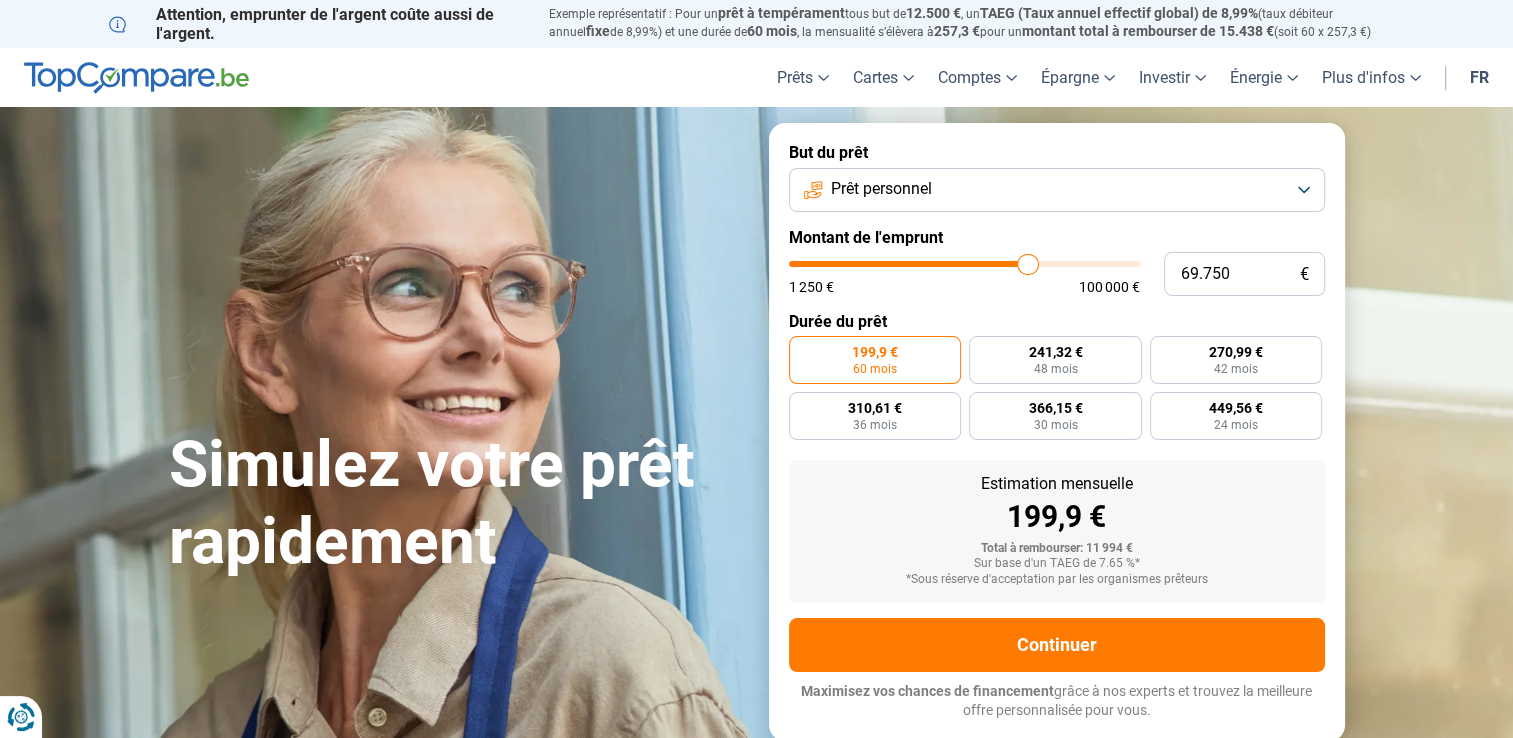 type on "69.250" 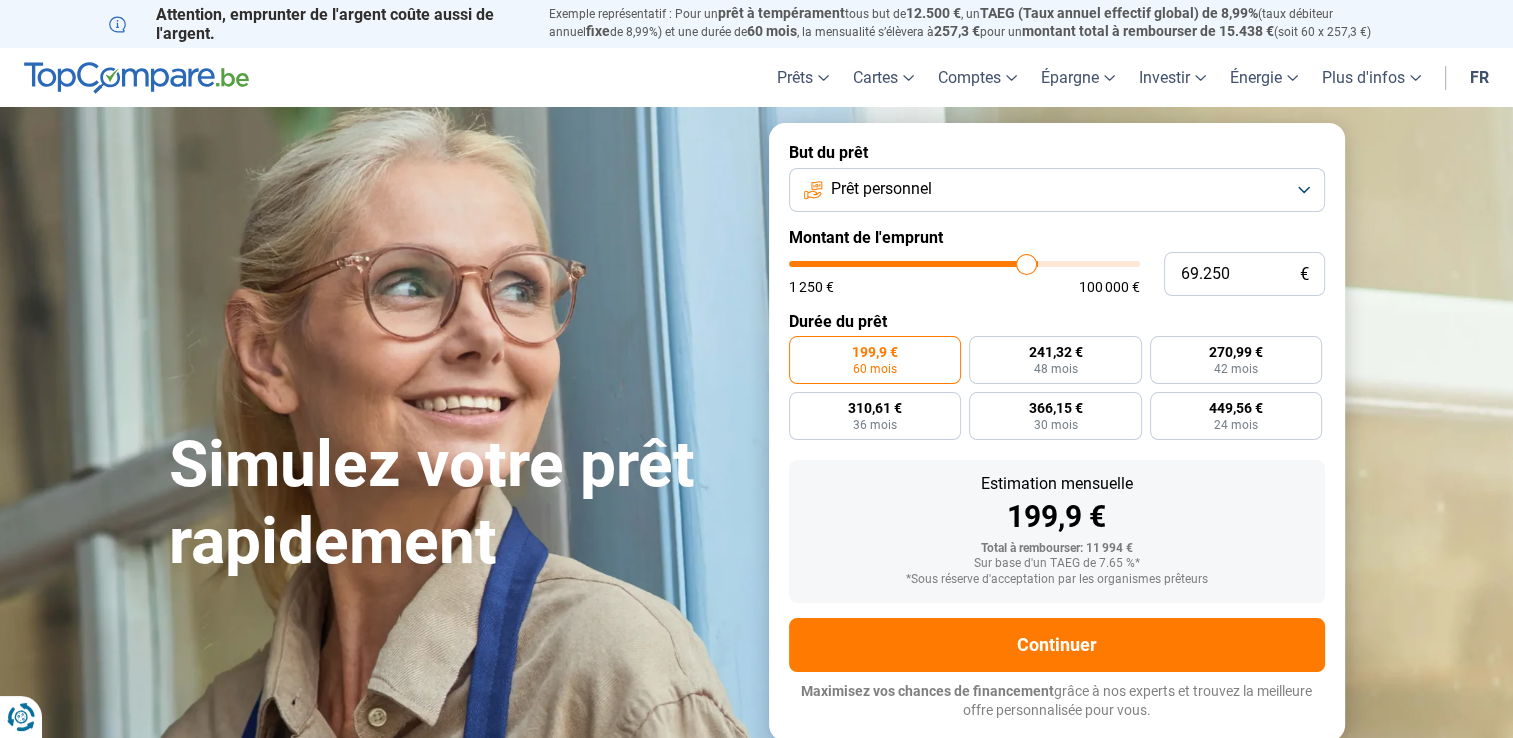 type on "67.750" 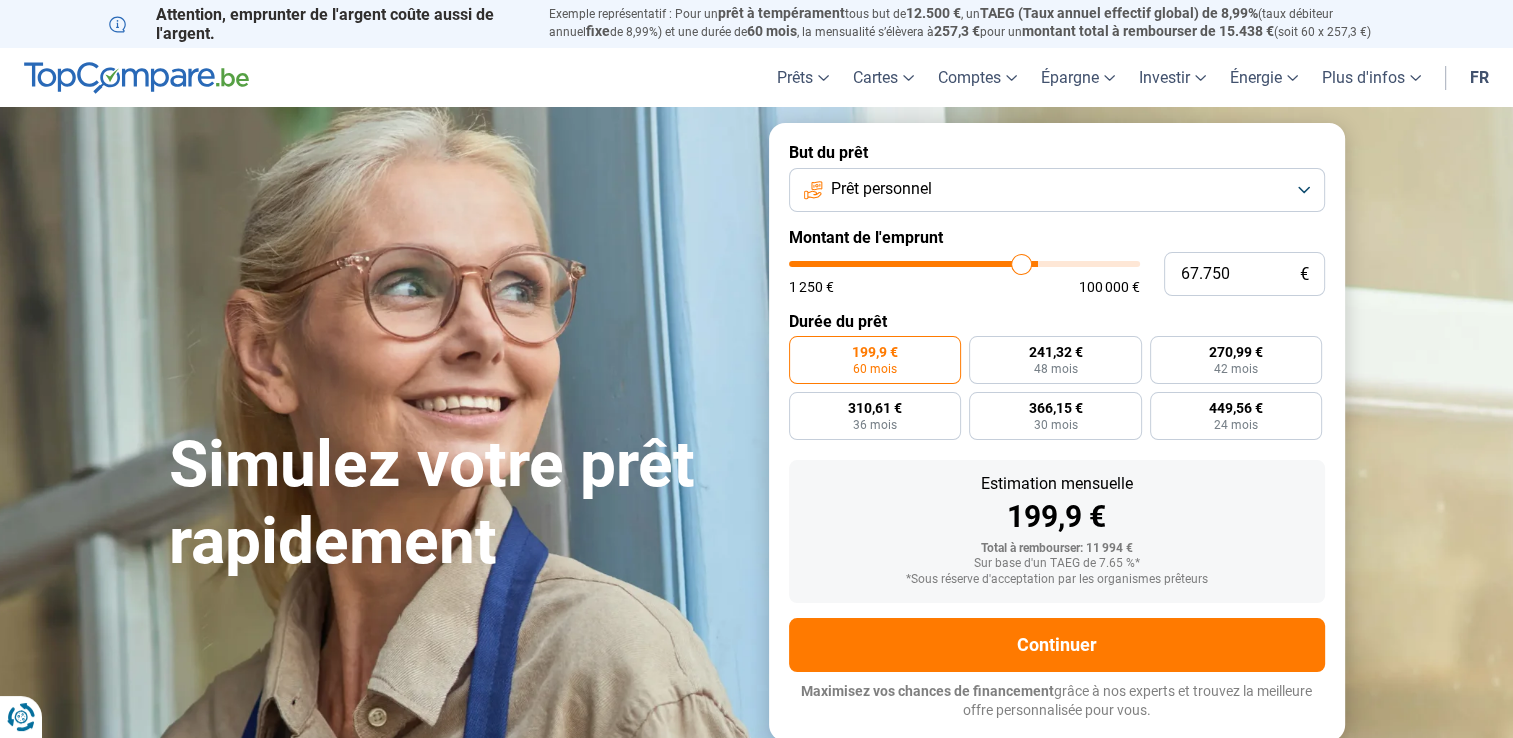 type on "67.250" 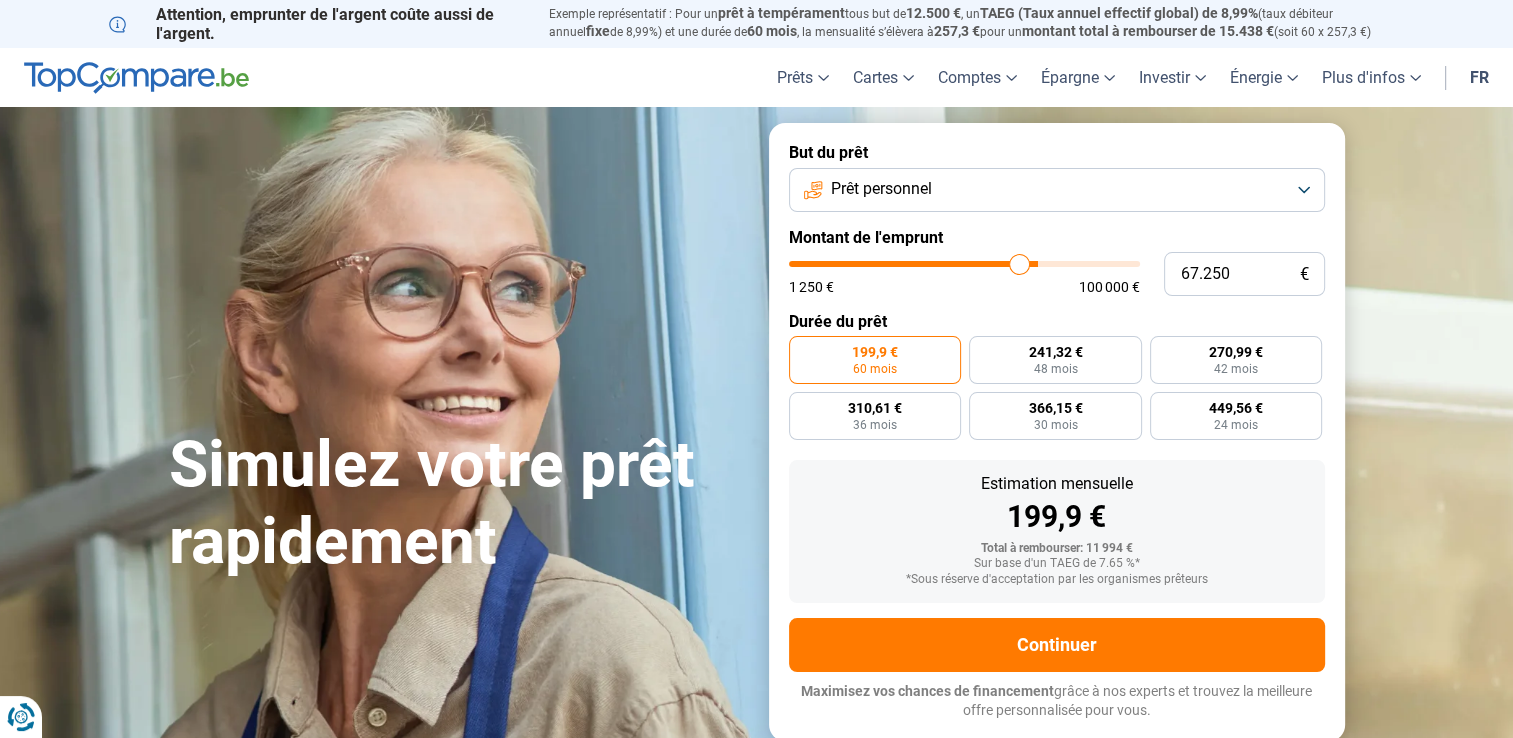 type on "67.000" 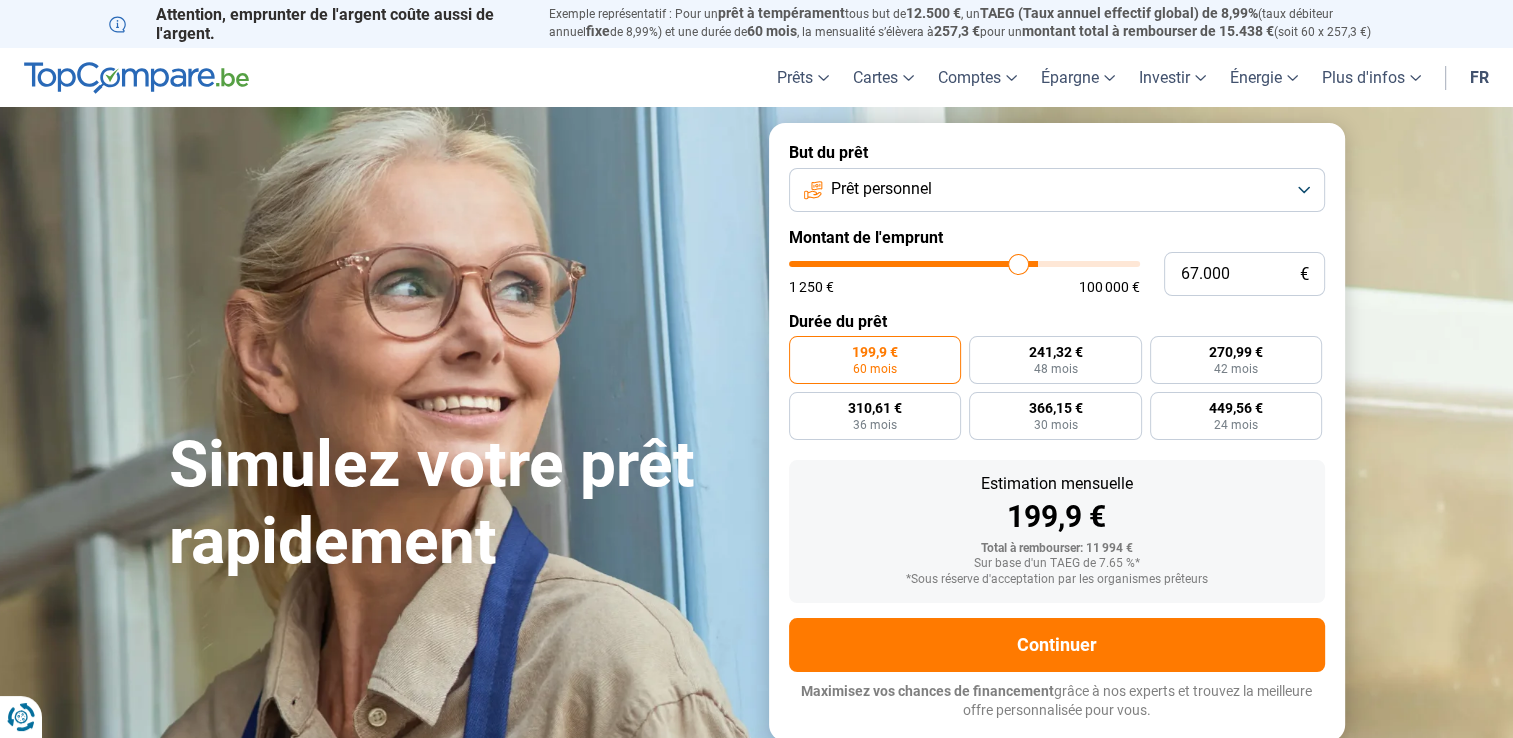 type on "66.250" 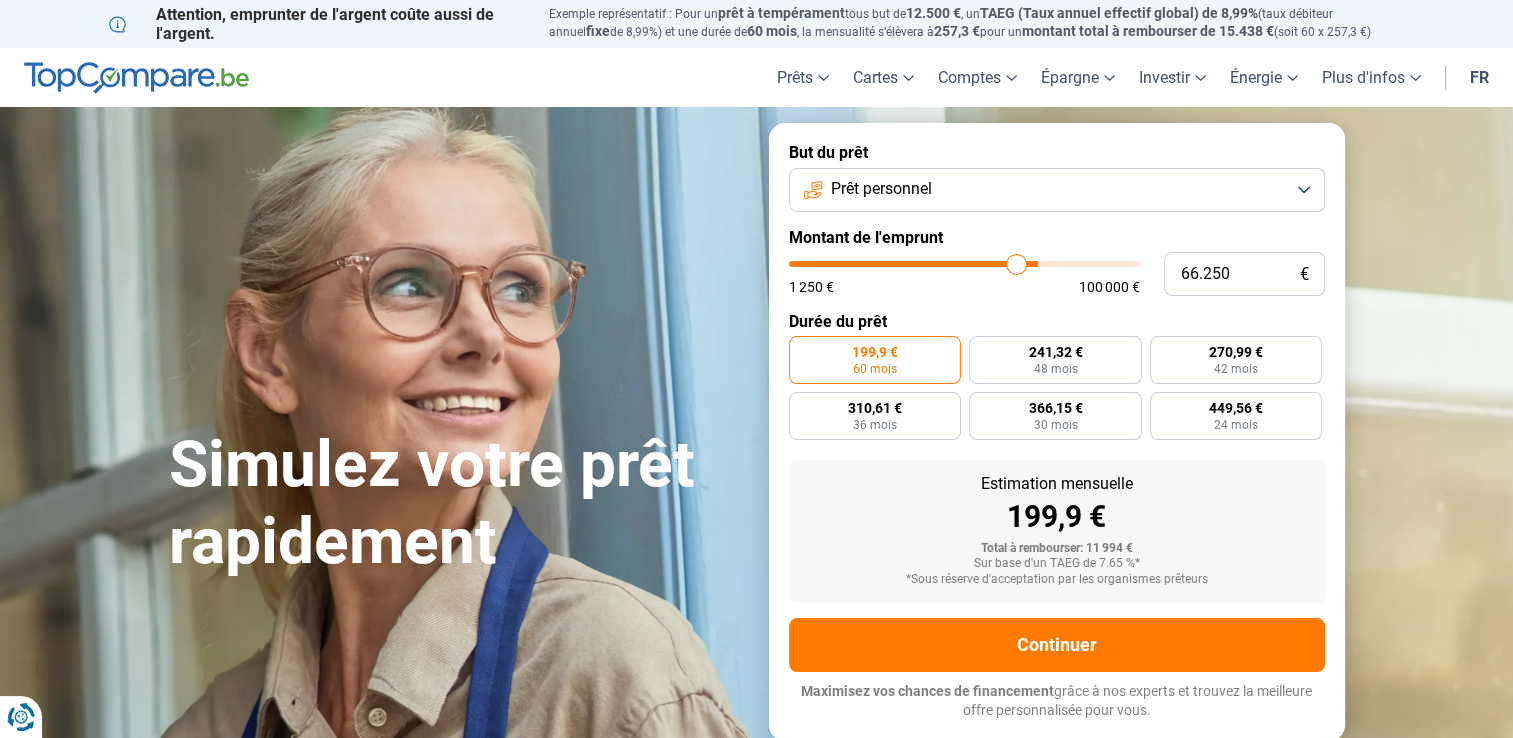type on "65.750" 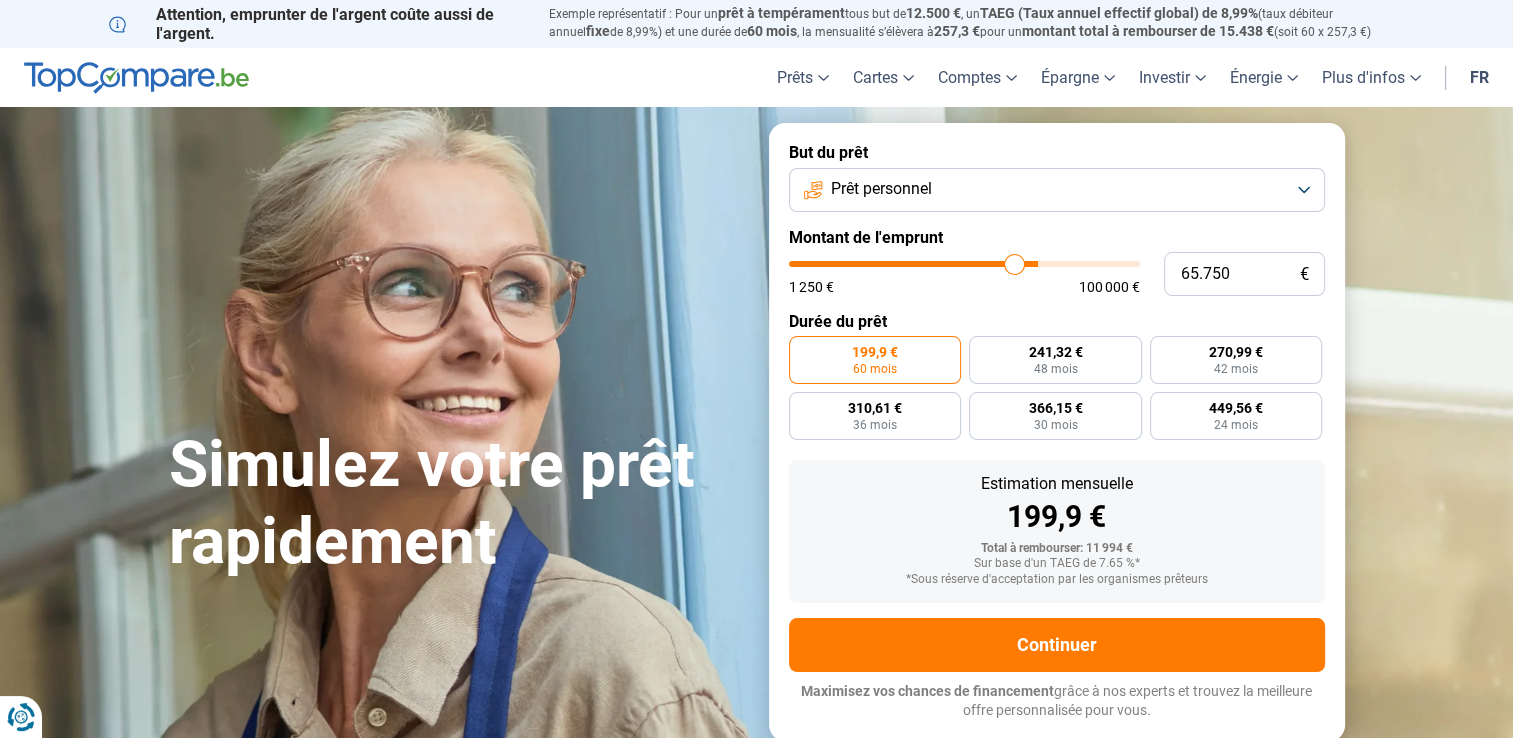 type on "65.500" 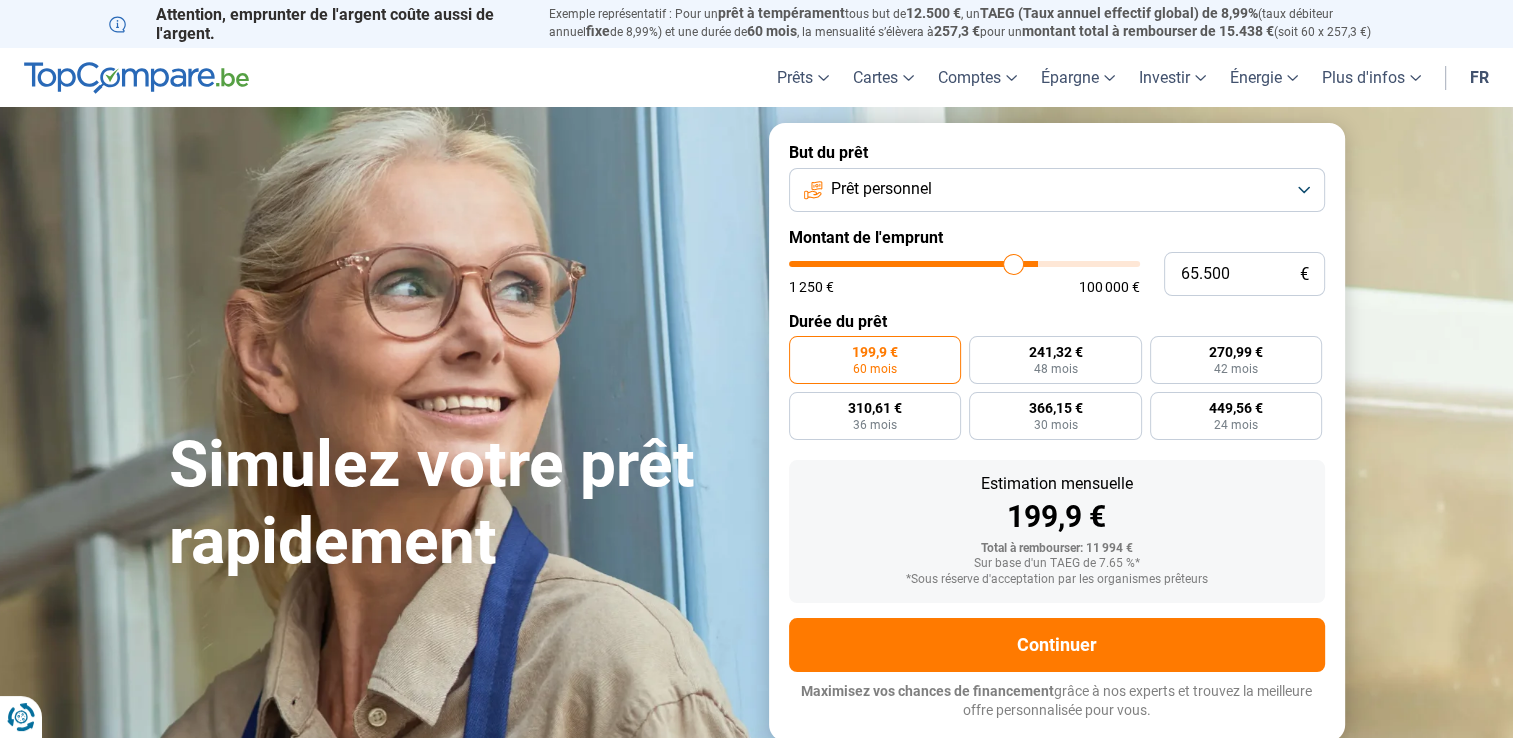 type on "64.500" 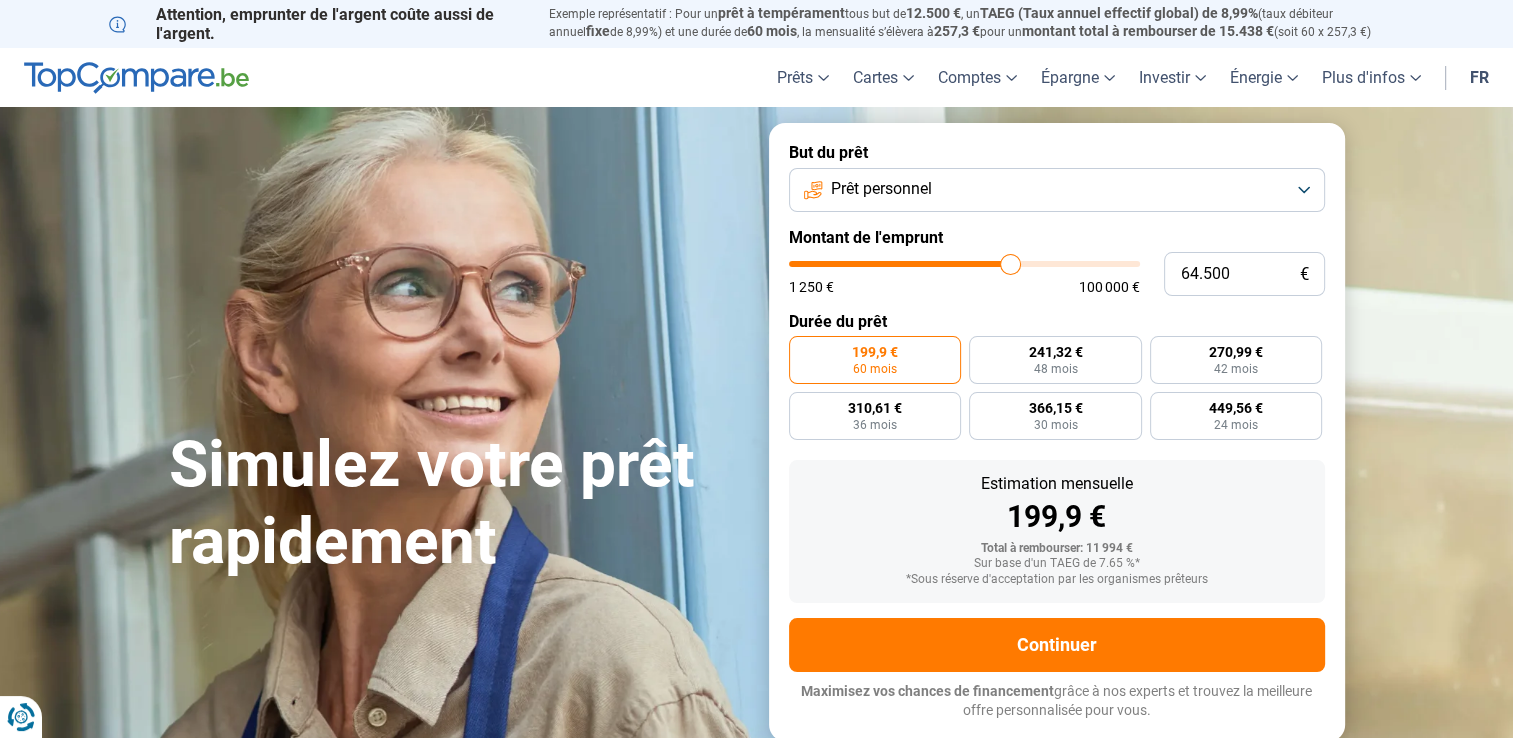type on "65.000" 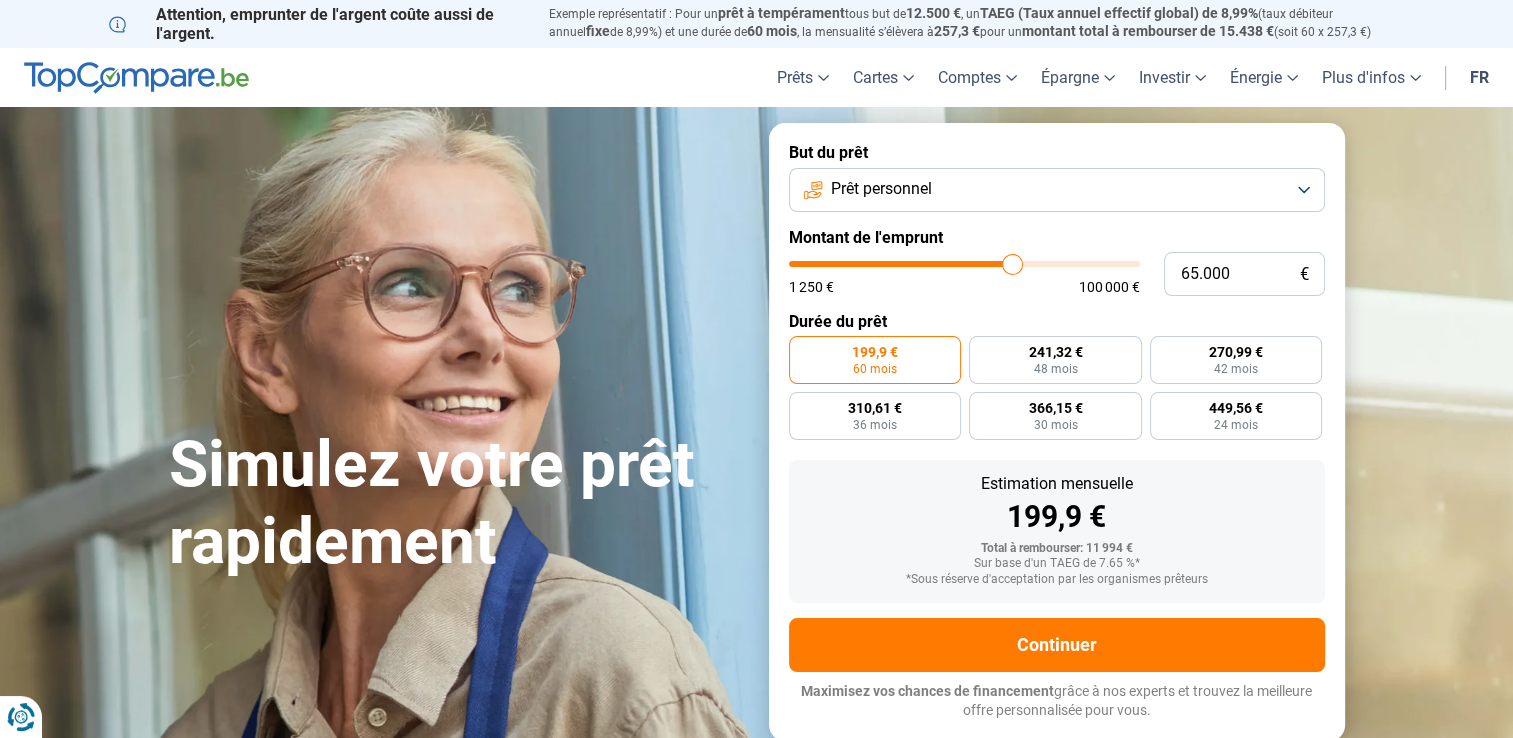 type on "65.250" 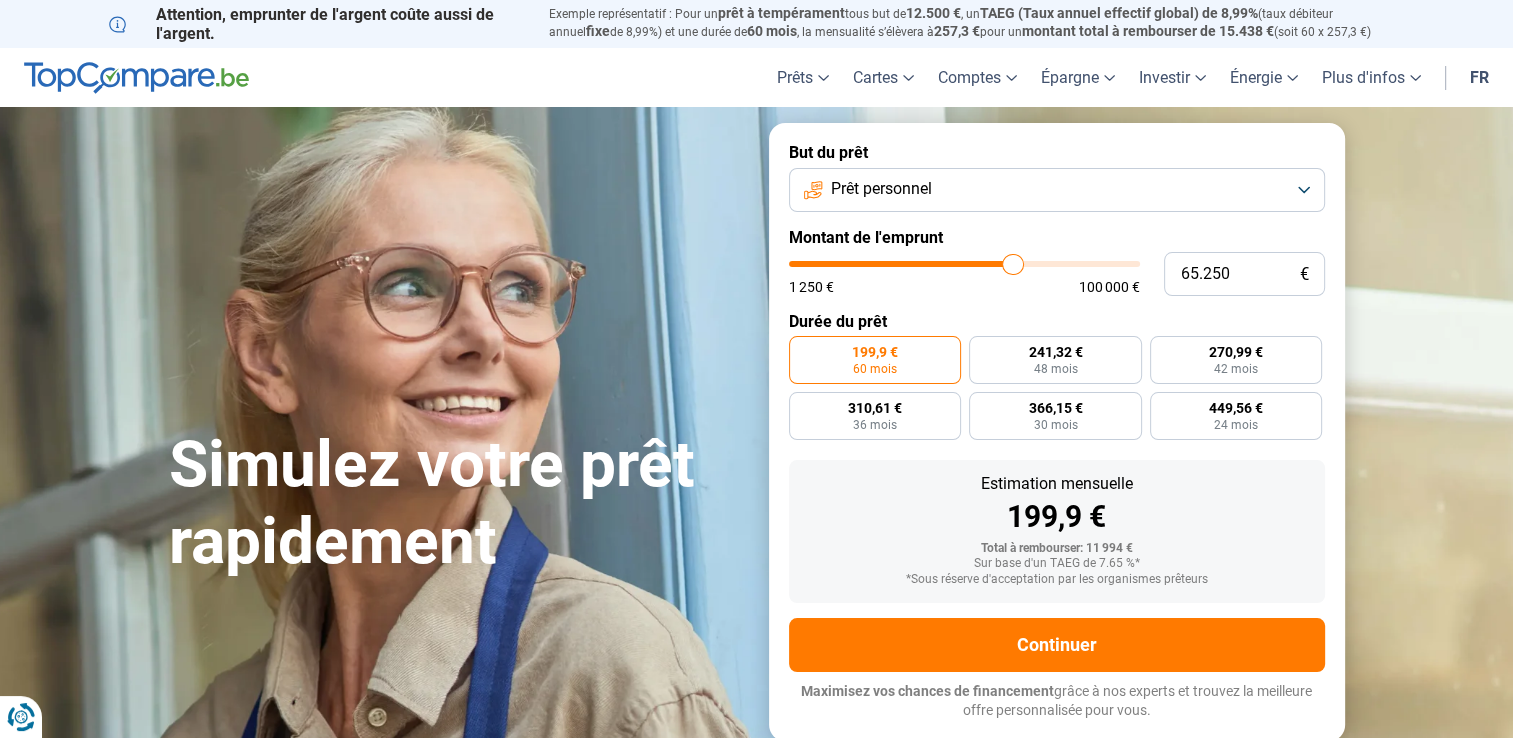 type on "65.500" 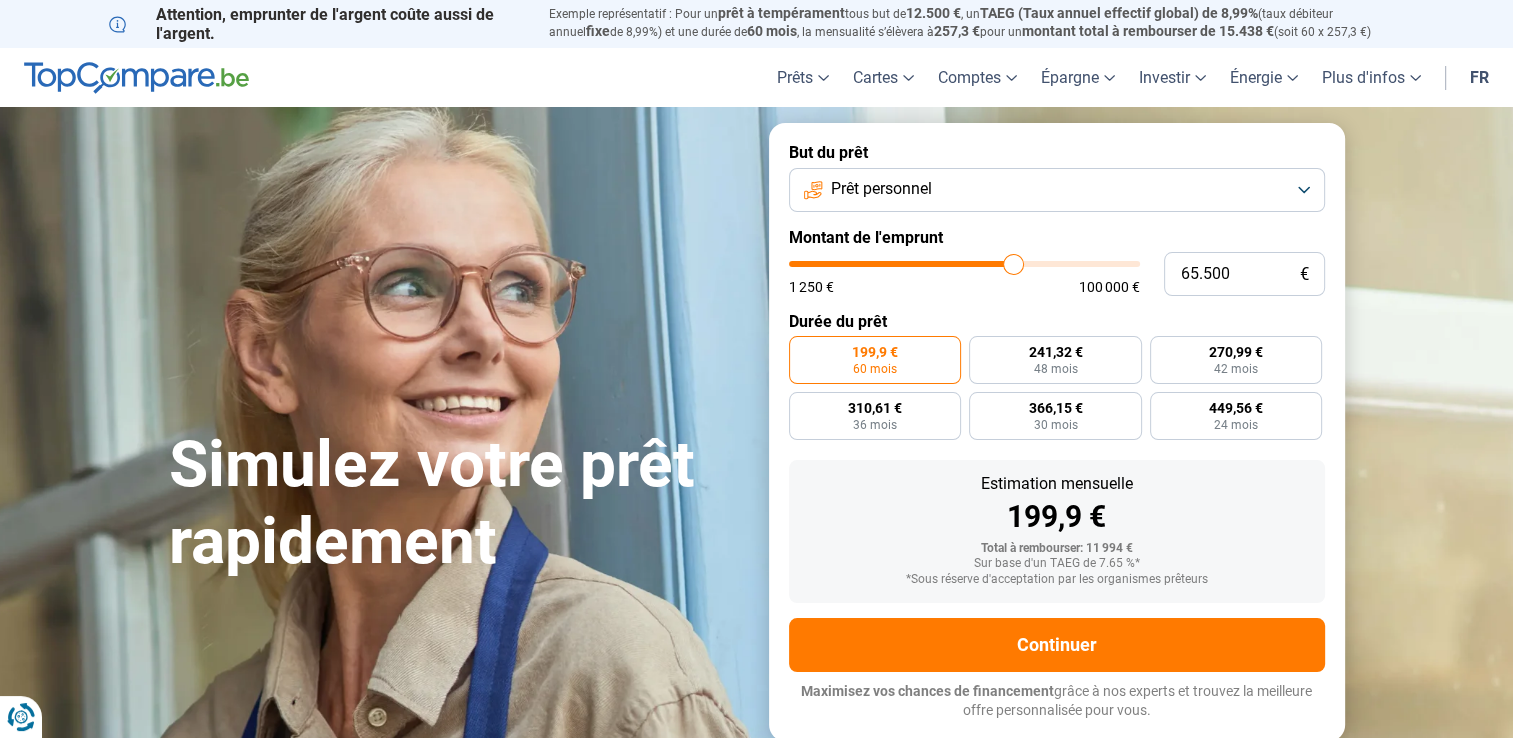 type on "65.750" 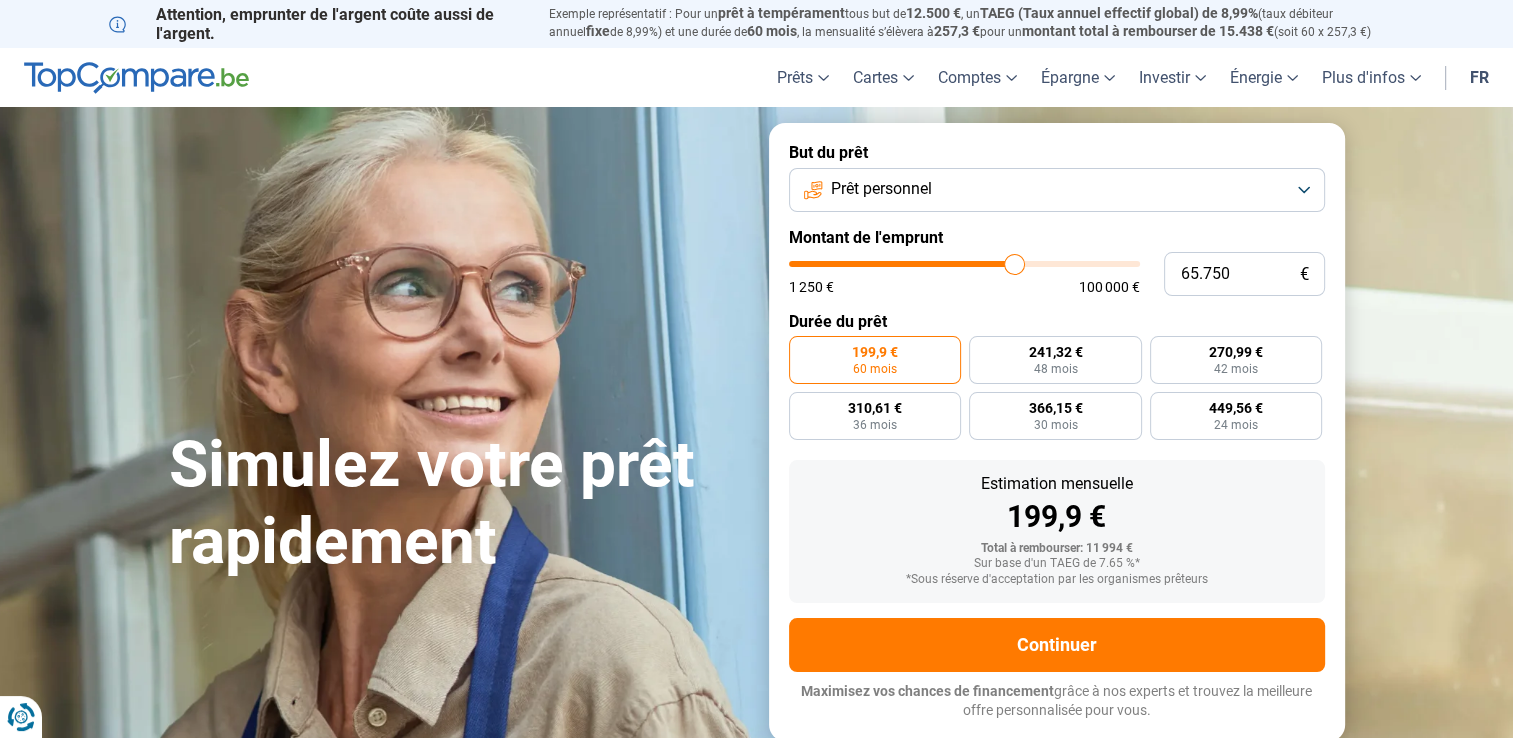 type on "66.000" 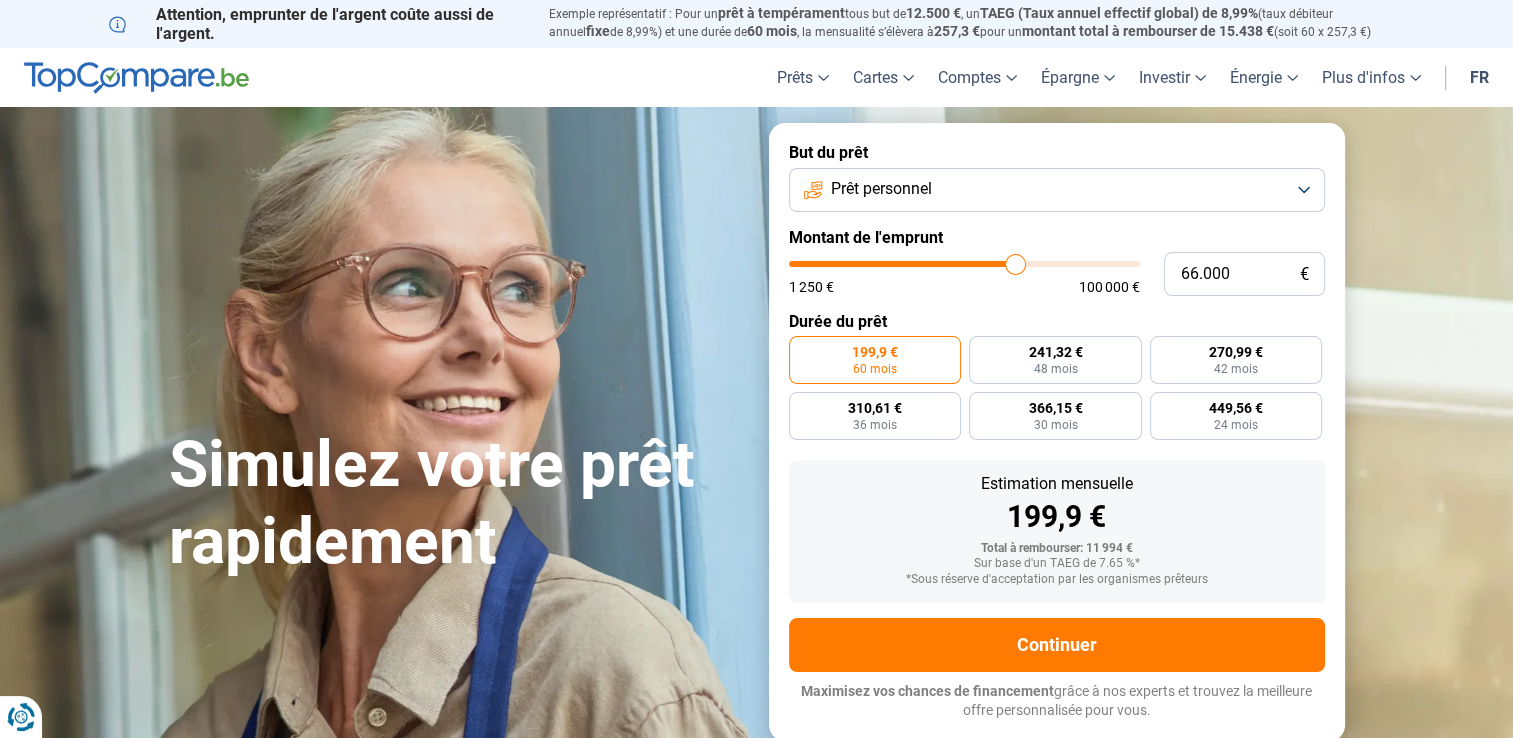 type on "66.250" 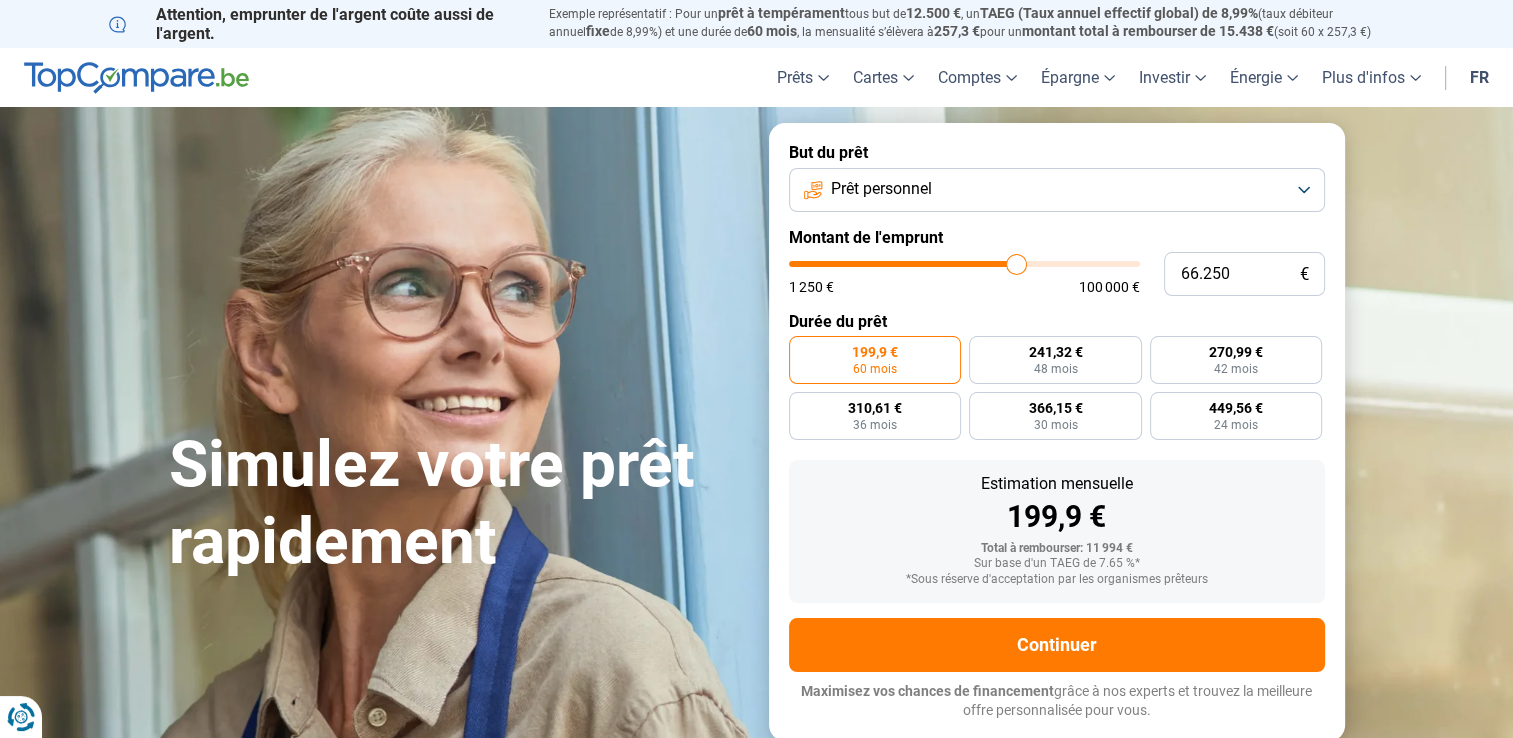 type on "66.500" 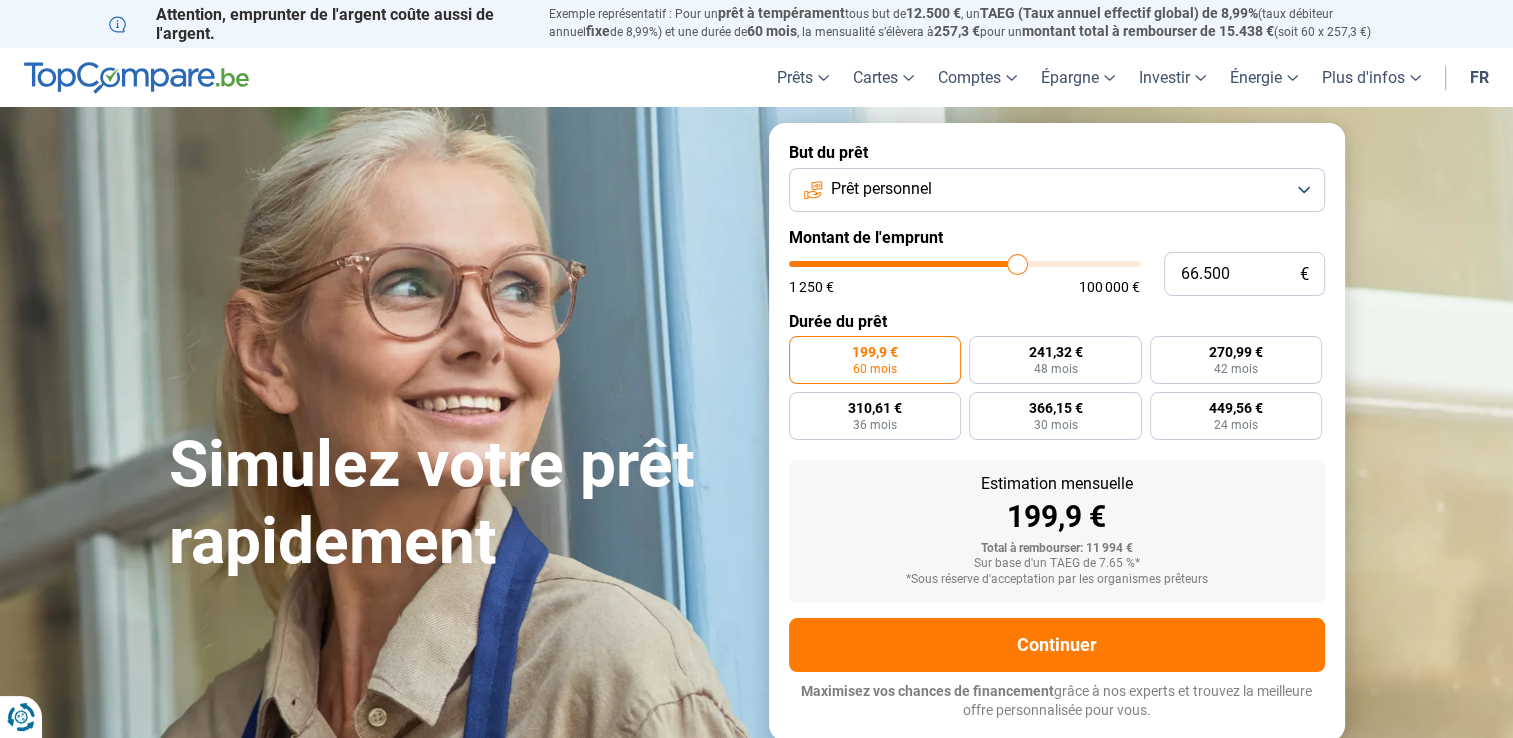 type on "66.750" 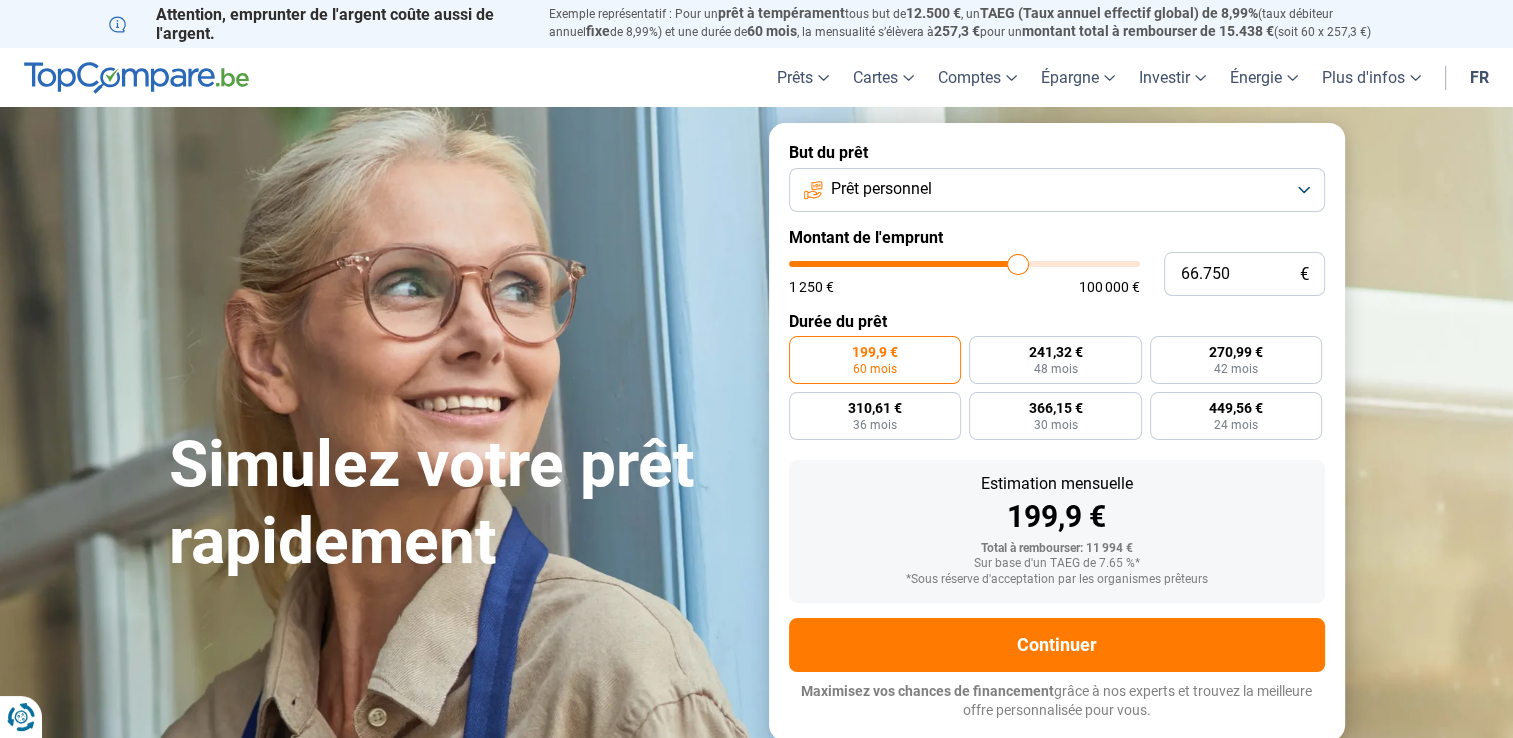 type on "67.000" 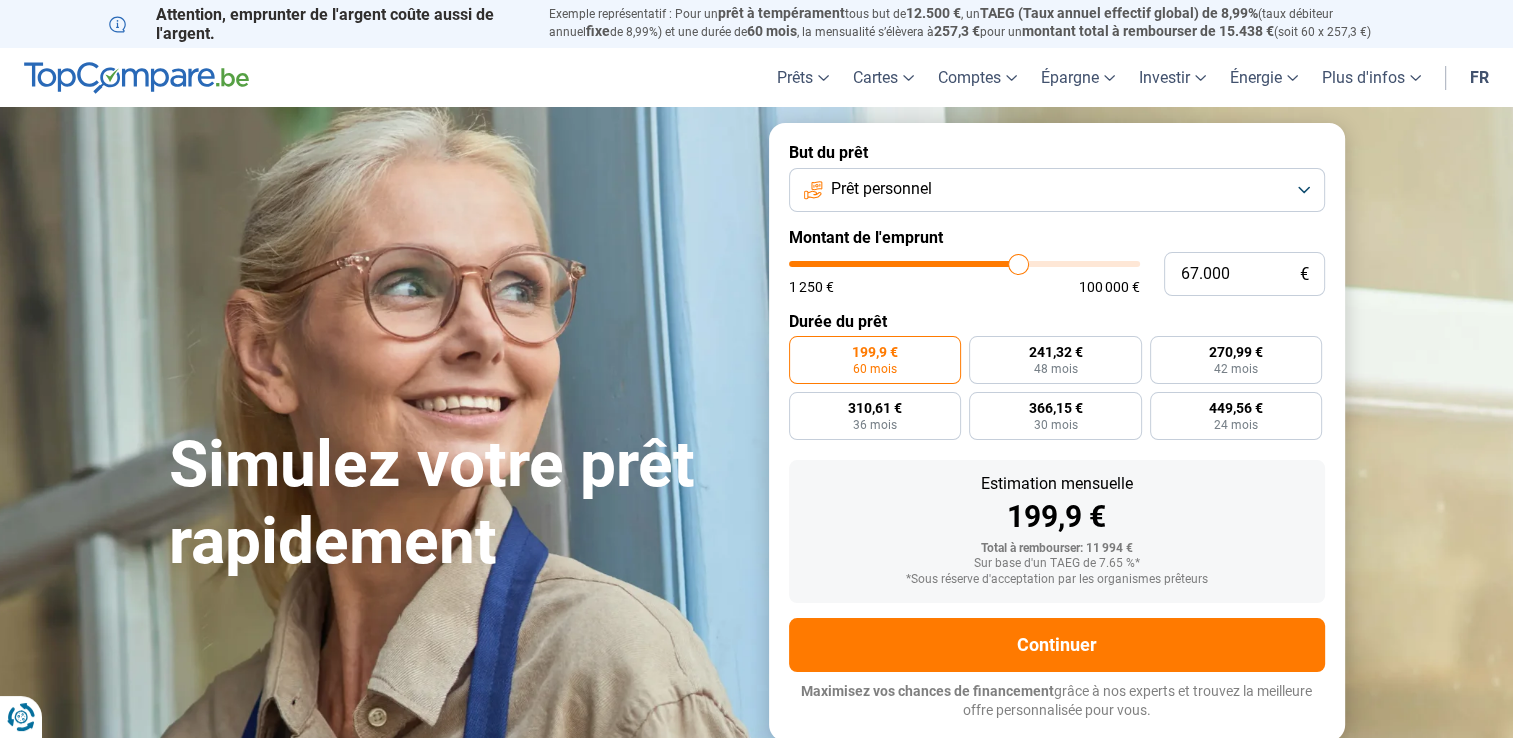 type on "67.250" 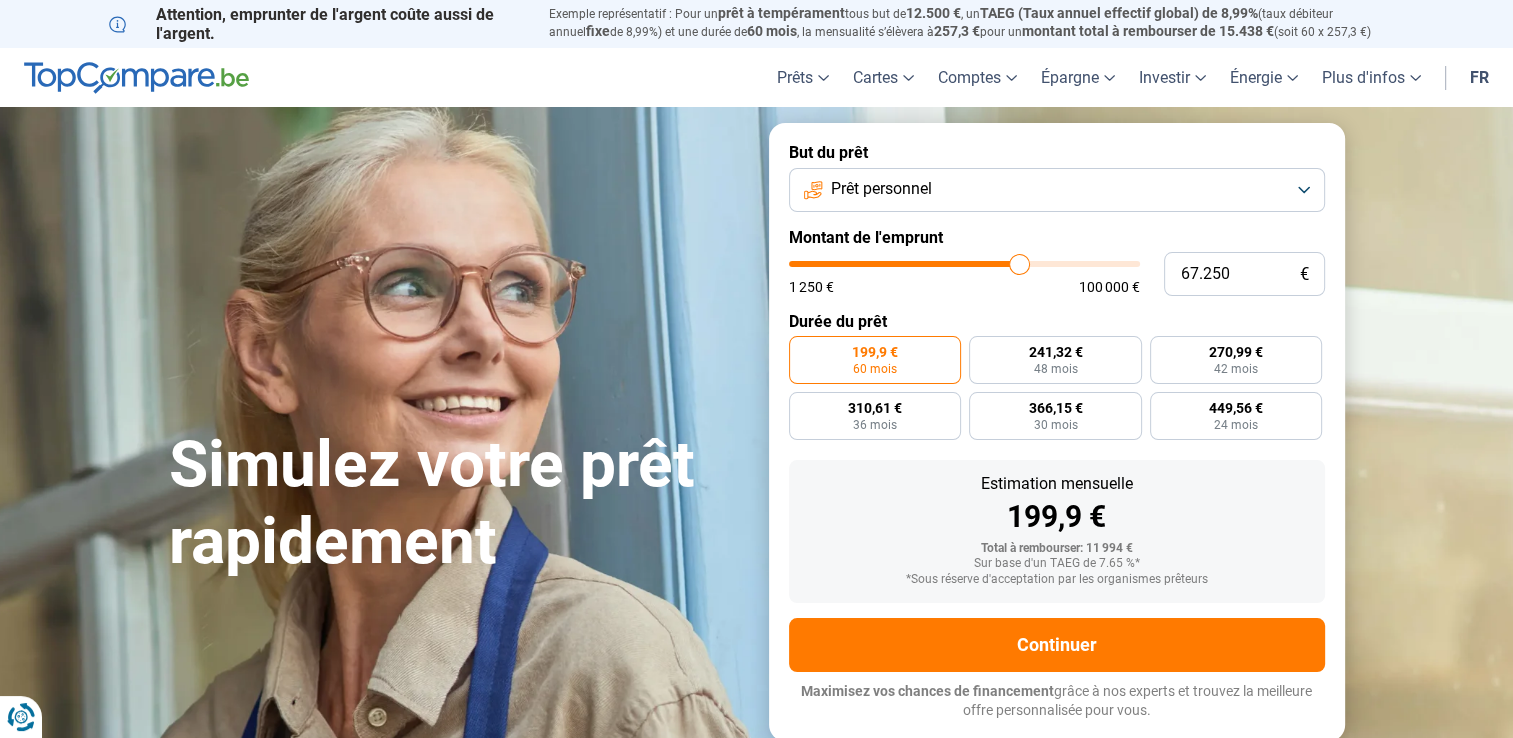type on "67.500" 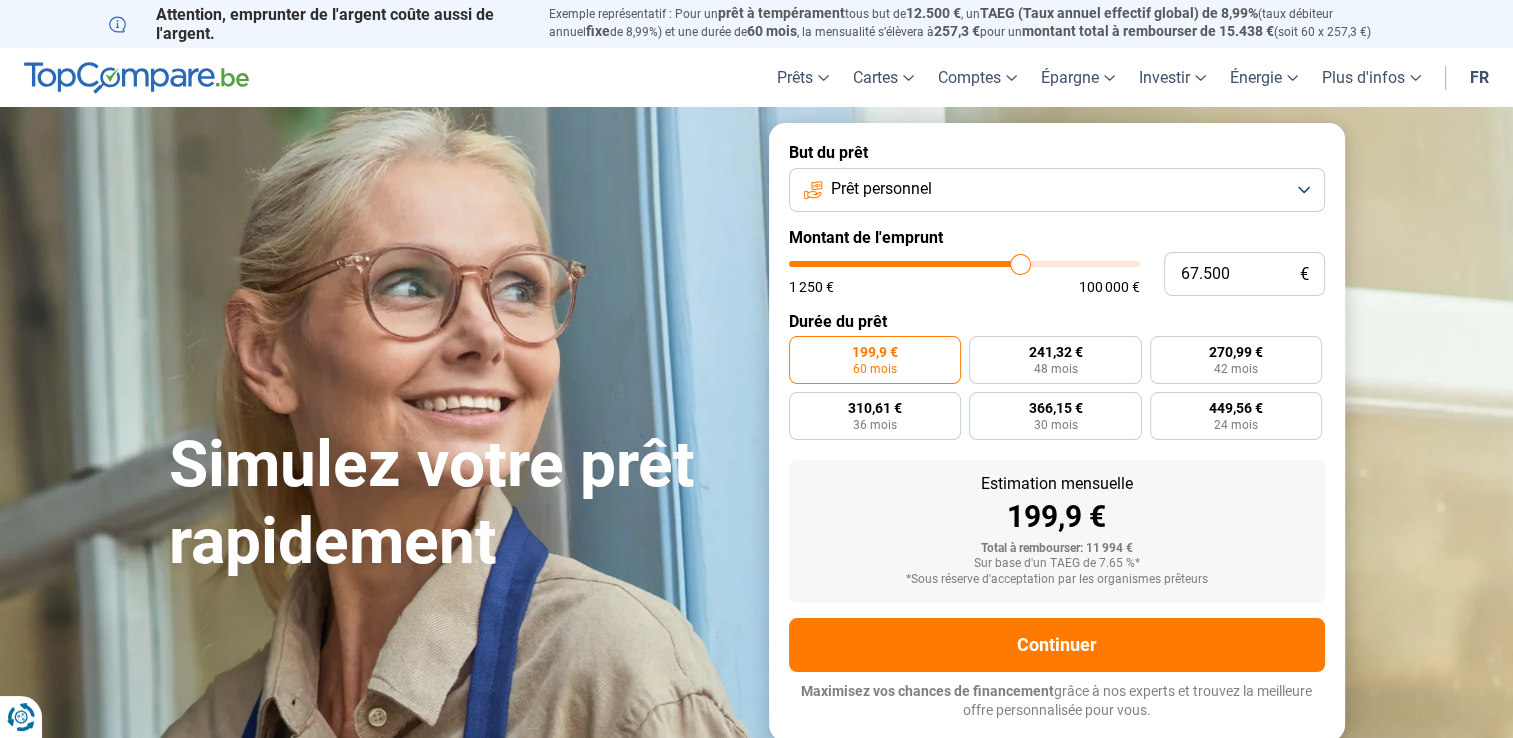 type on "68.000" 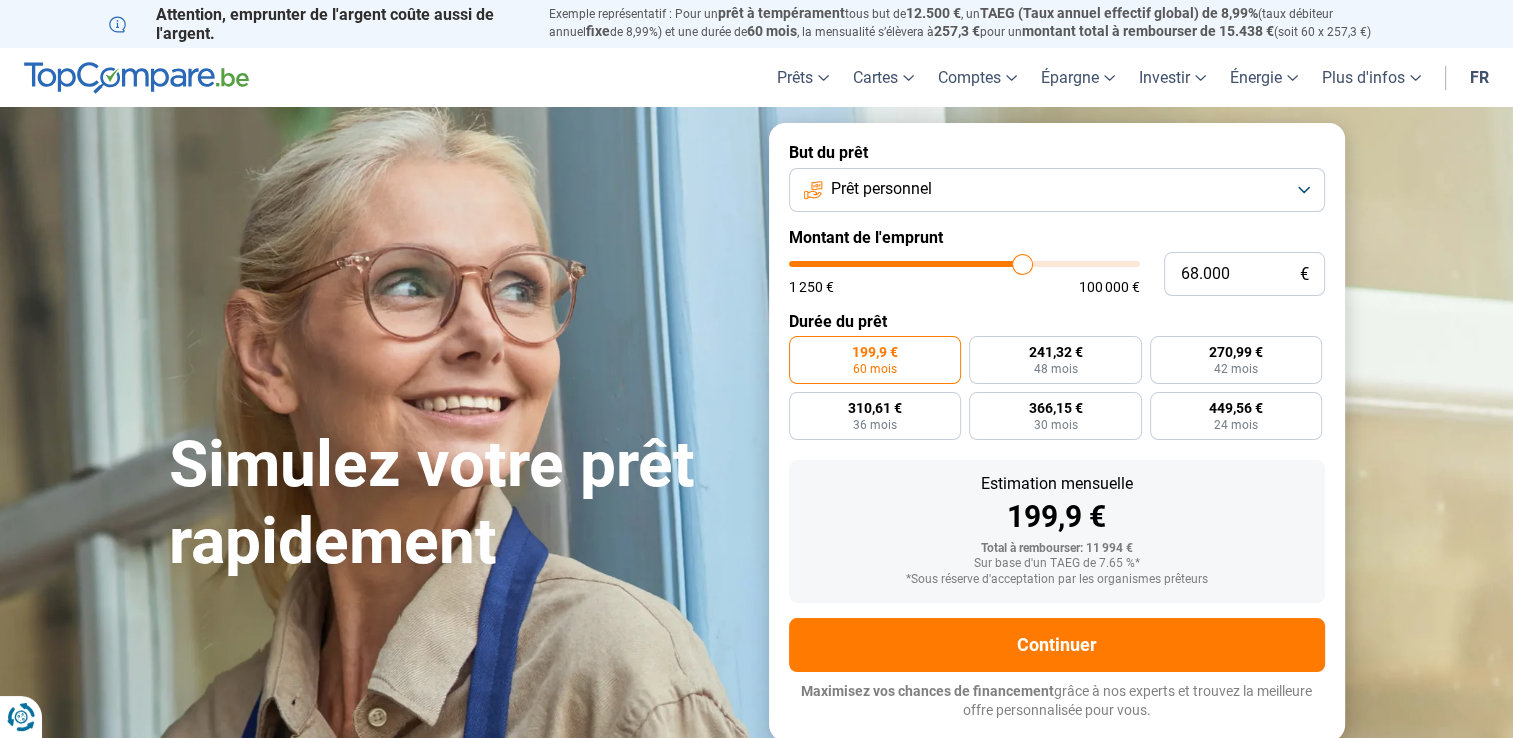 type on "68.250" 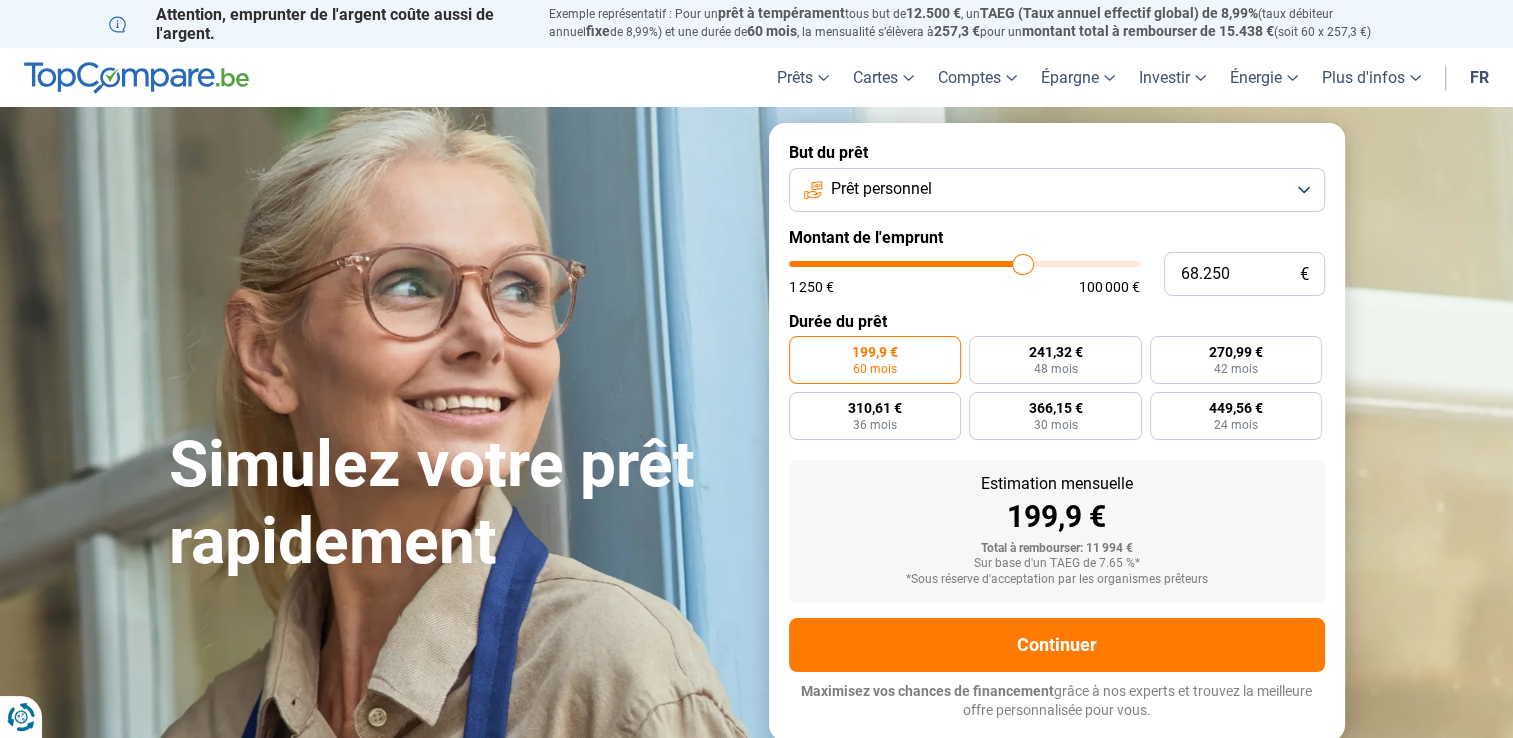 type on "68.500" 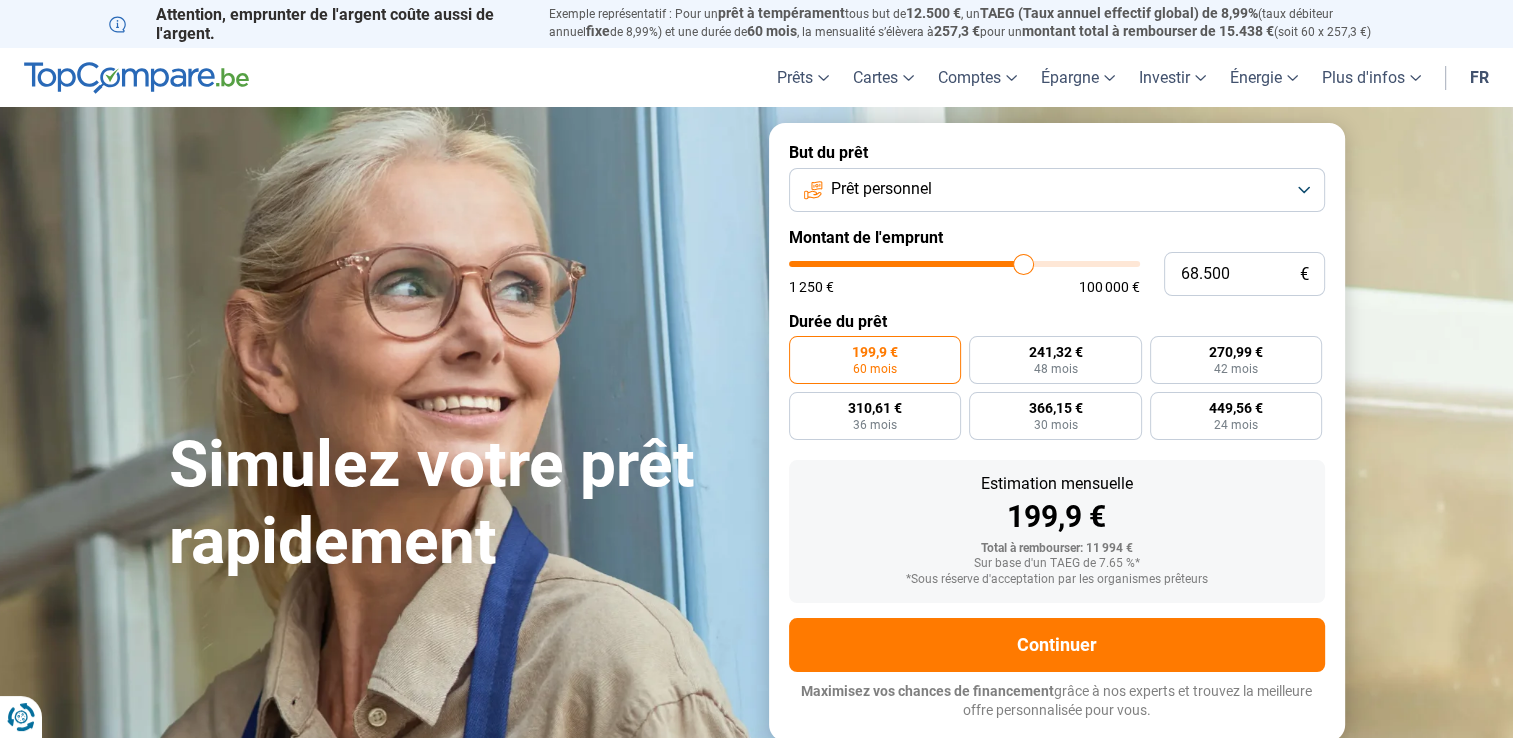 type on "68.750" 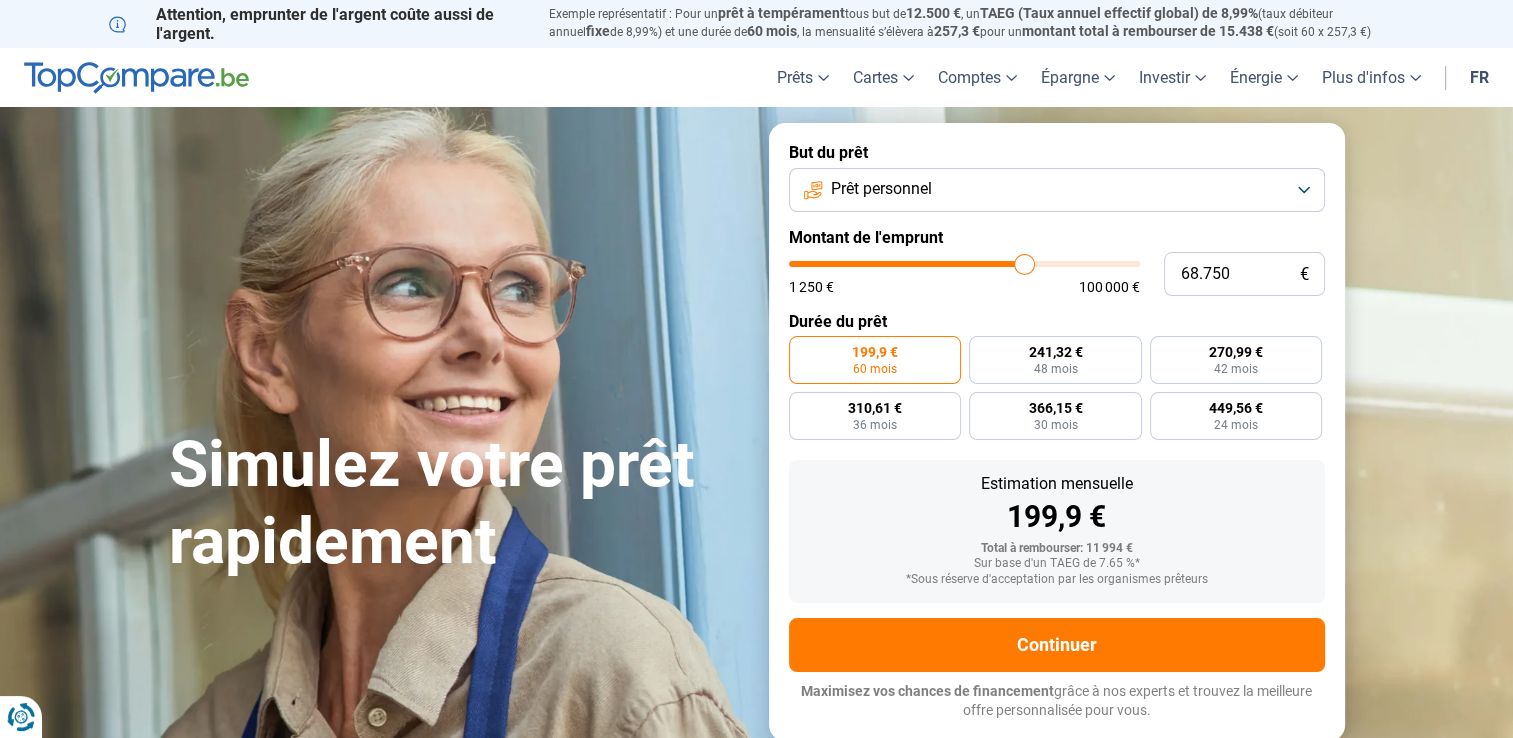 type on "69.000" 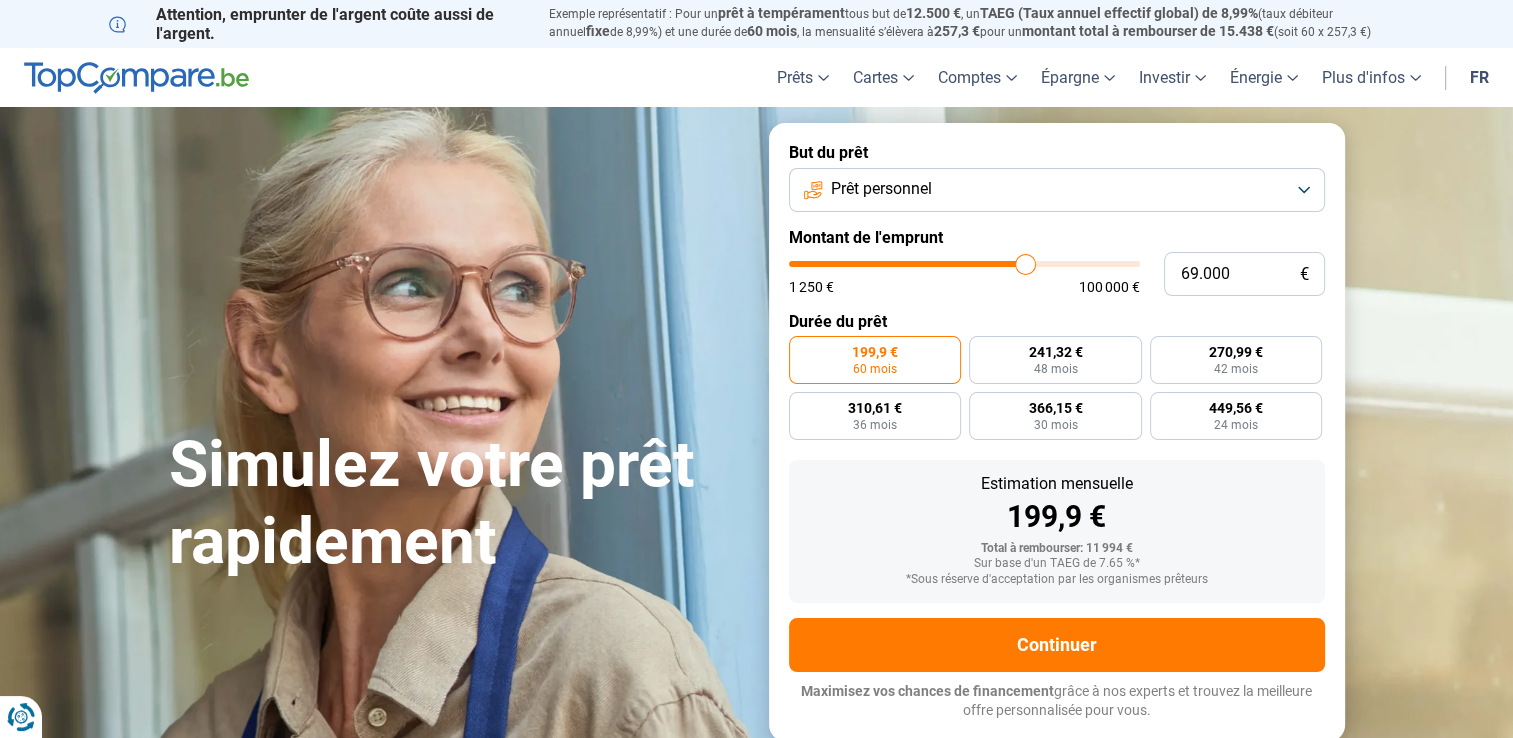 type on "69.250" 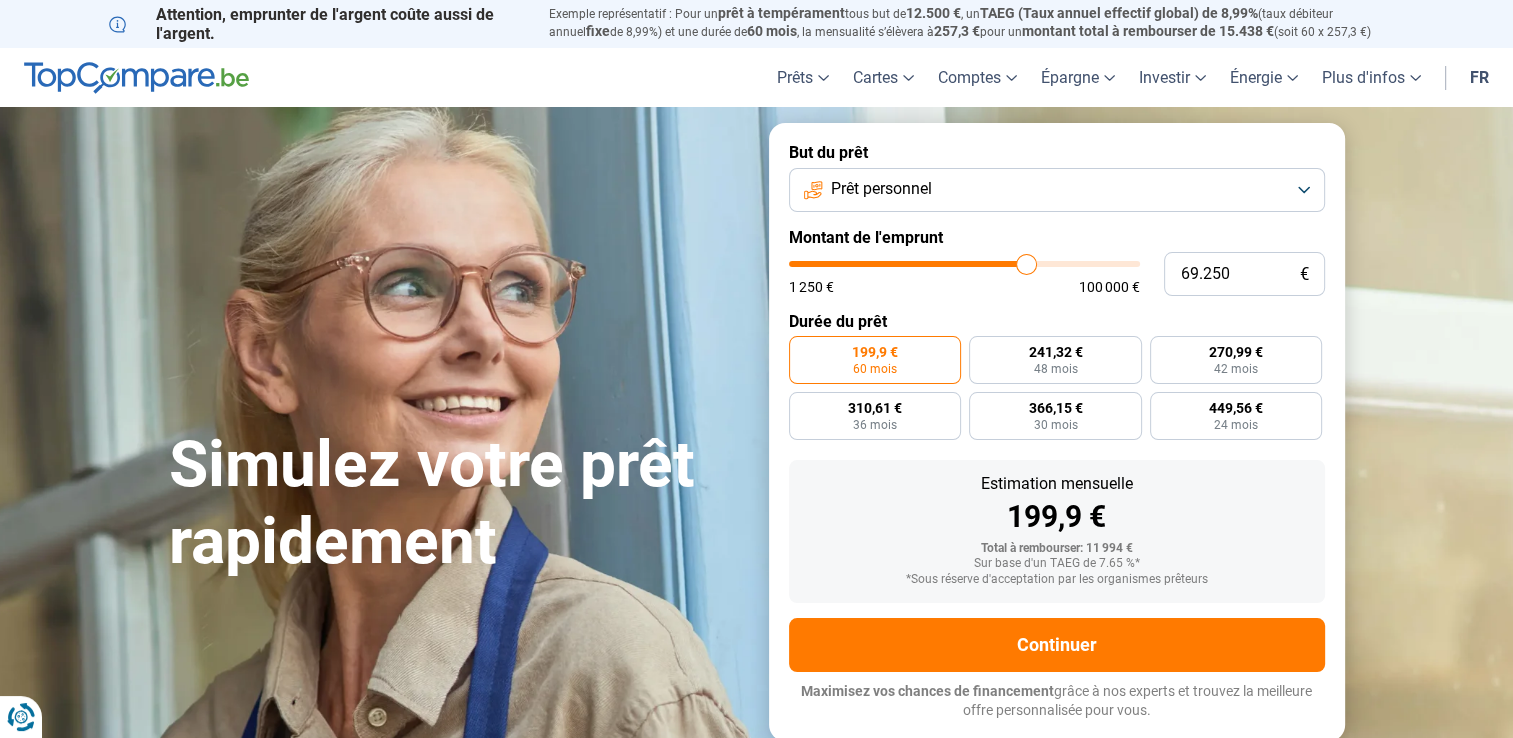 type on "69.750" 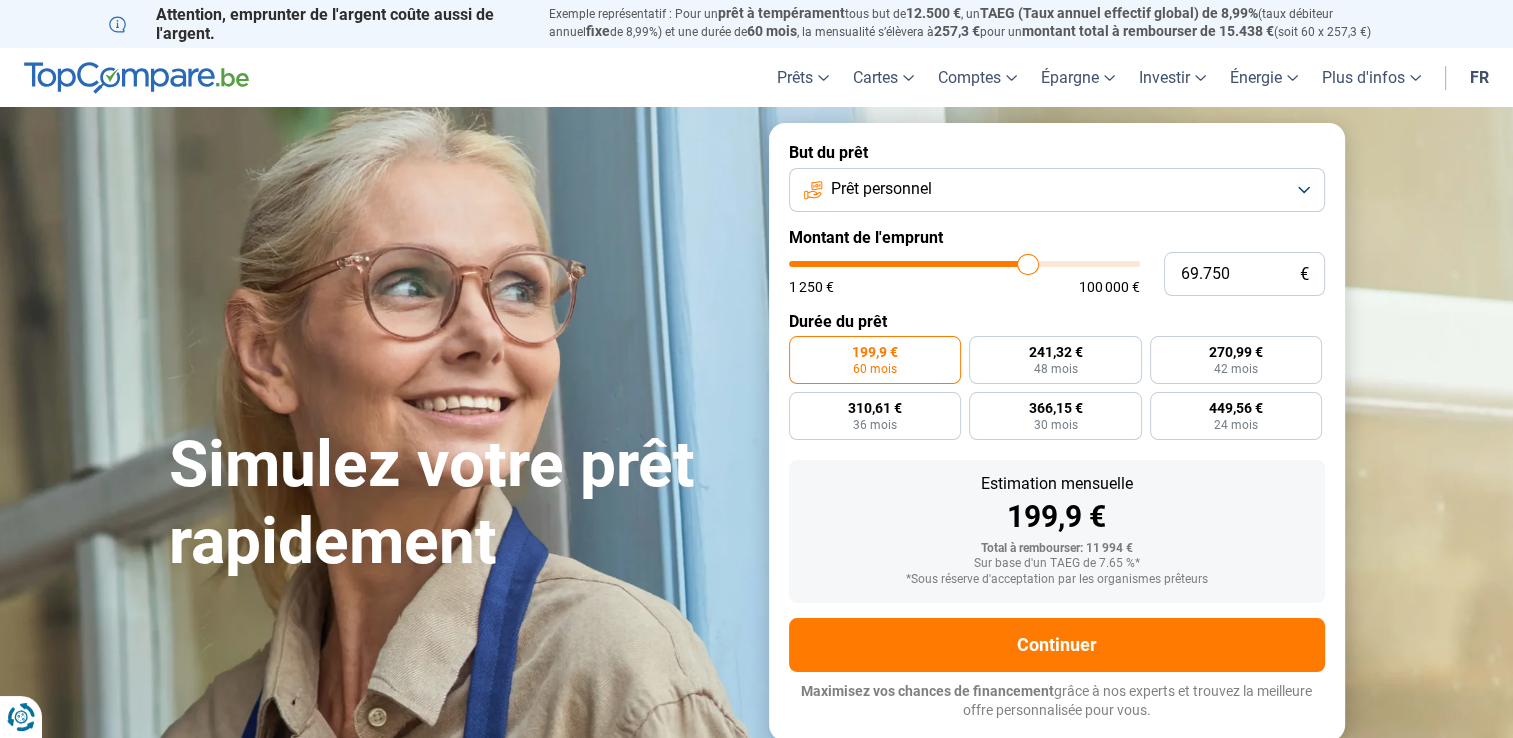 type on "70.000" 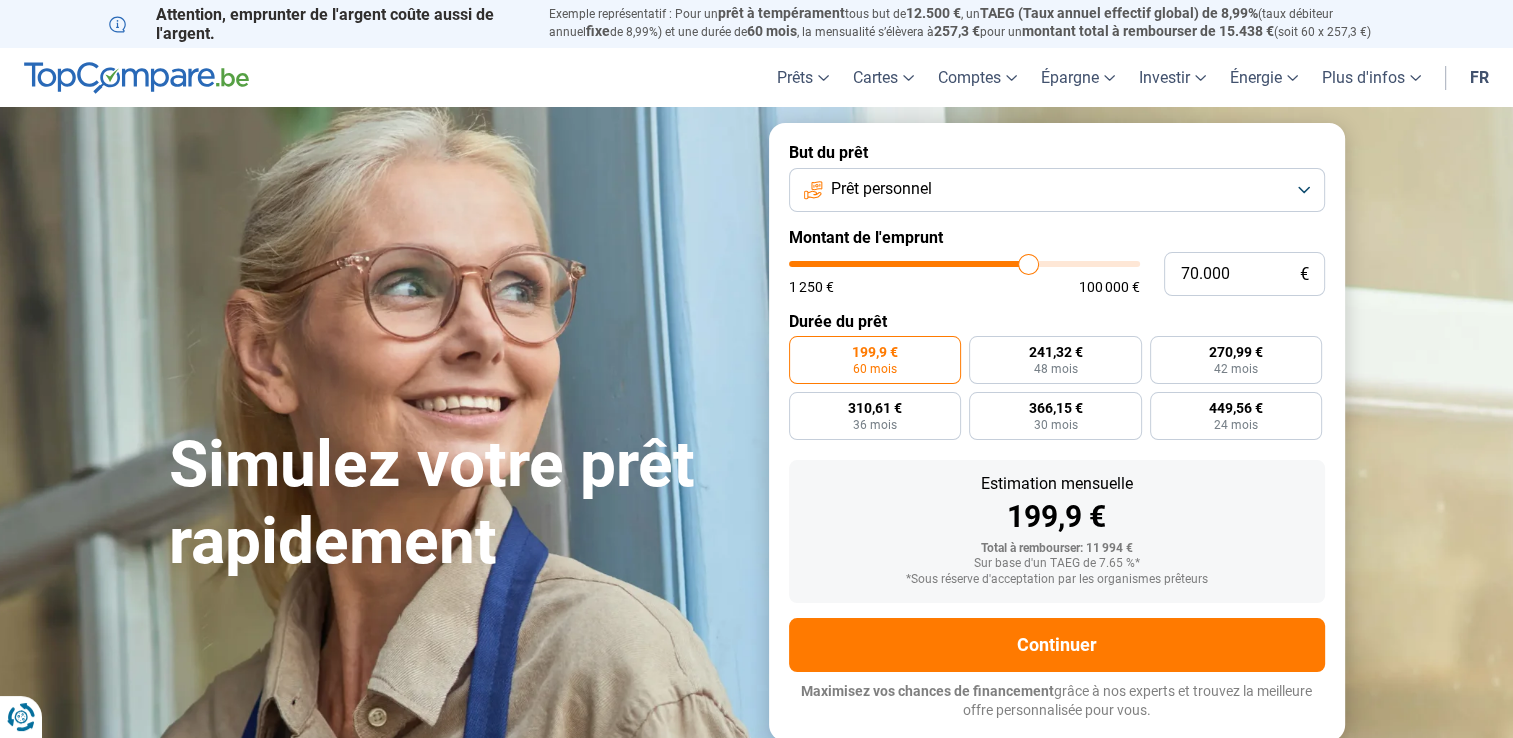 type on "70.250" 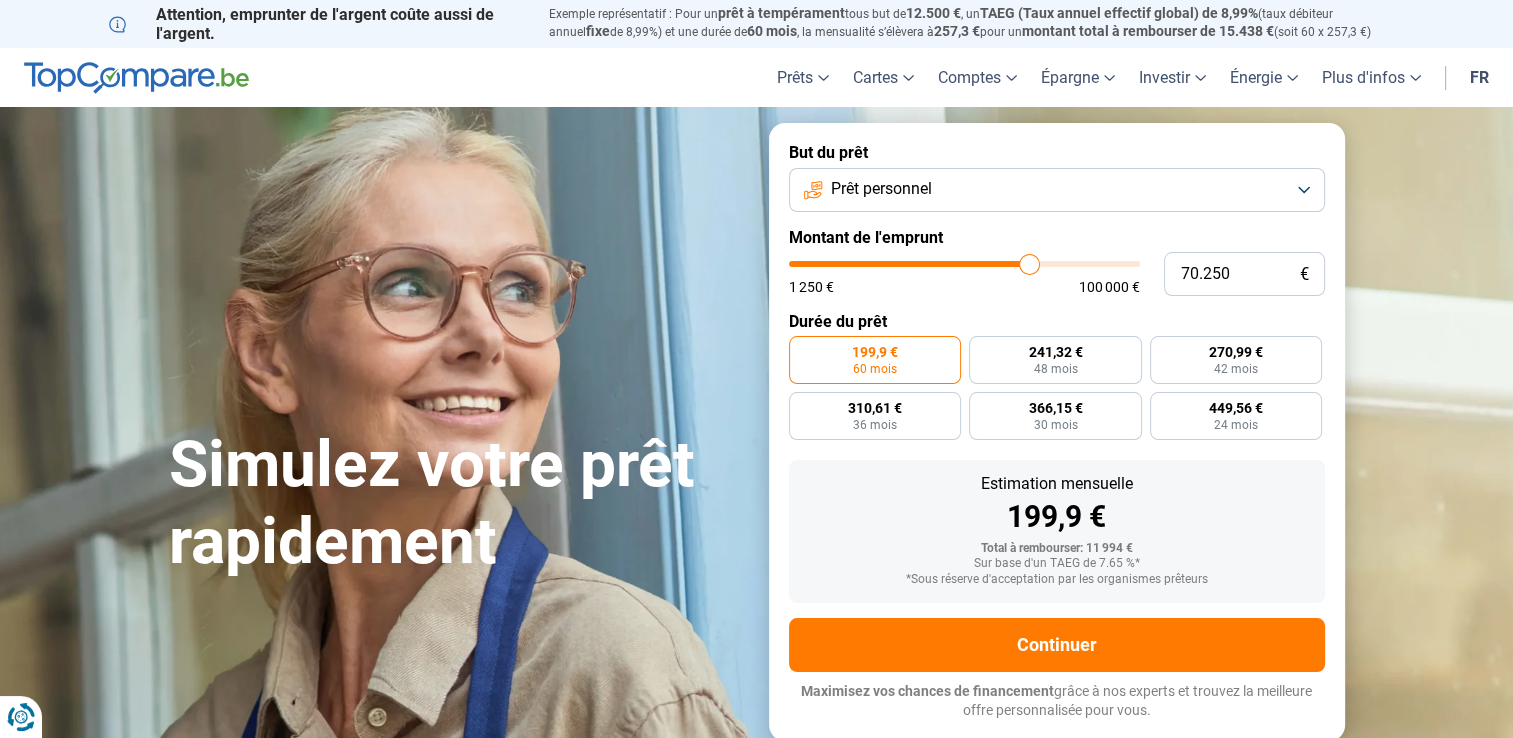 type on "70.500" 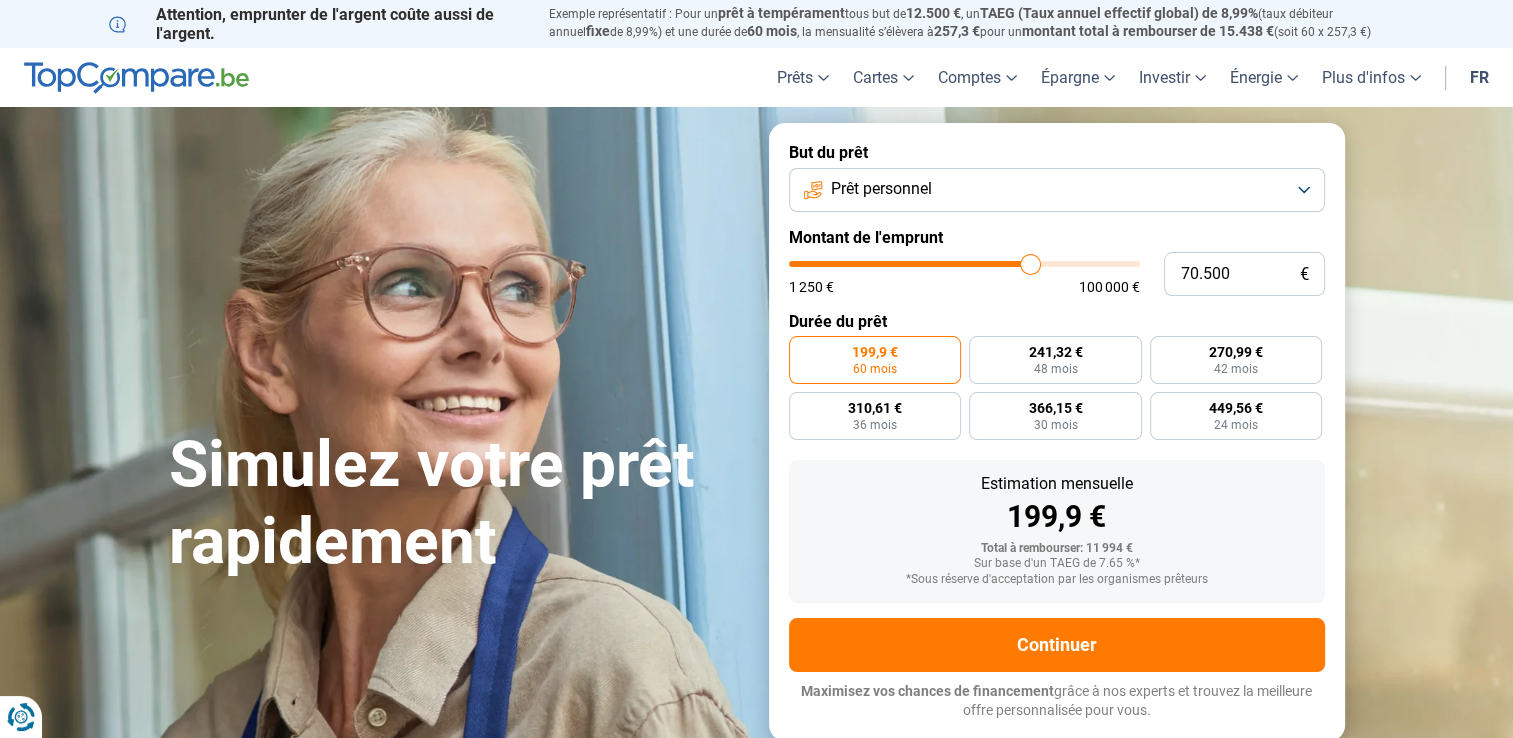 type on "70.750" 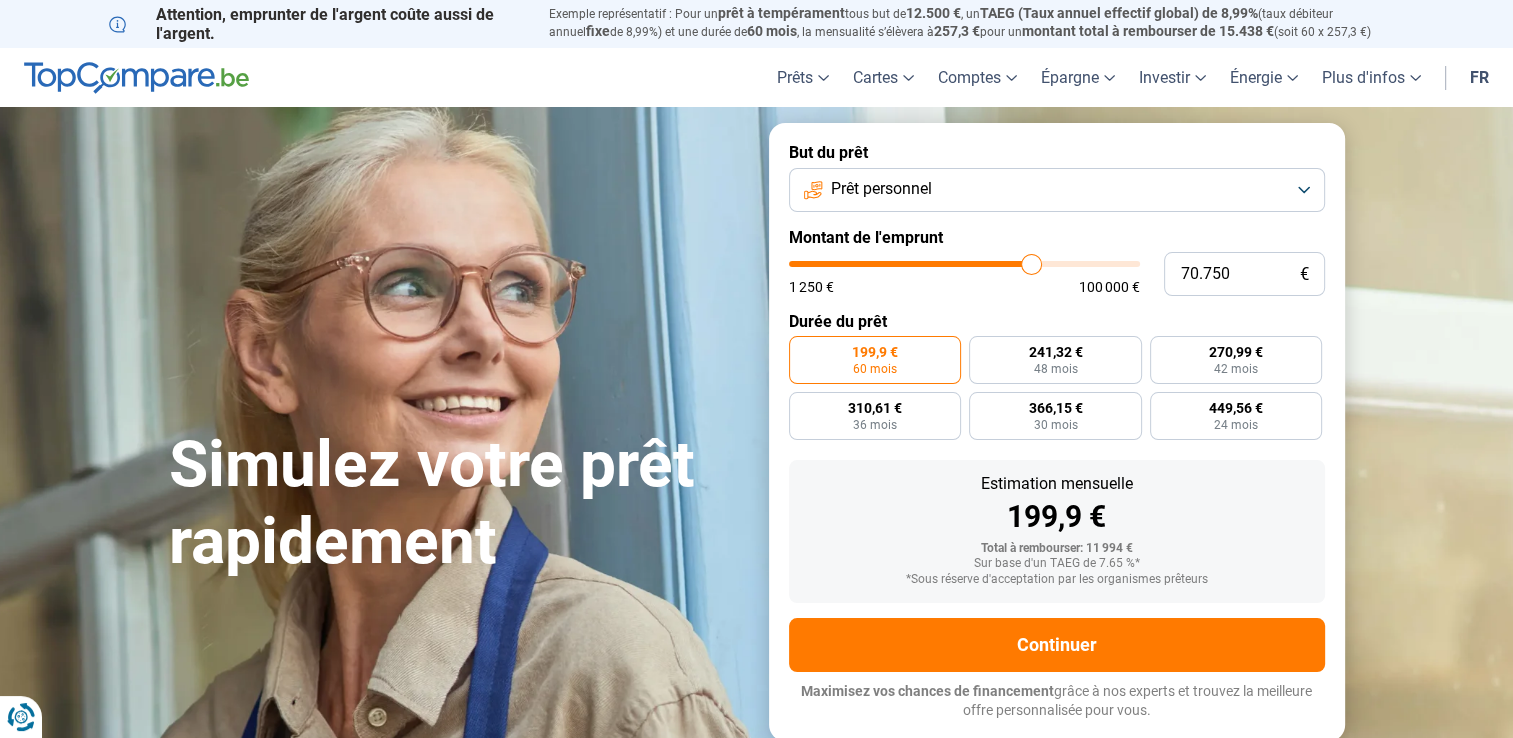 type on "70.500" 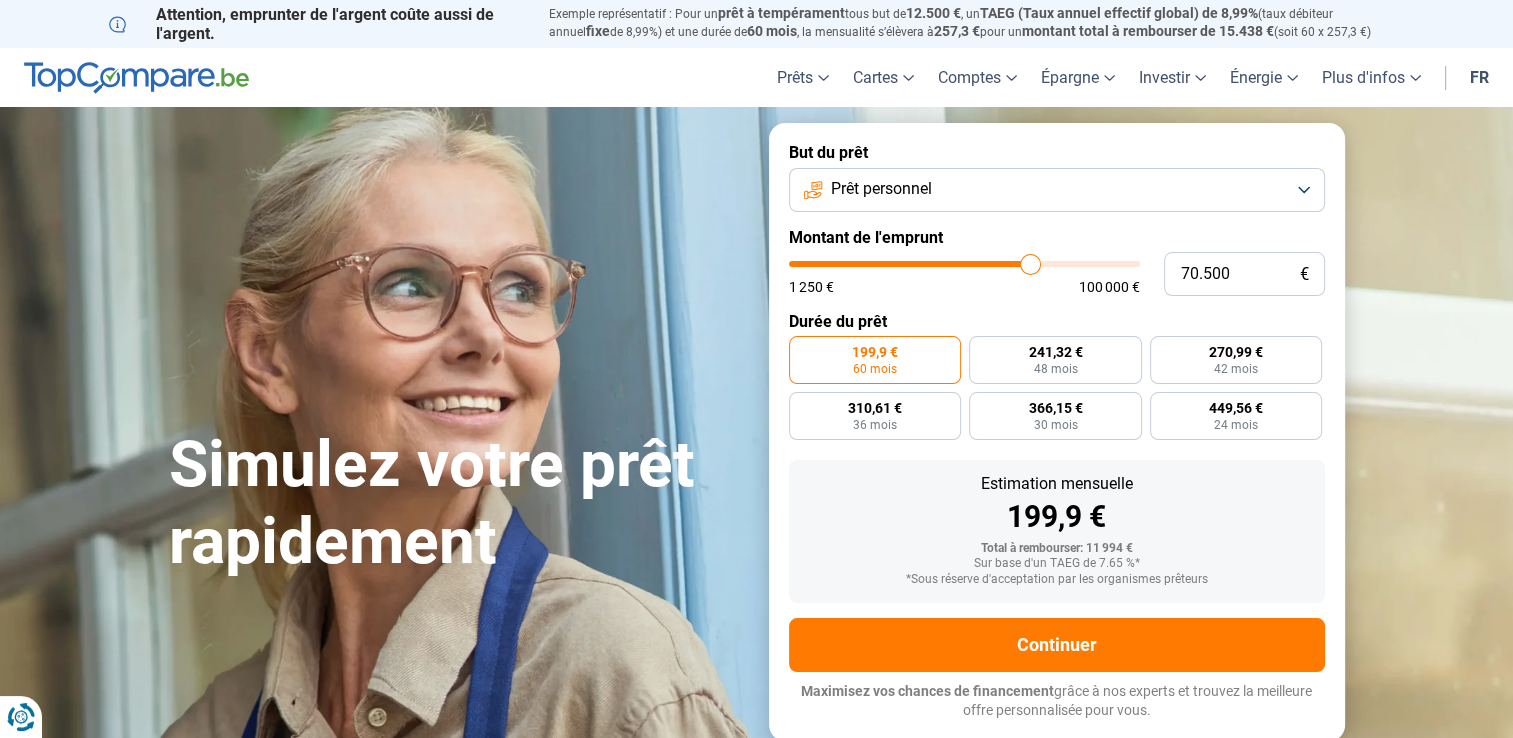 type on "70.250" 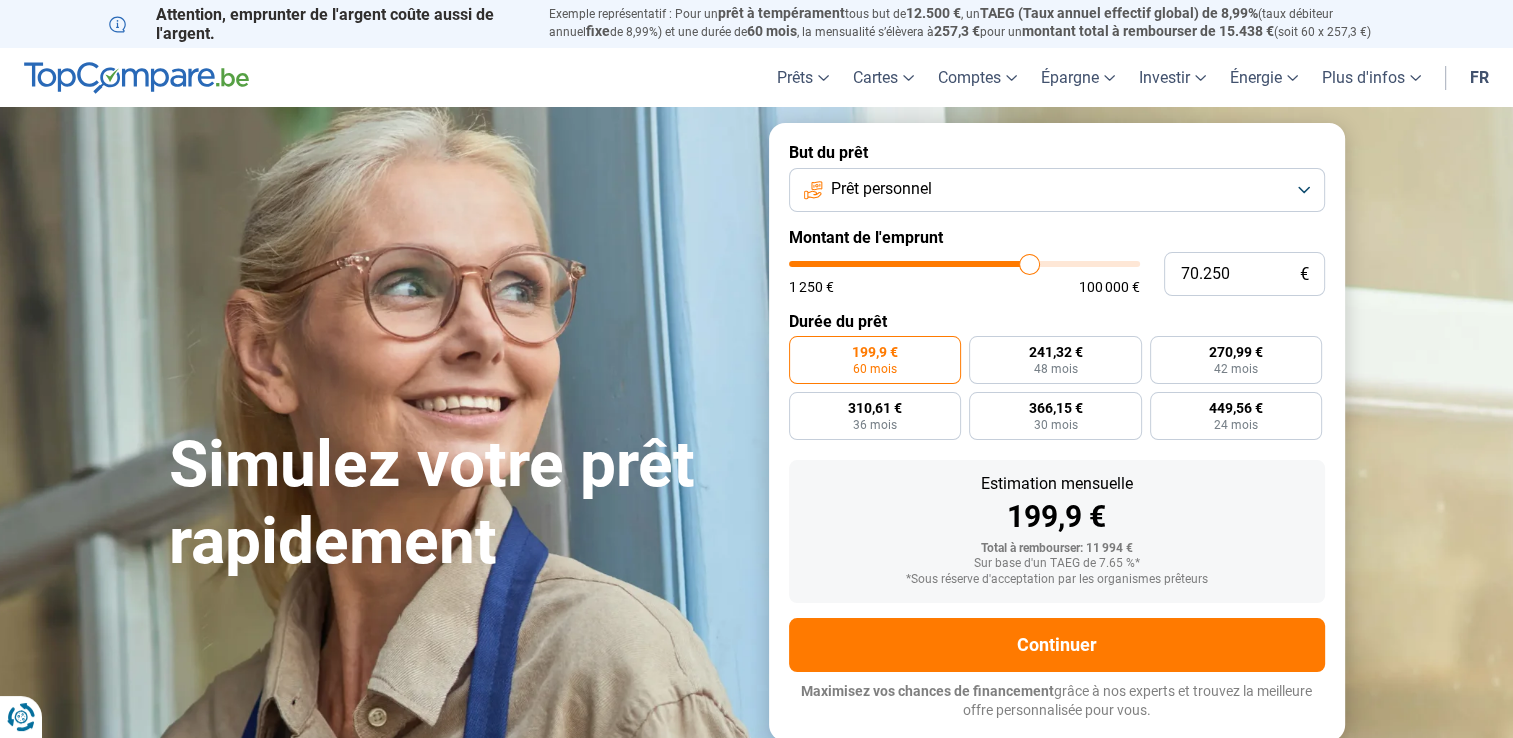 type on "69.750" 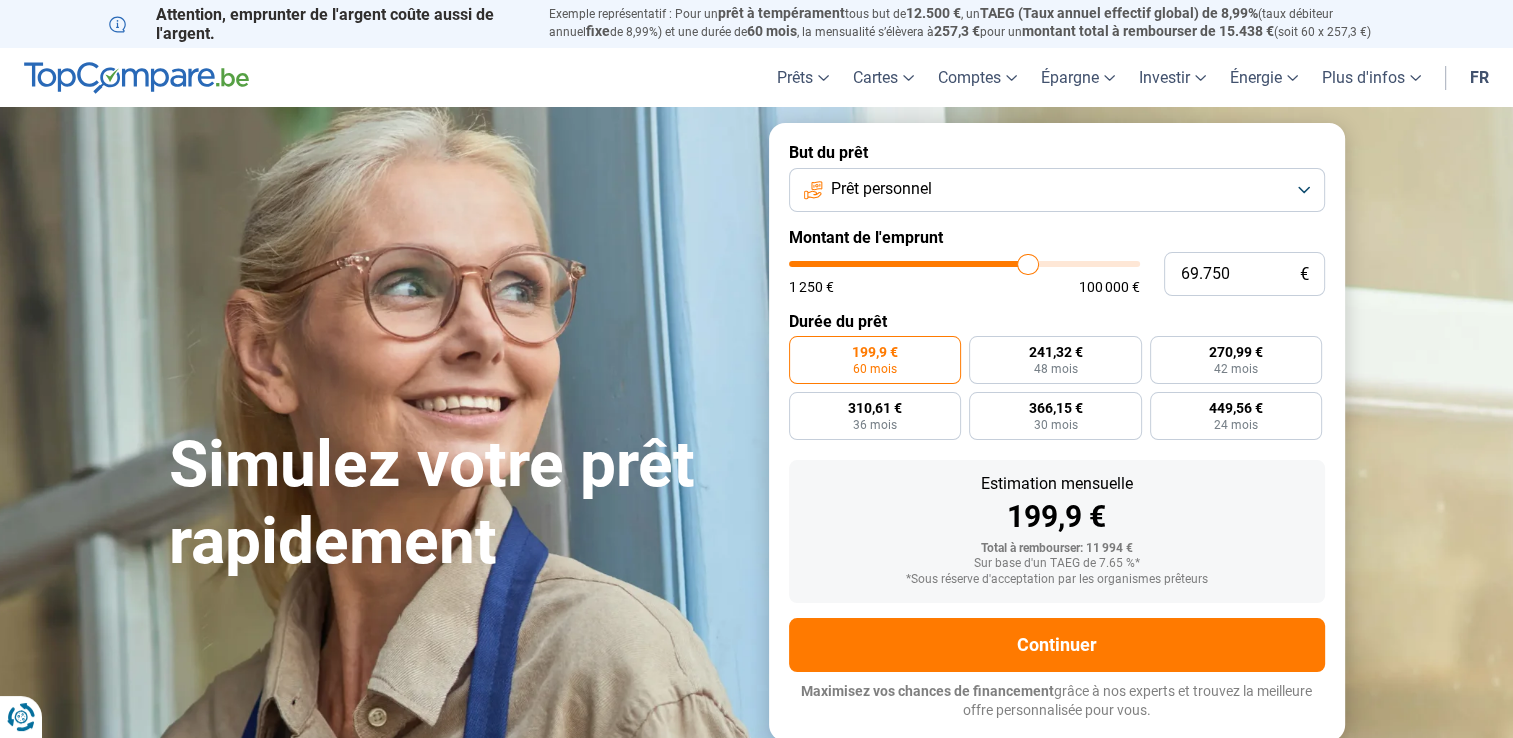 type on "69.500" 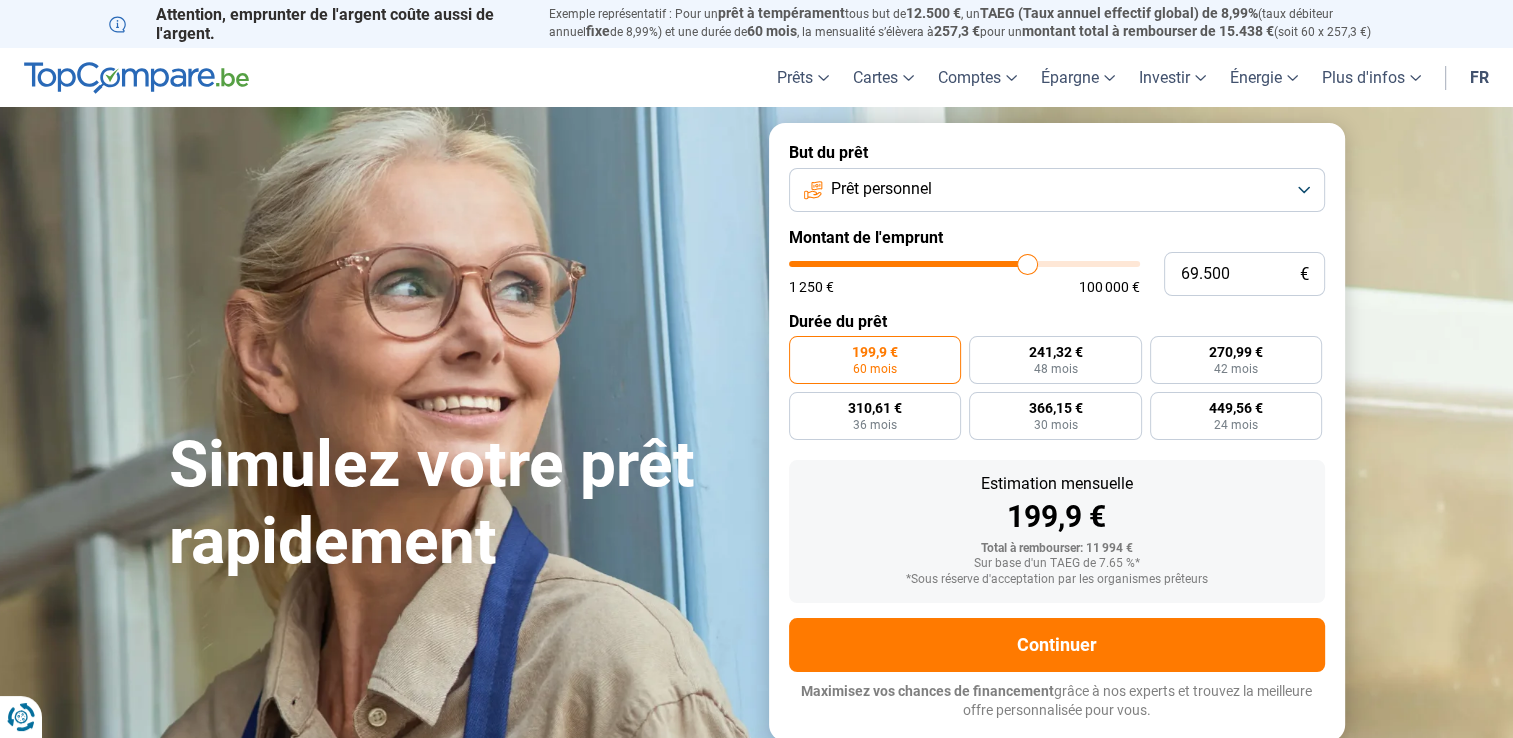 type on "69.250" 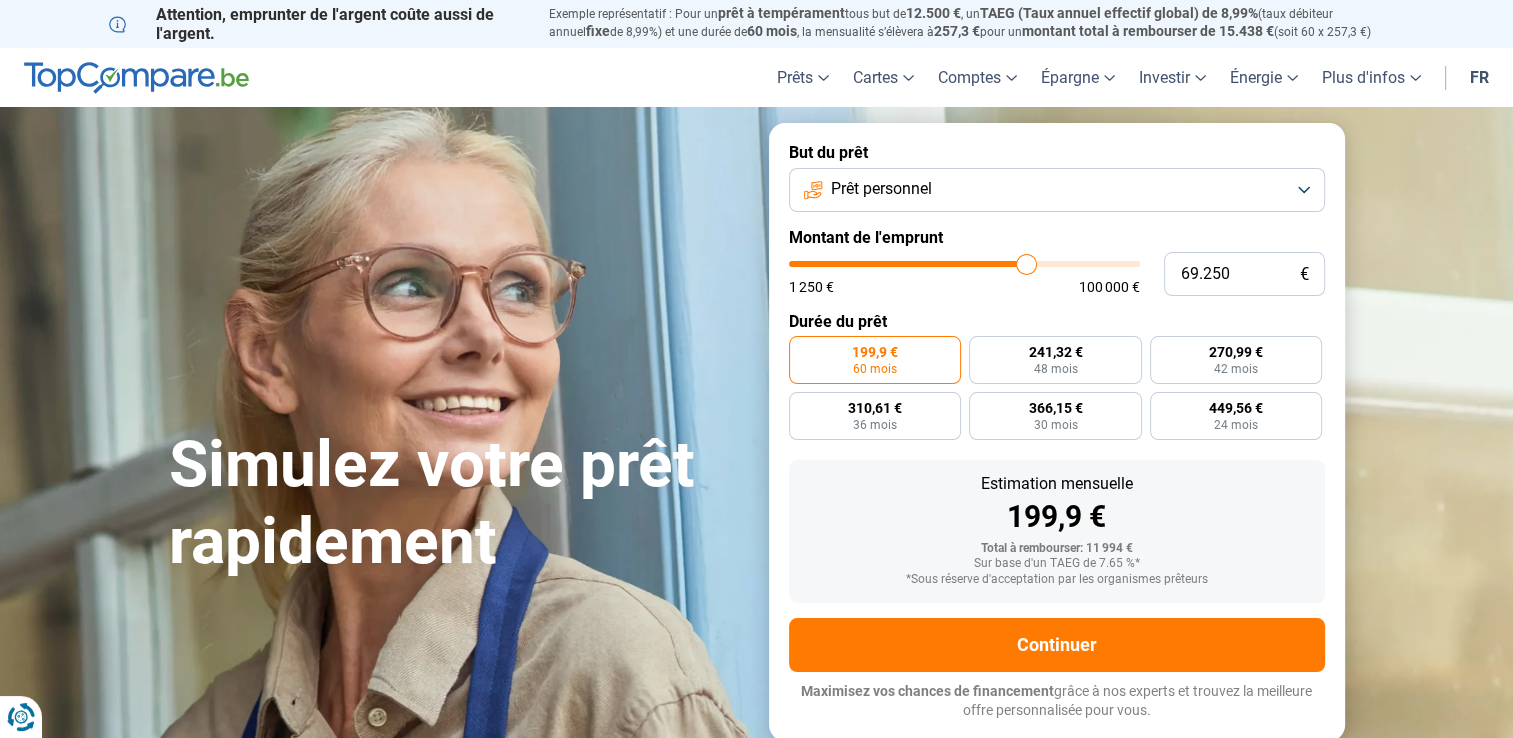 type on "69.000" 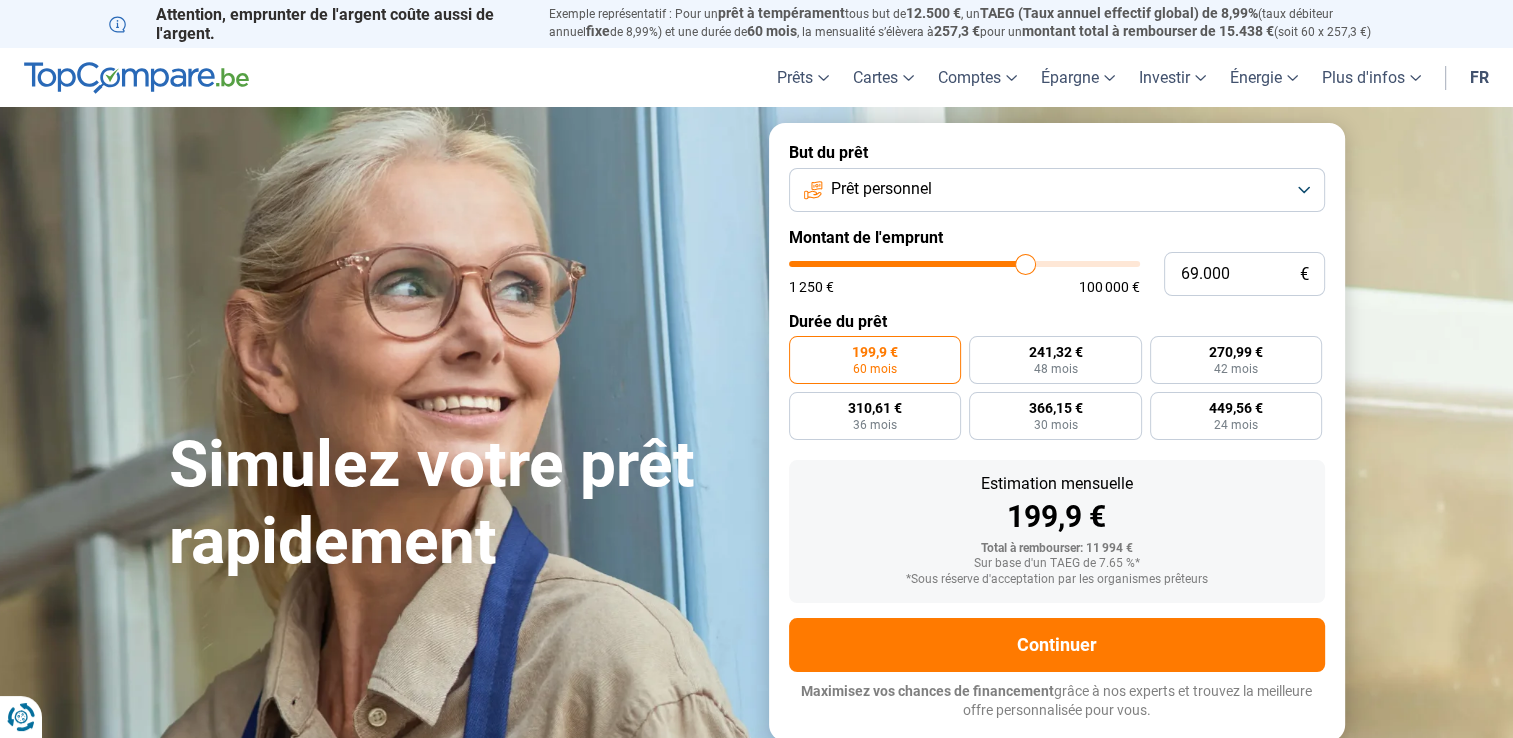 drag, startPoint x: 828, startPoint y: 266, endPoint x: 1024, endPoint y: 267, distance: 196.00255 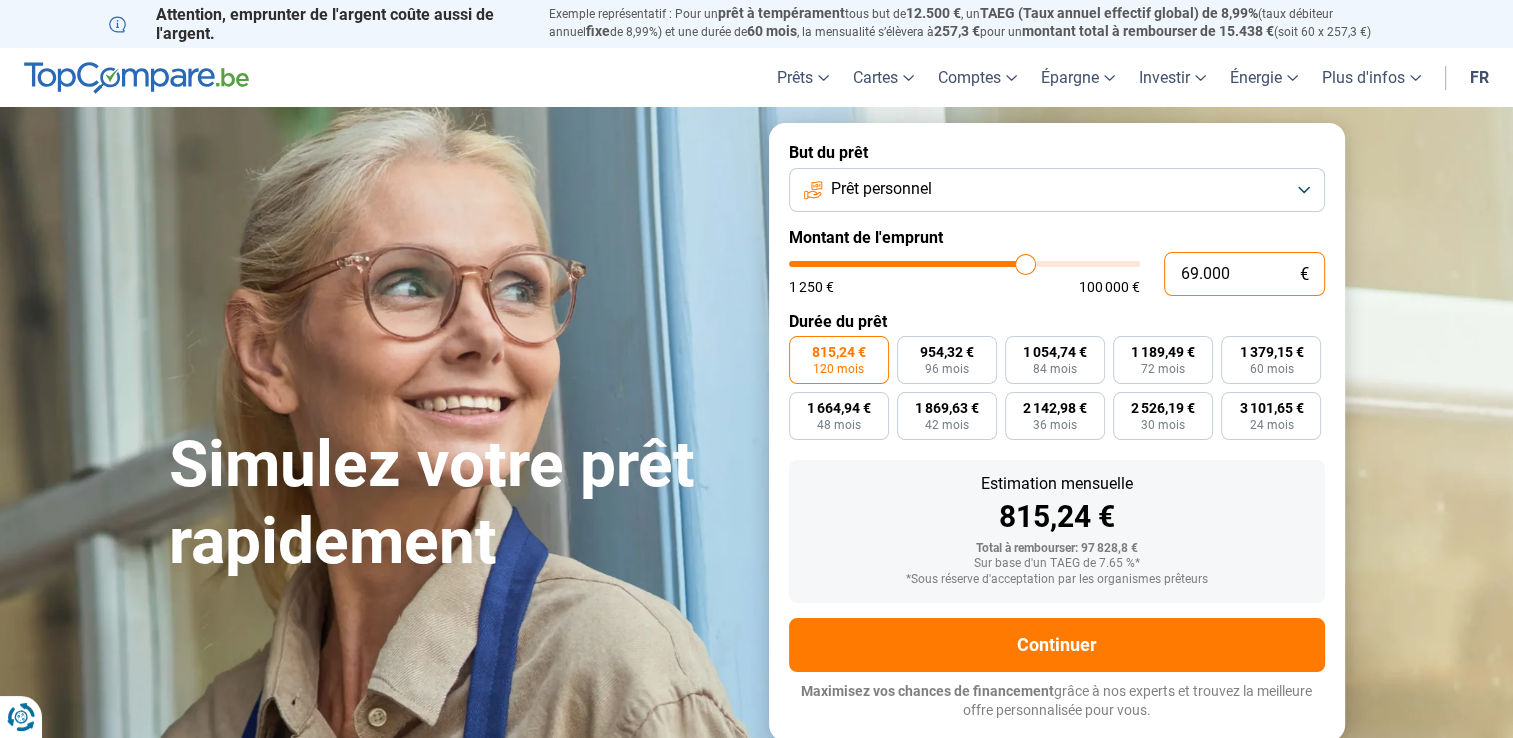 click on "69.000" at bounding box center (1244, 274) 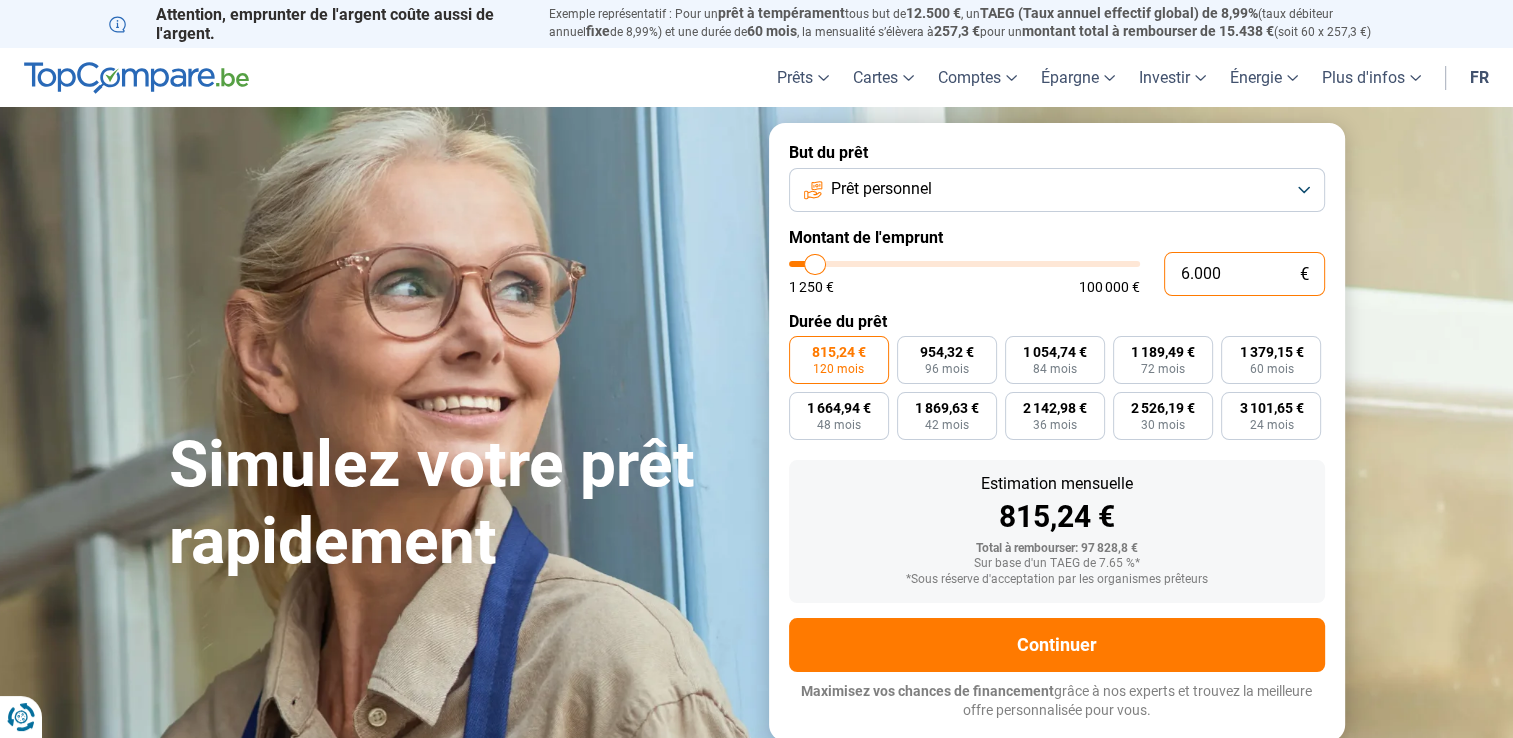 type on "60.000" 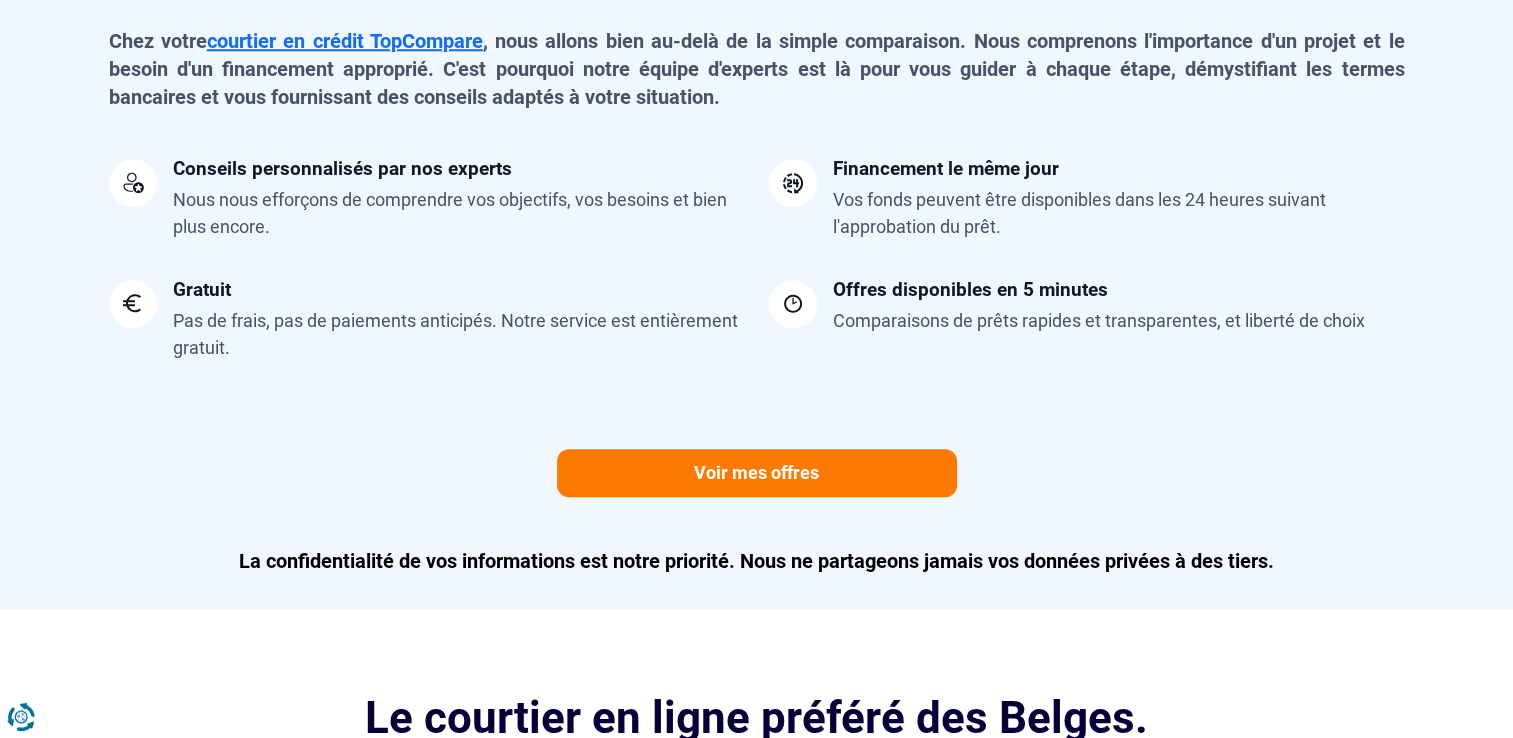 scroll, scrollTop: 1700, scrollLeft: 0, axis: vertical 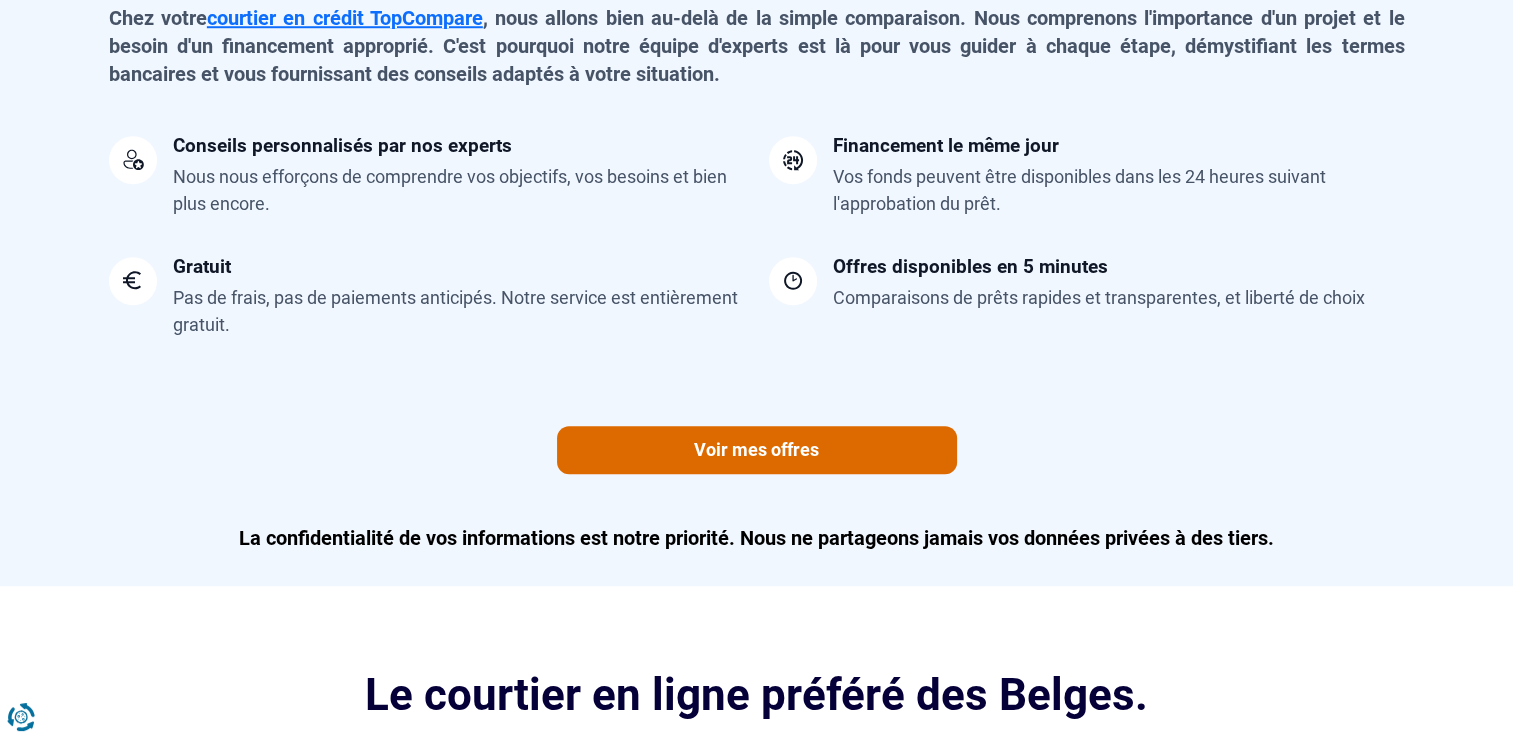 click on "Voir mes offres" at bounding box center [757, 450] 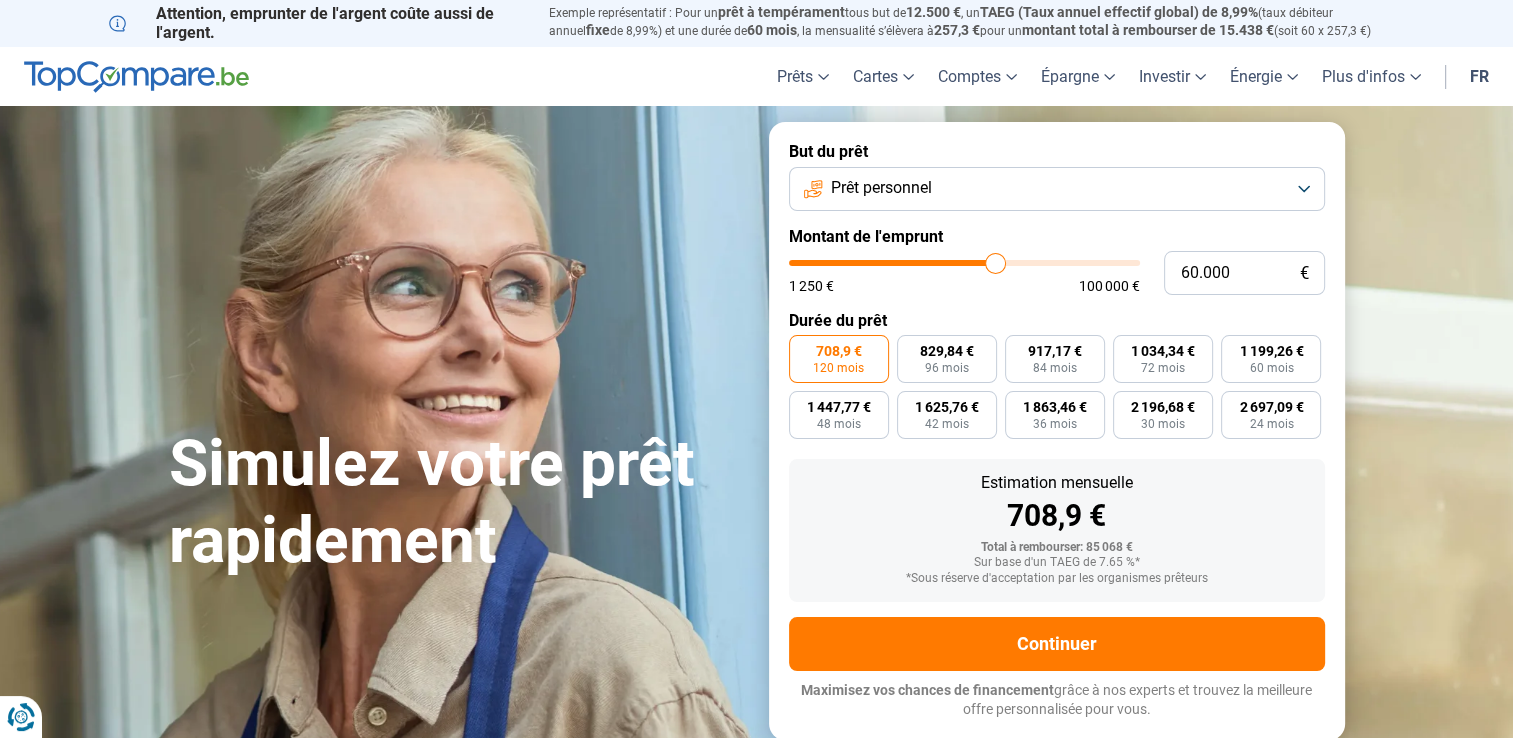 scroll, scrollTop: 0, scrollLeft: 0, axis: both 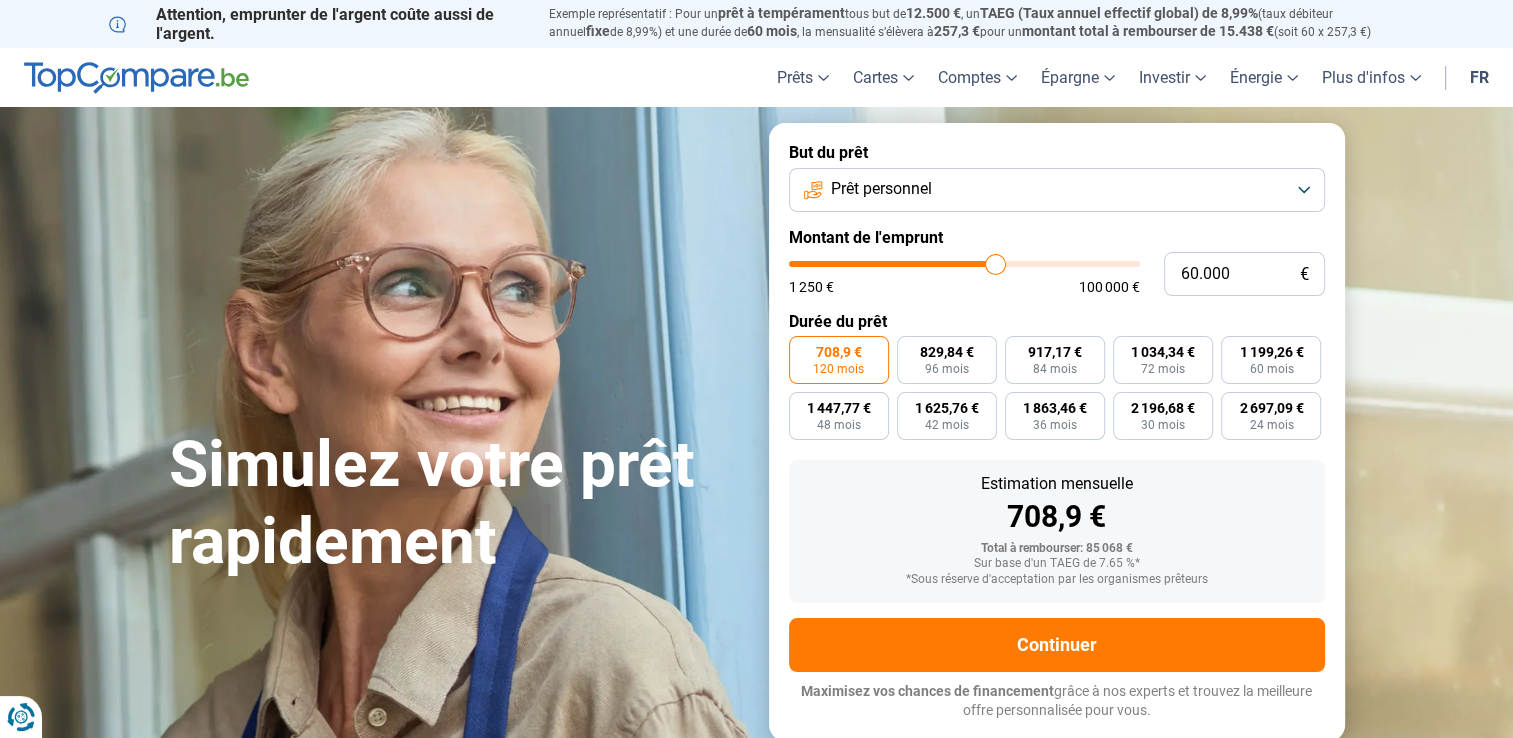 type on "59.500" 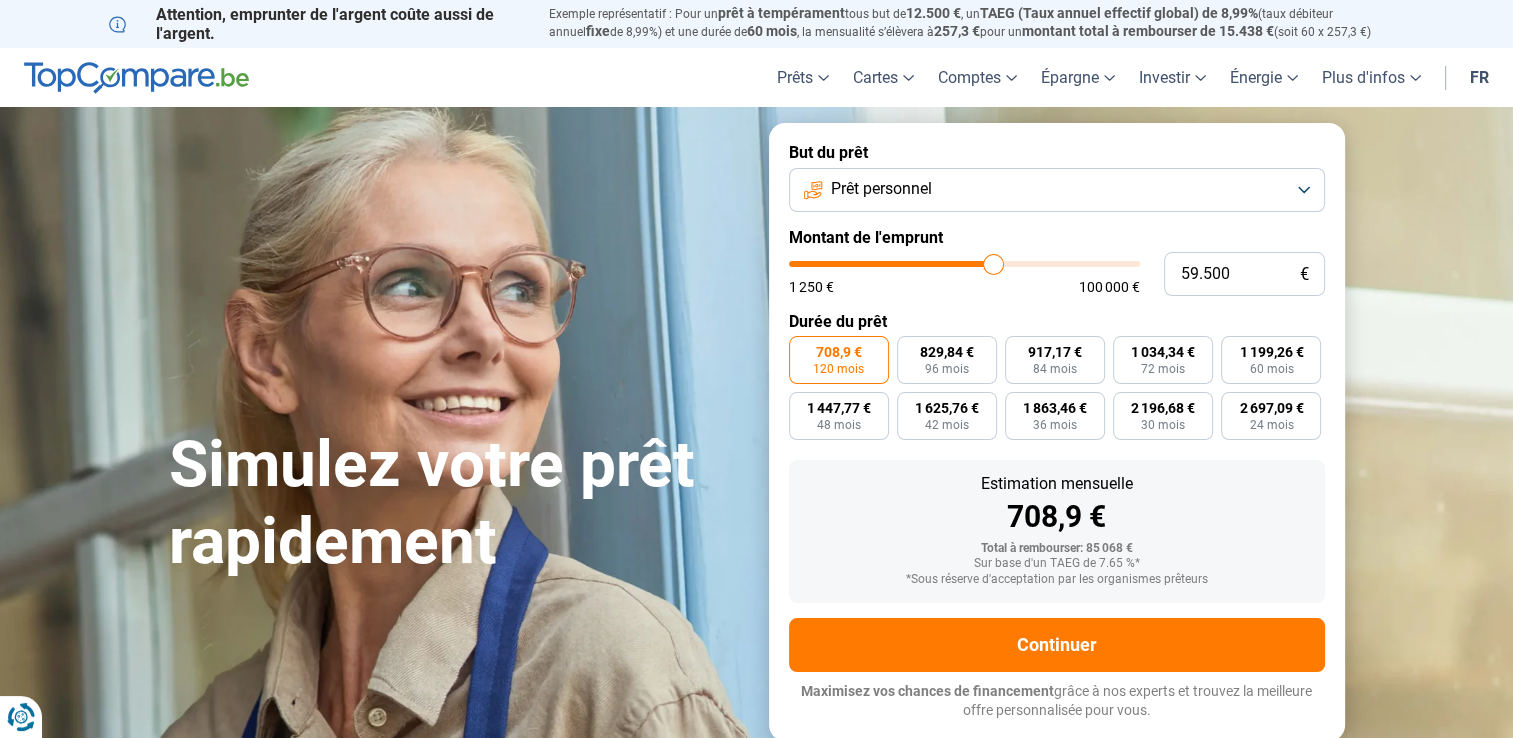 type on "60.000" 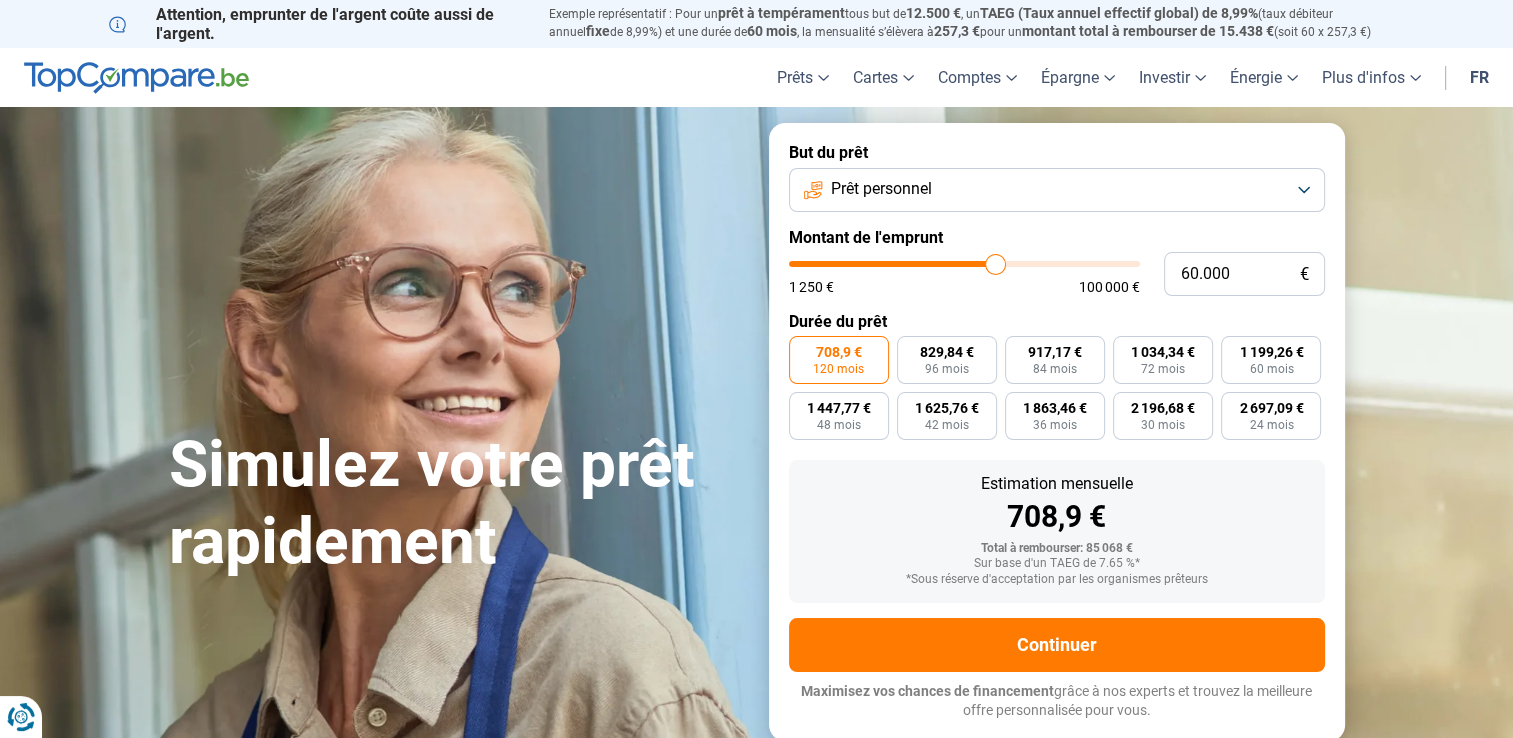type on "60.750" 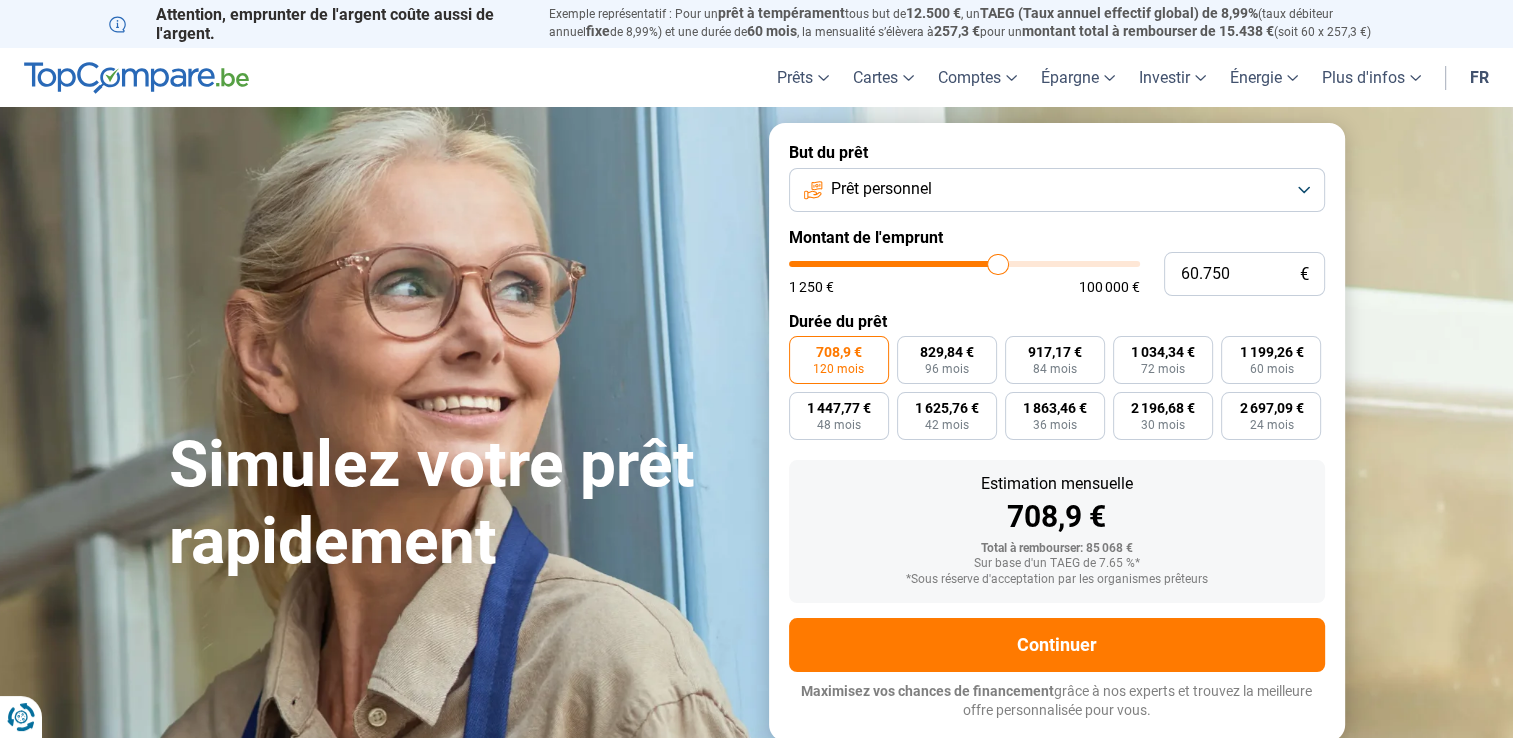 type on "61.000" 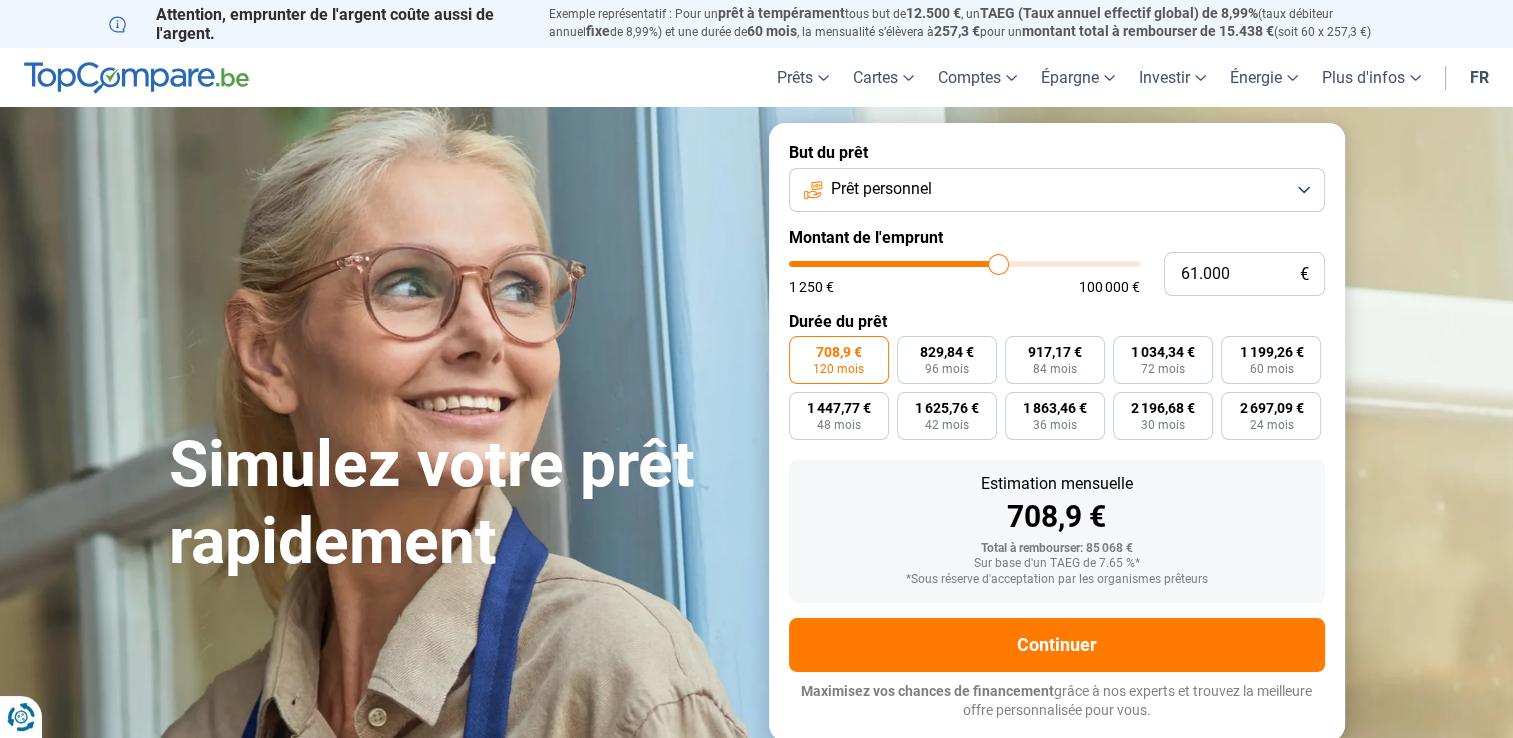 type on "62.250" 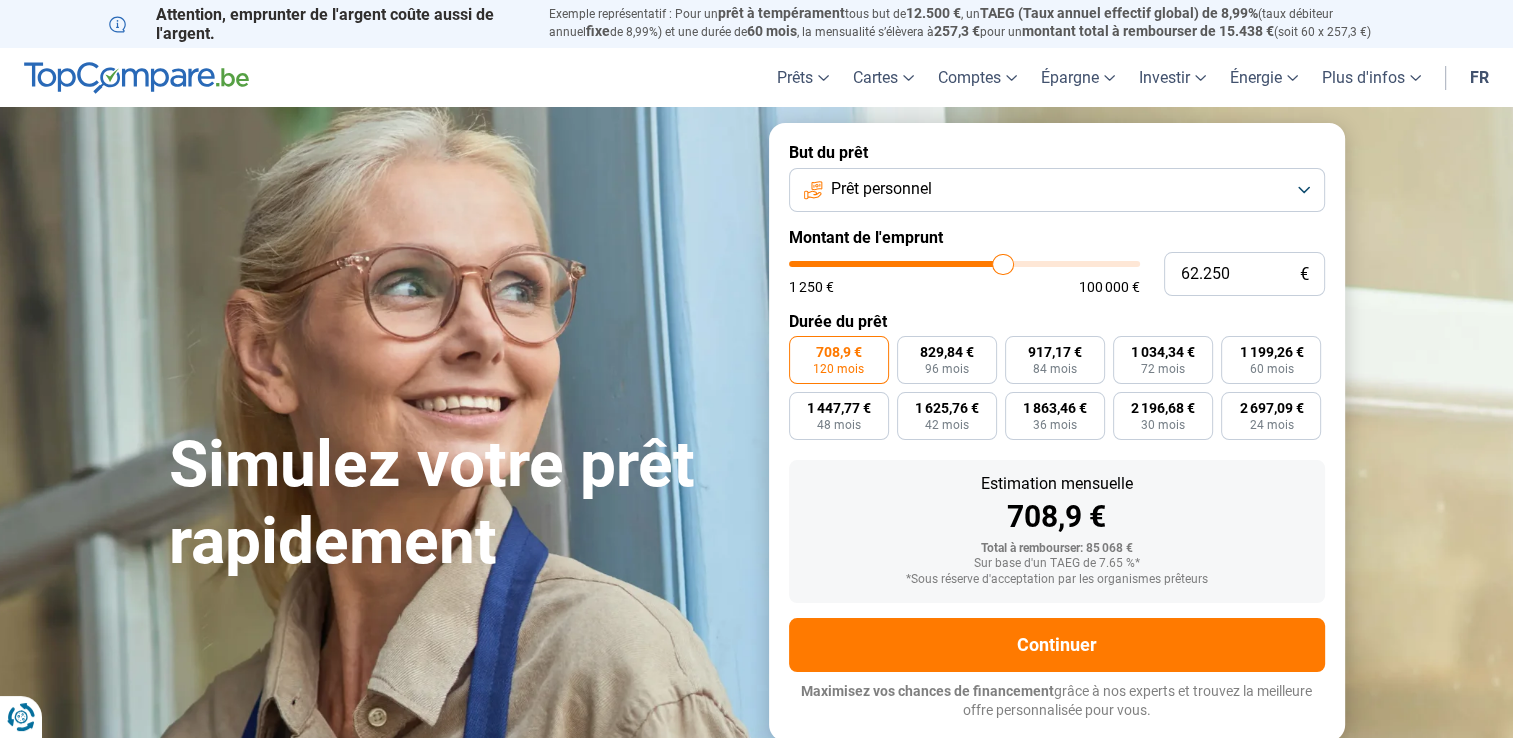 type on "62.750" 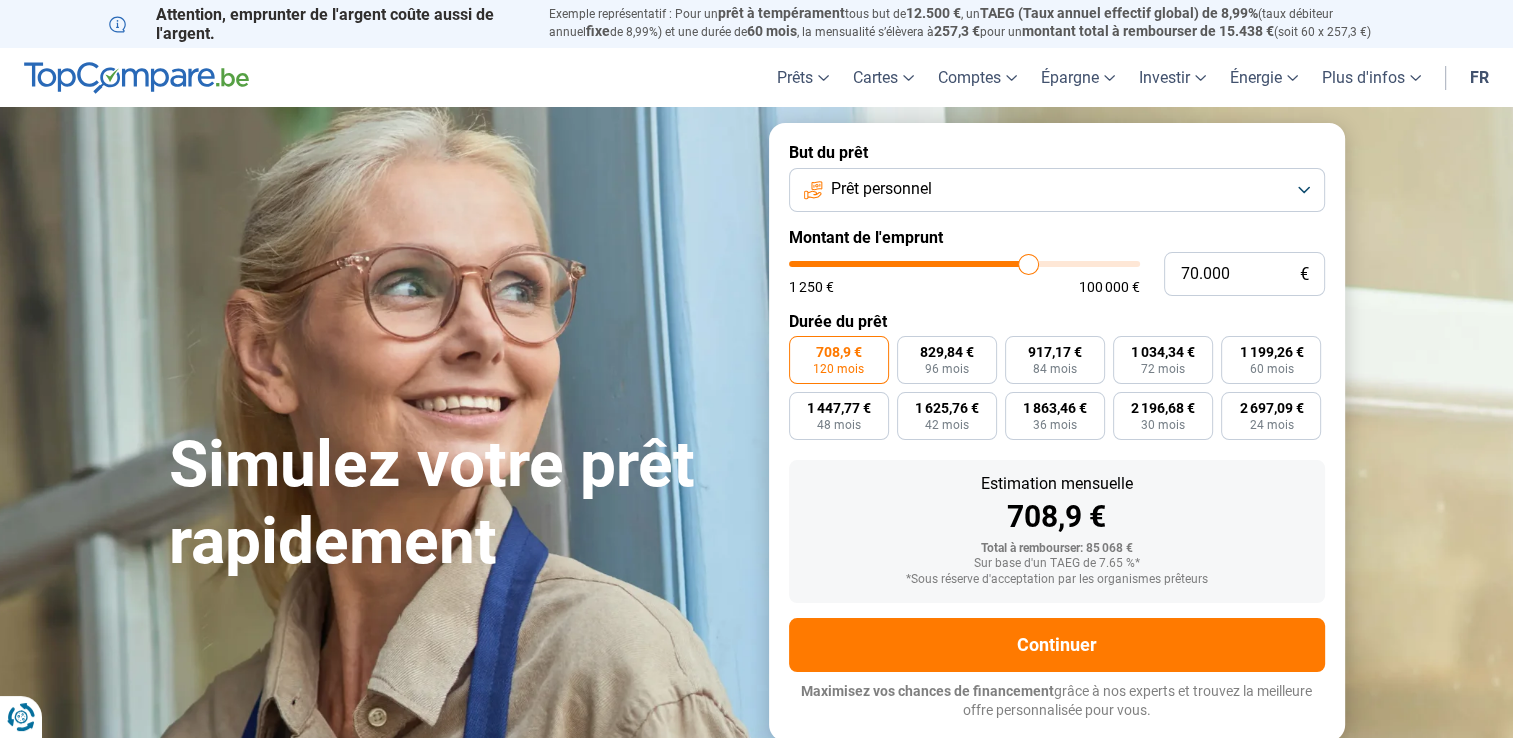 click on "Total à rembourser: 85 068 €" at bounding box center [1057, 549] 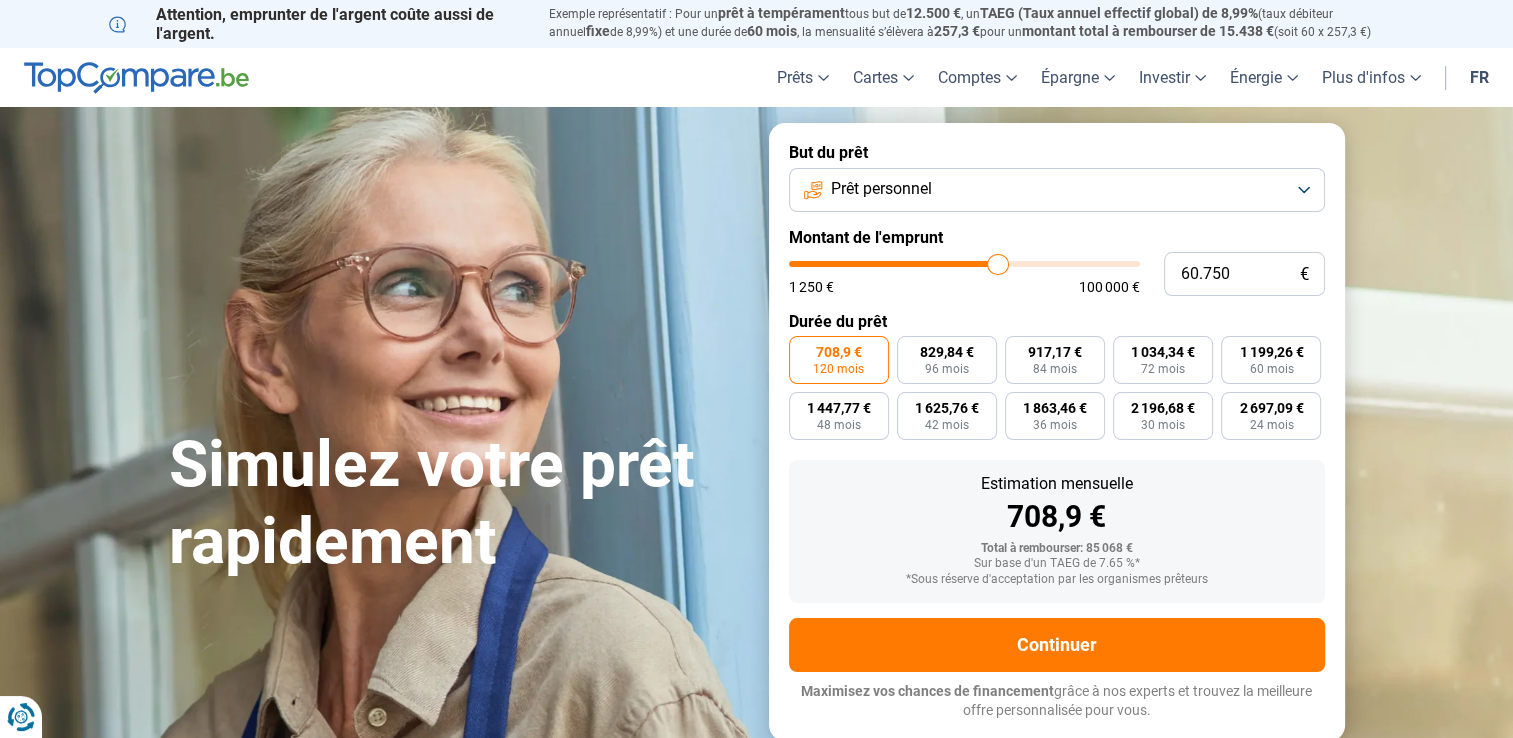 drag, startPoint x: 1024, startPoint y: 268, endPoint x: 997, endPoint y: 274, distance: 27.658634 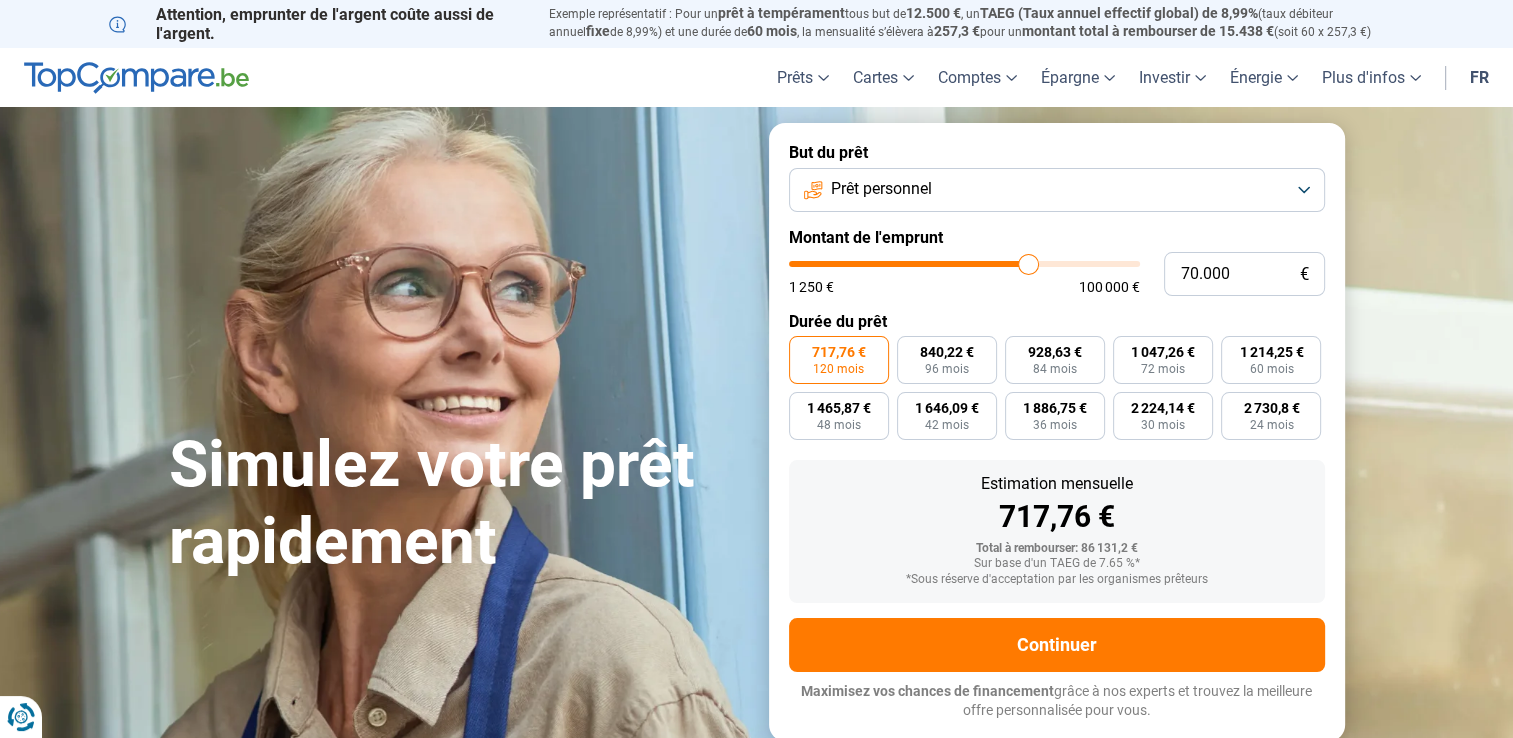 drag, startPoint x: 1002, startPoint y: 266, endPoint x: 1028, endPoint y: 271, distance: 26.476404 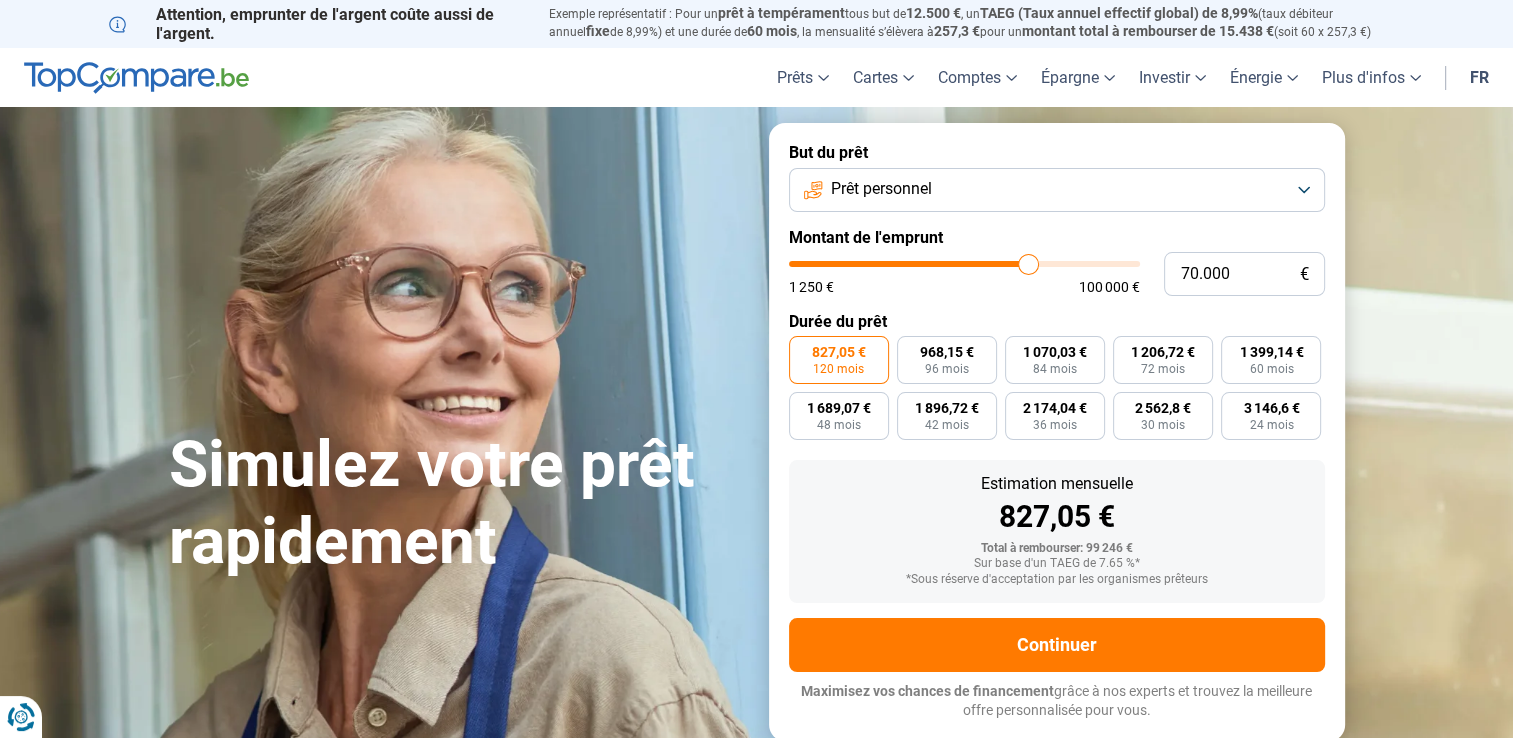 click on "827,05 €" at bounding box center [839, 352] 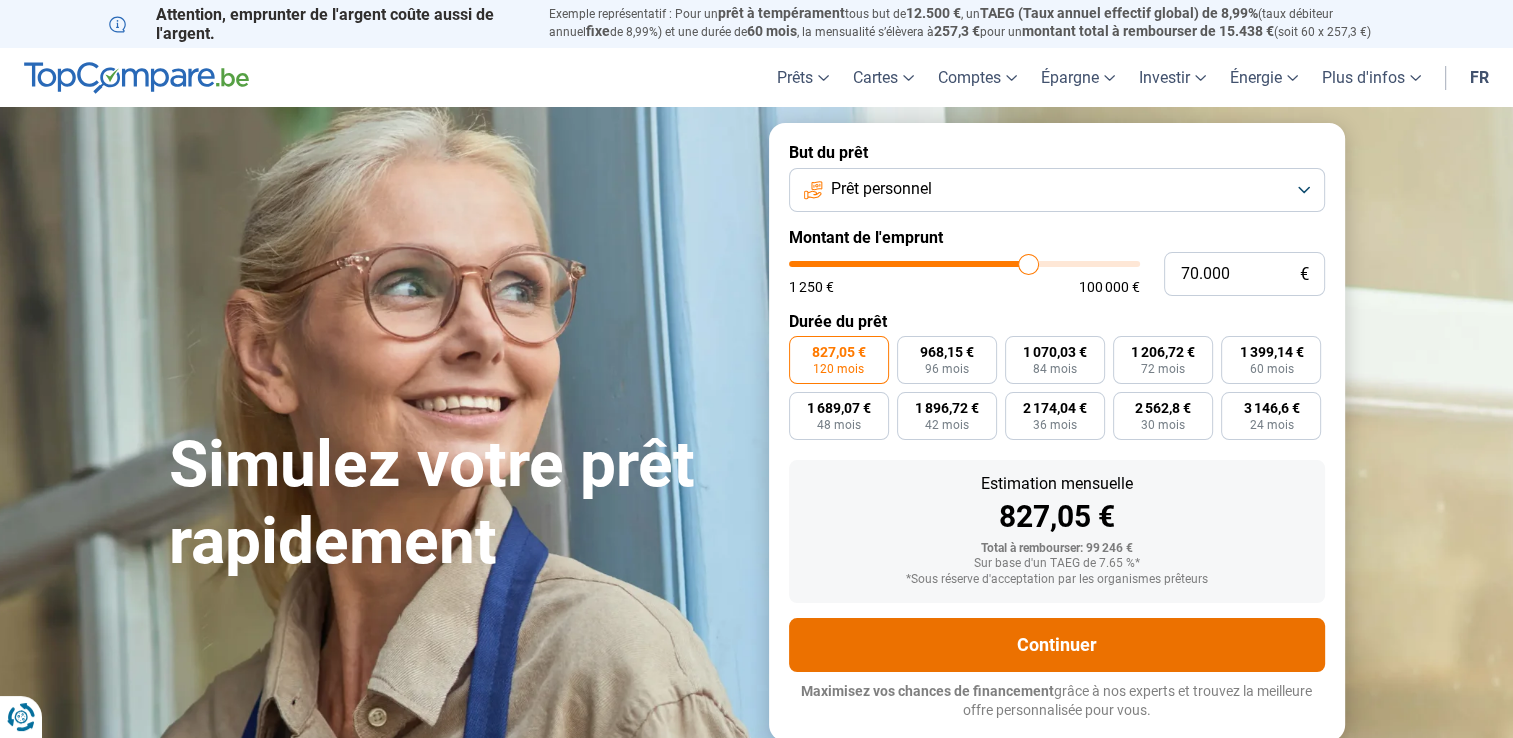 click on "Continuer" at bounding box center [1057, 645] 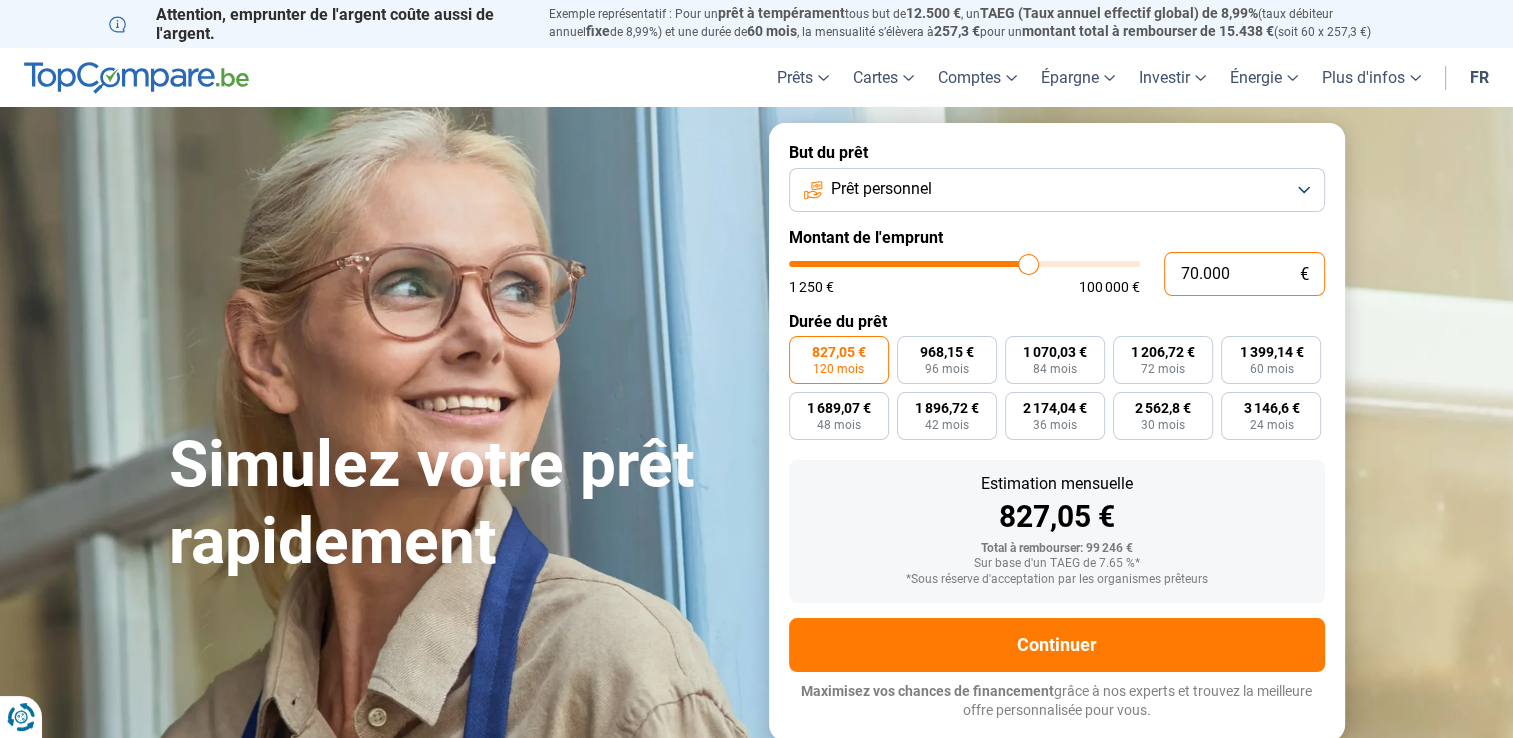 click on "70.000" at bounding box center [1244, 274] 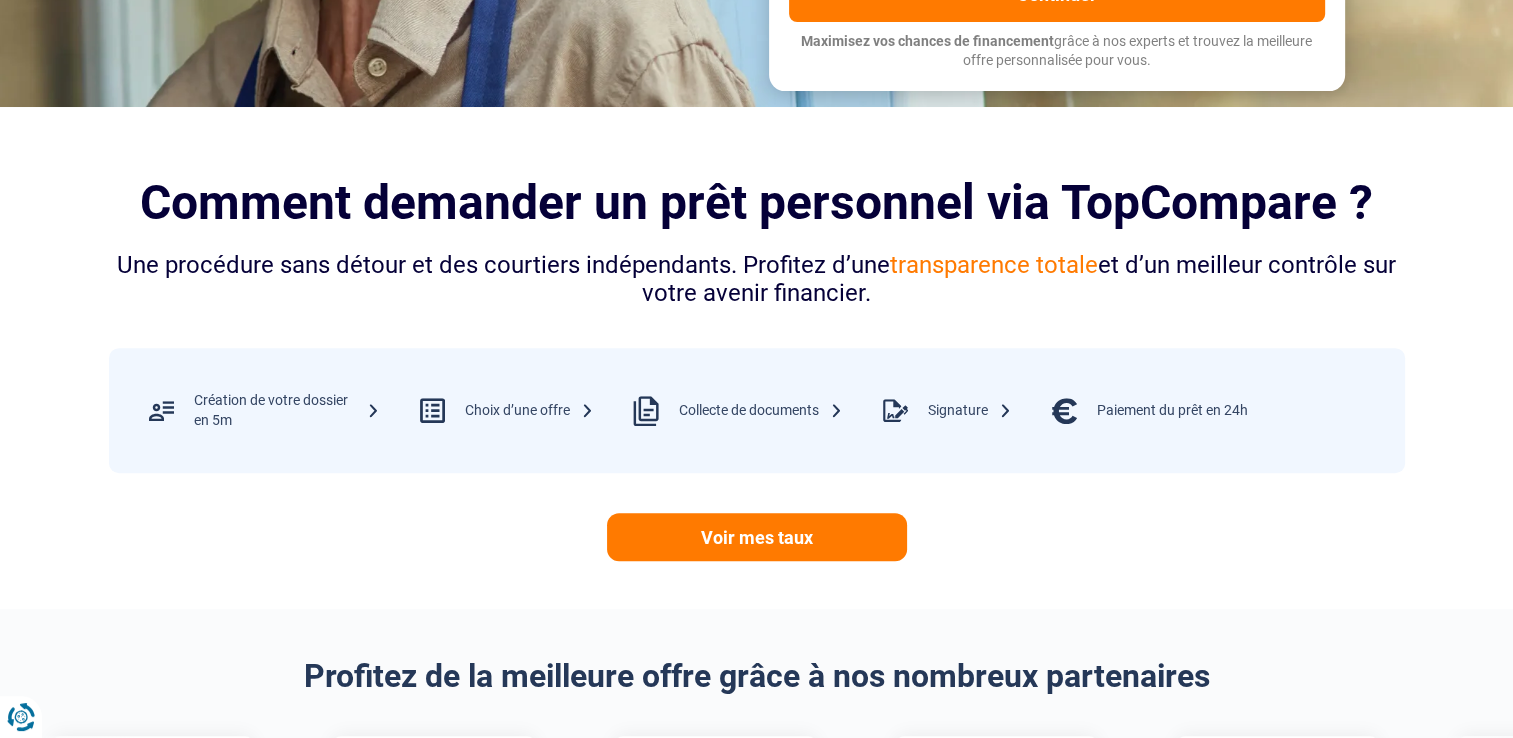 scroll, scrollTop: 600, scrollLeft: 0, axis: vertical 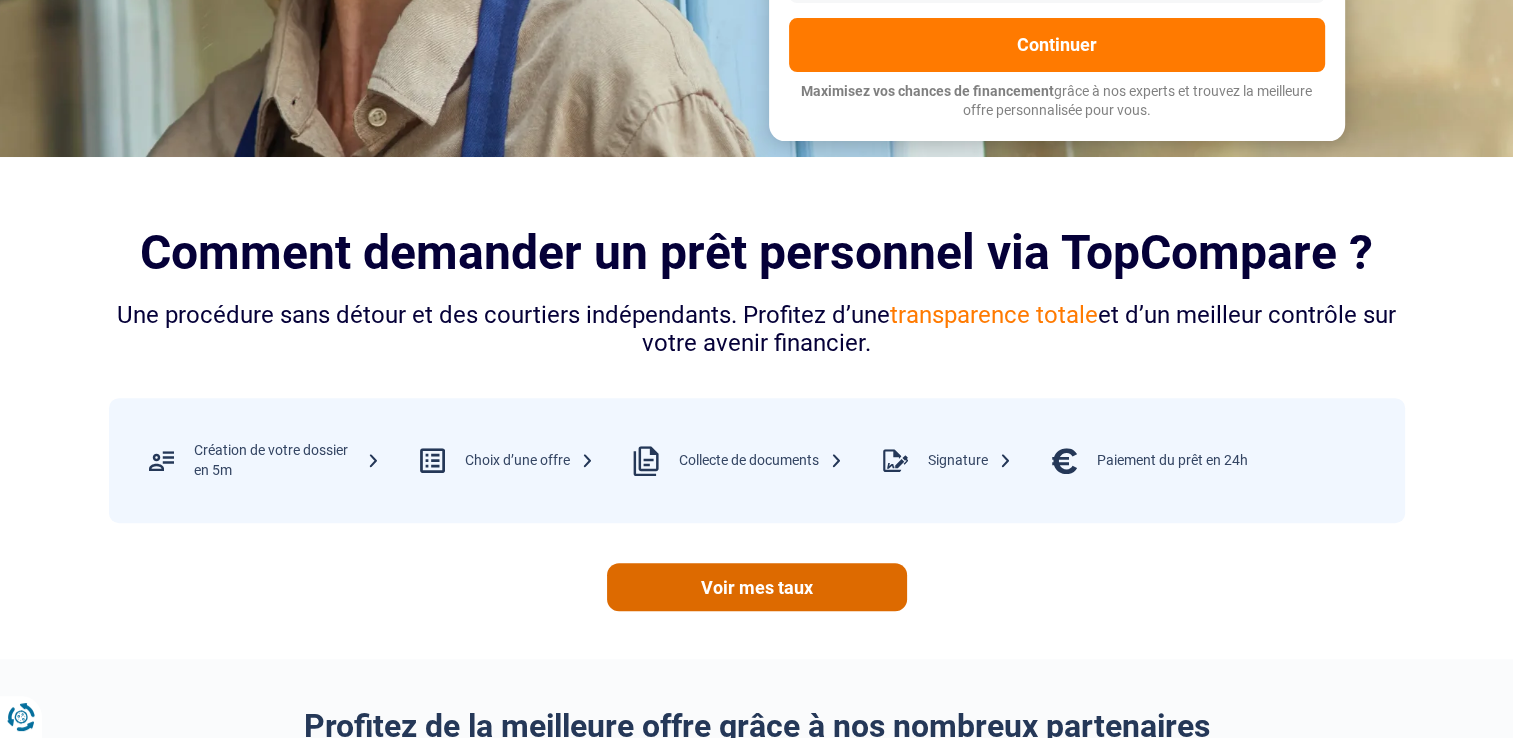 click on "Voir mes taux" at bounding box center [757, 587] 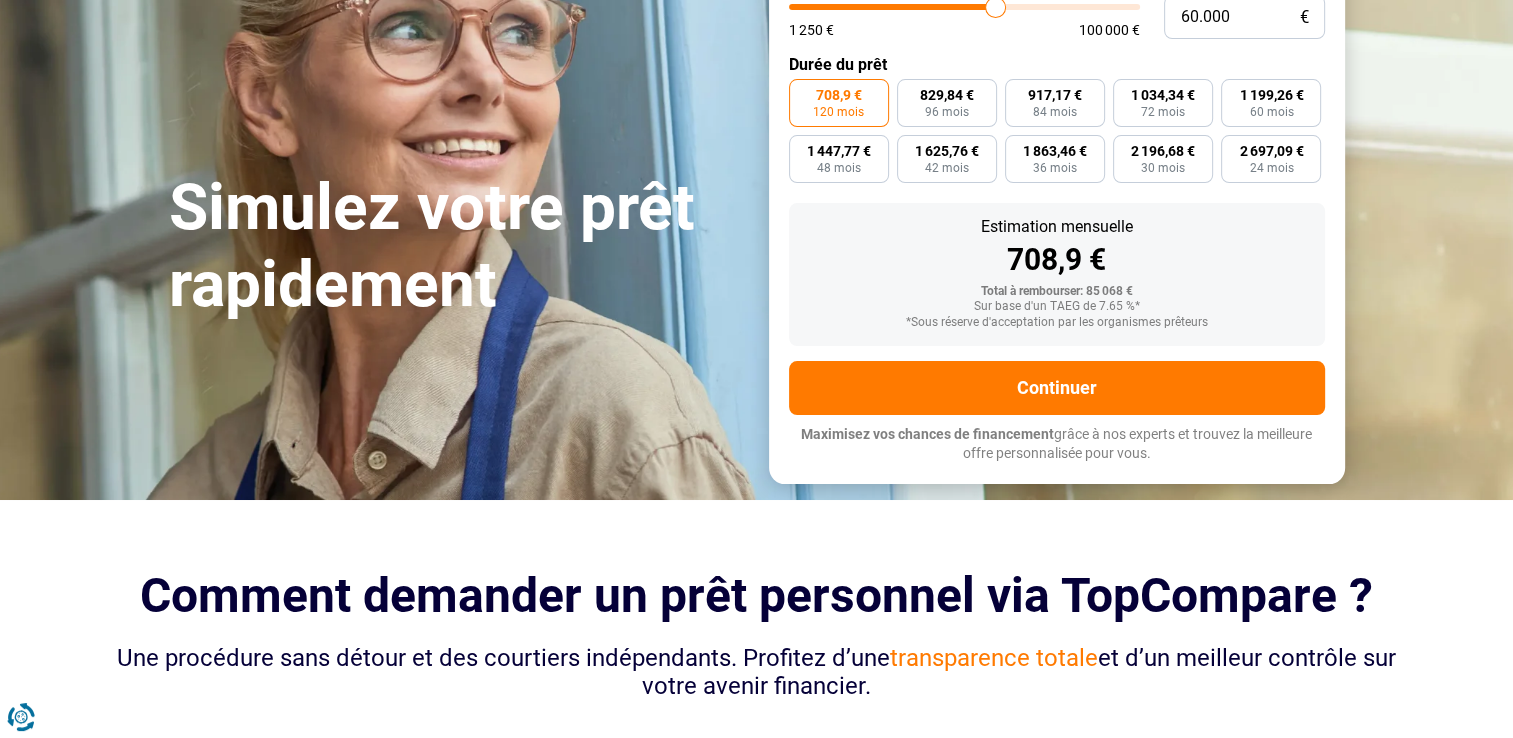 scroll, scrollTop: 0, scrollLeft: 0, axis: both 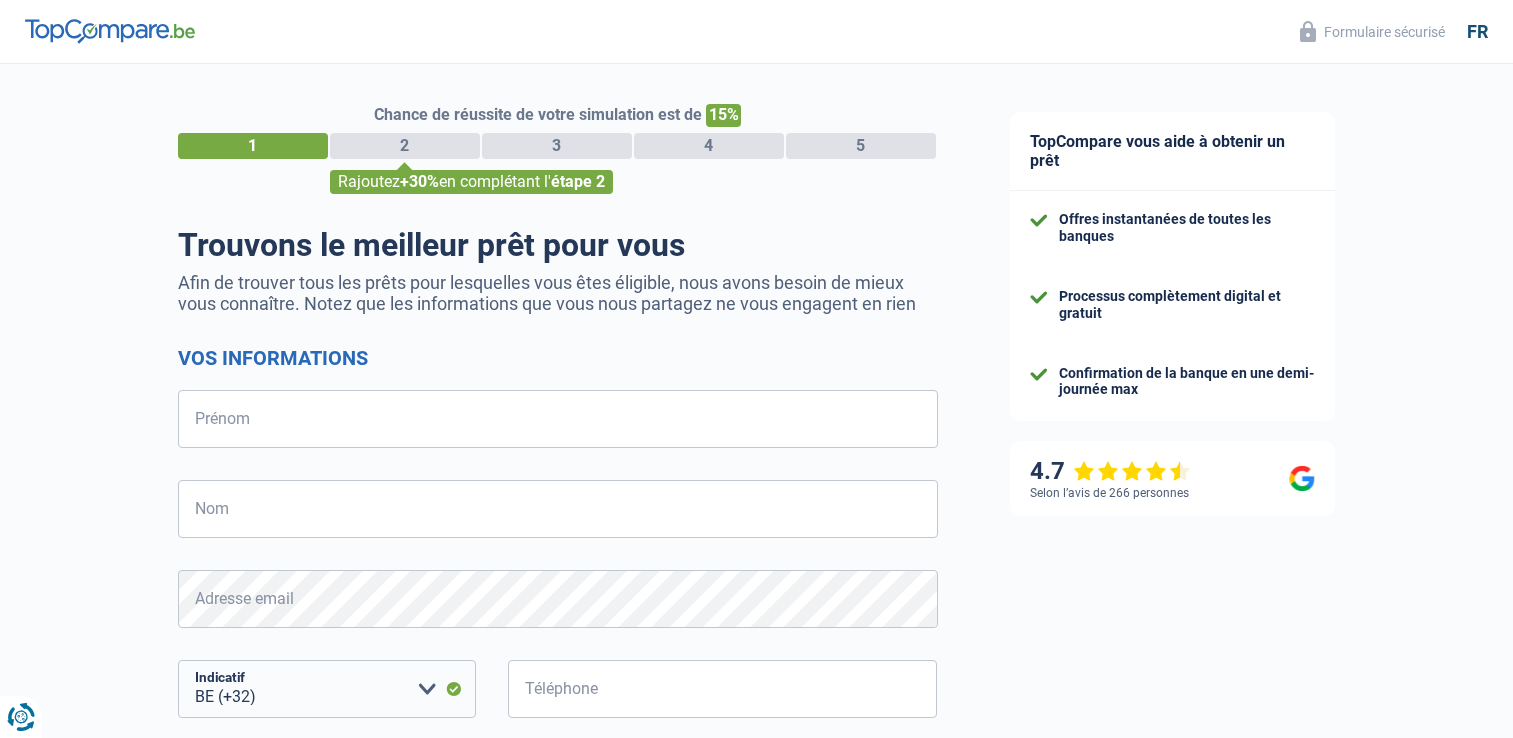 select on "32" 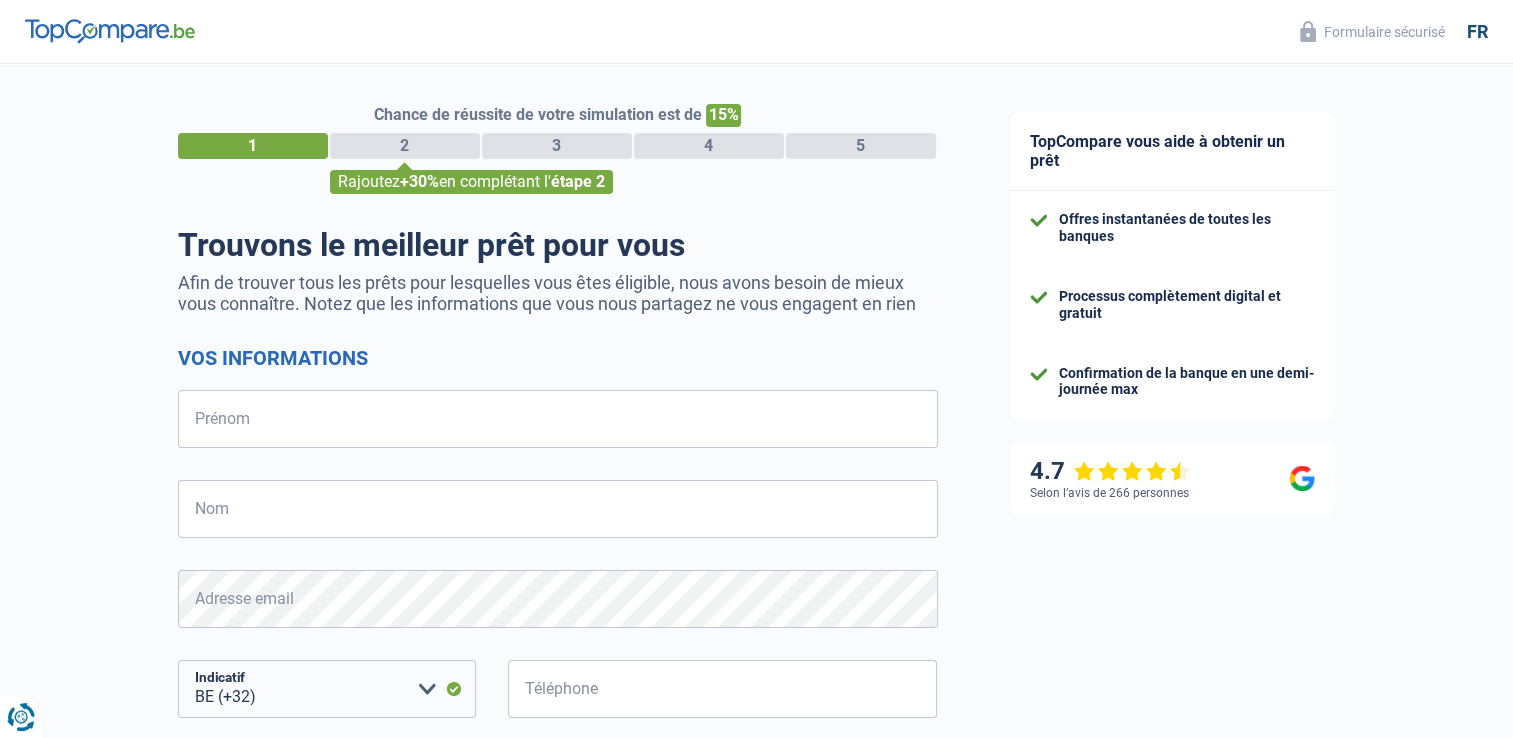 scroll, scrollTop: 0, scrollLeft: 0, axis: both 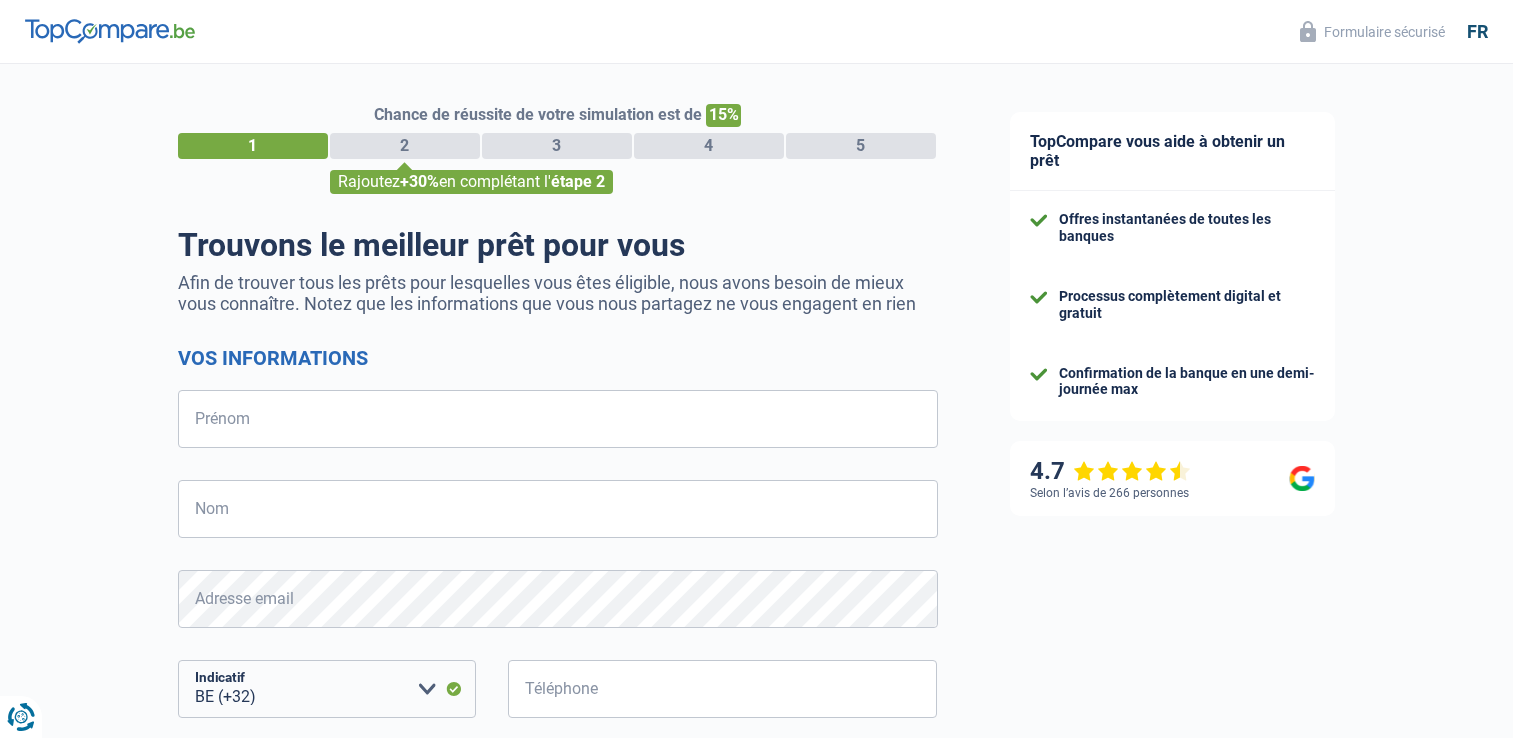 select on "32" 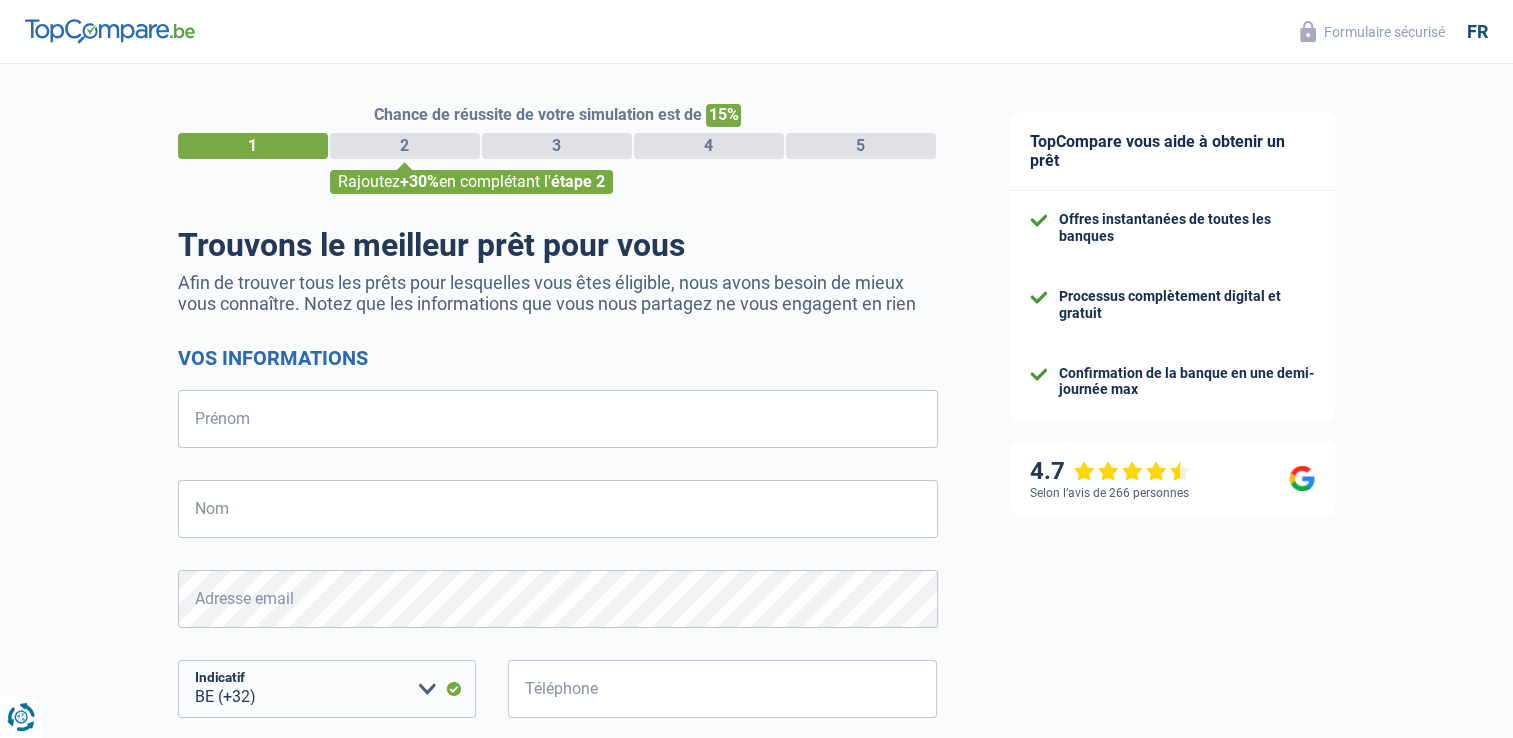 scroll, scrollTop: 0, scrollLeft: 0, axis: both 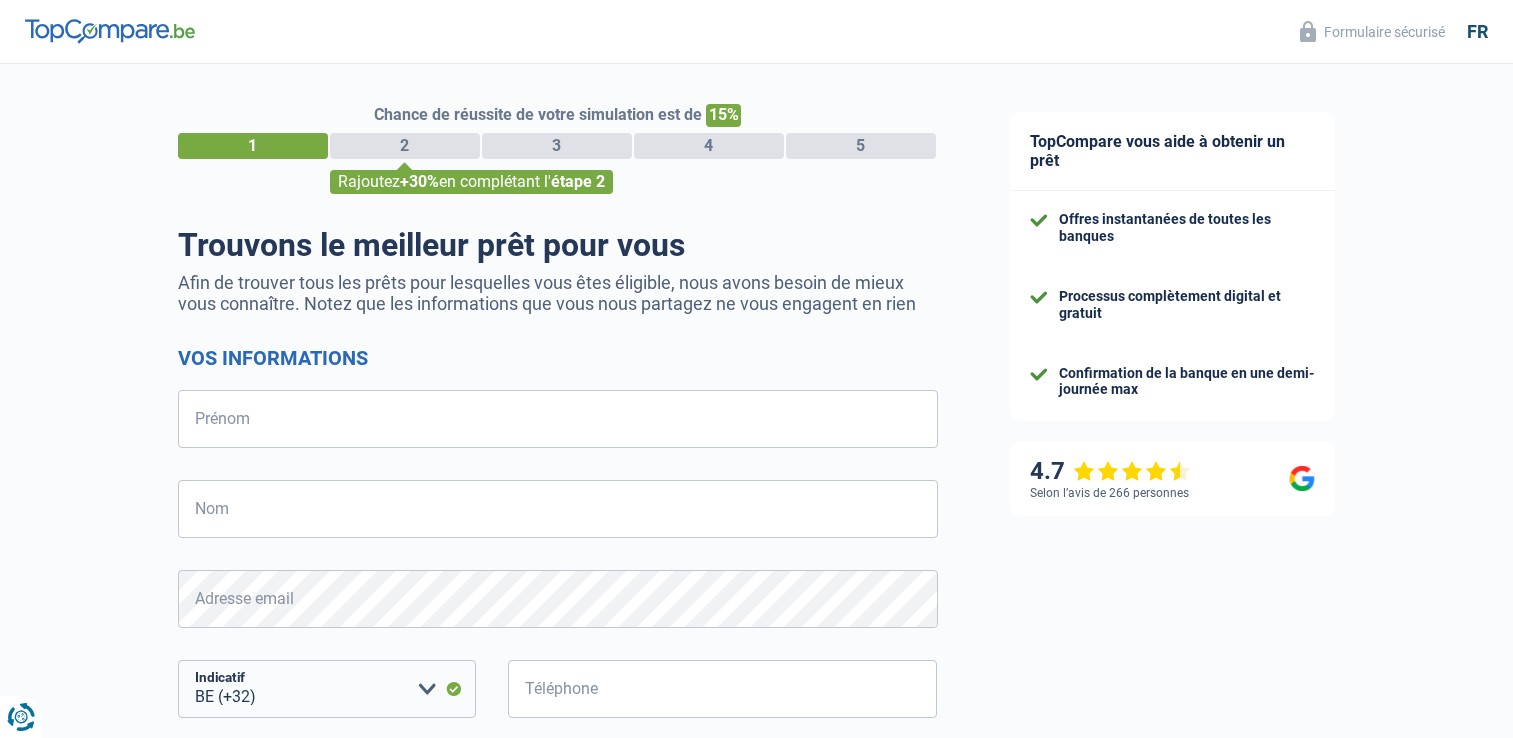 select on "32" 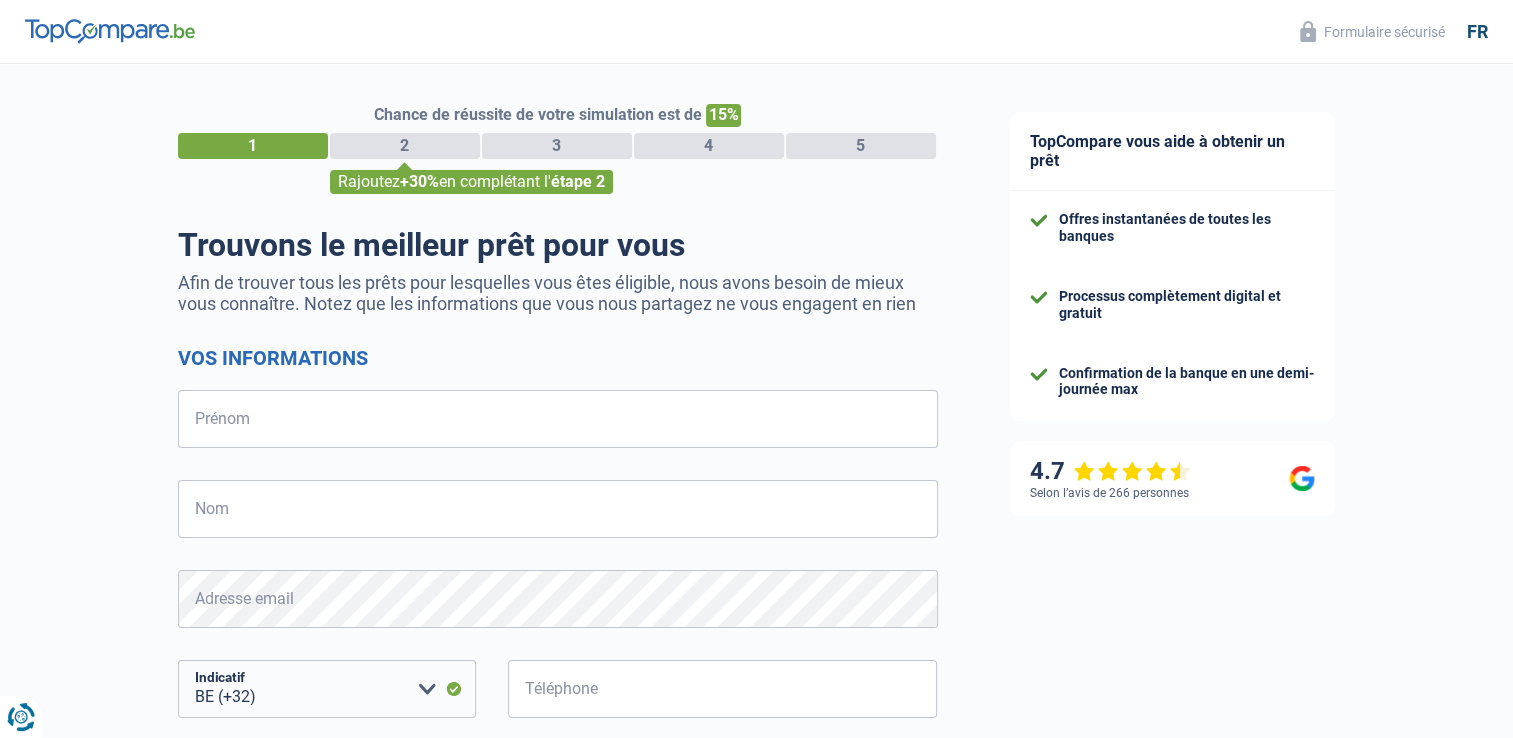 scroll, scrollTop: 0, scrollLeft: 0, axis: both 